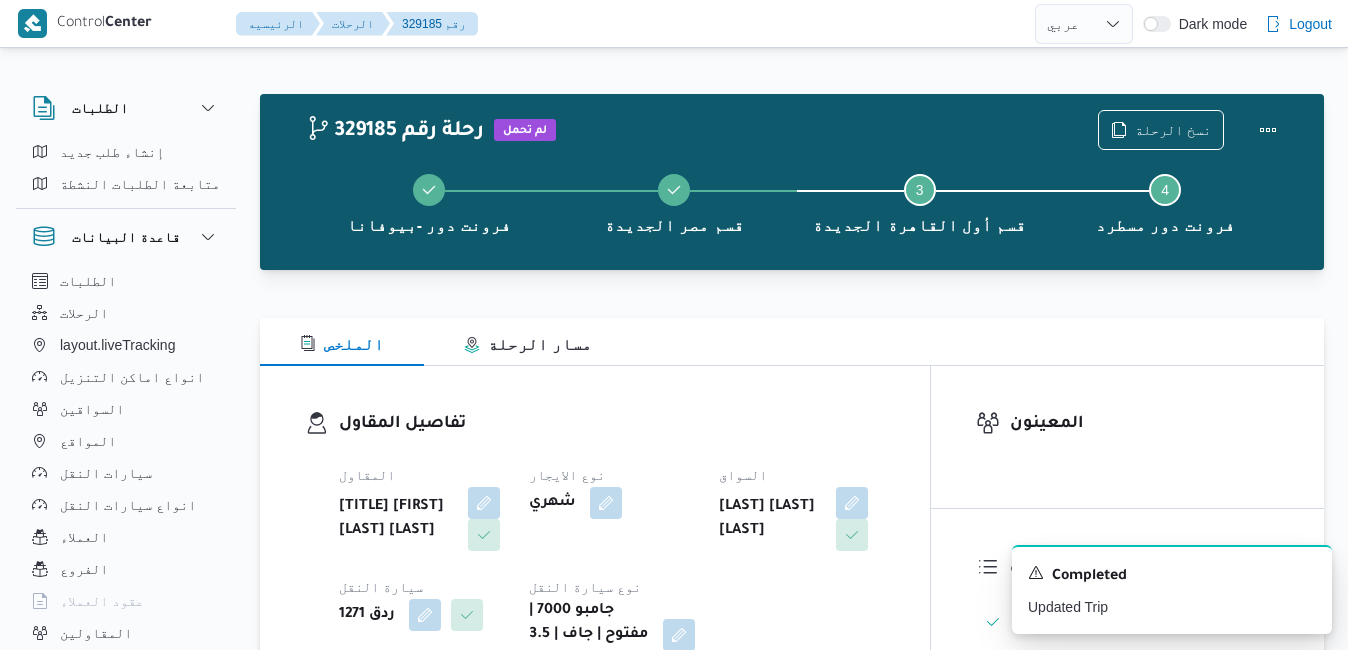 select on "ar" 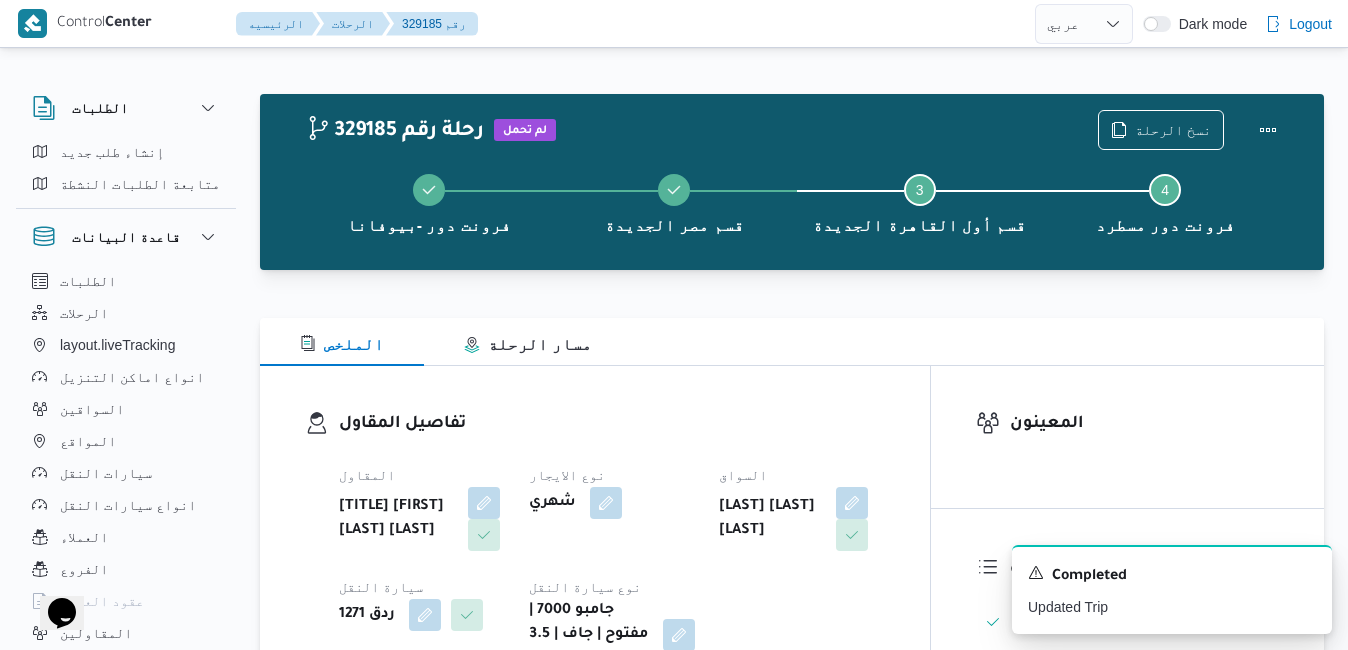 scroll, scrollTop: 0, scrollLeft: 0, axis: both 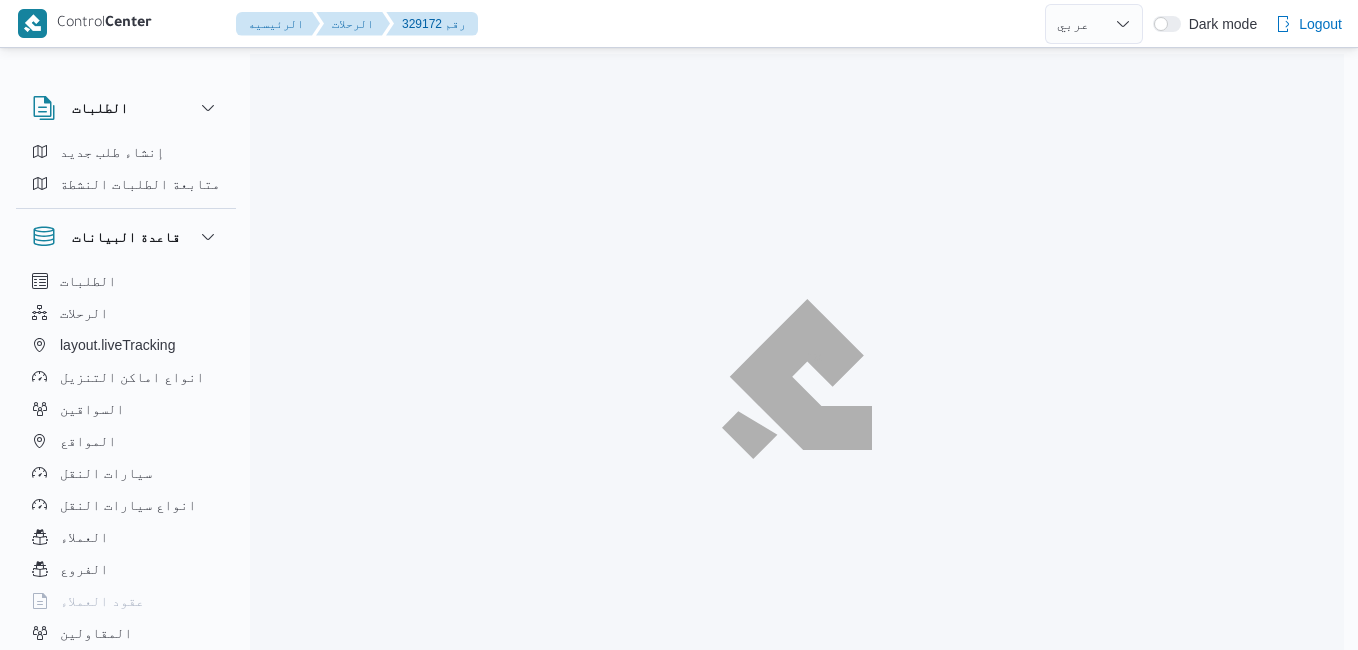 select on "ar" 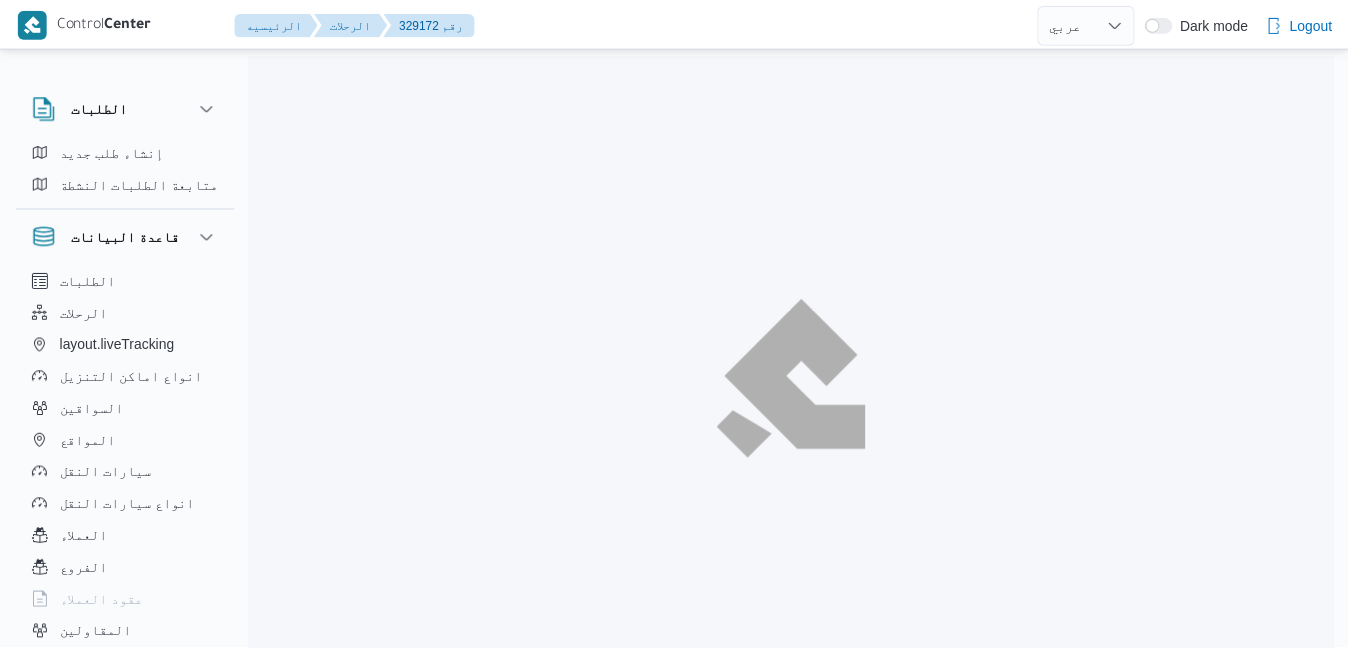 scroll, scrollTop: 0, scrollLeft: 0, axis: both 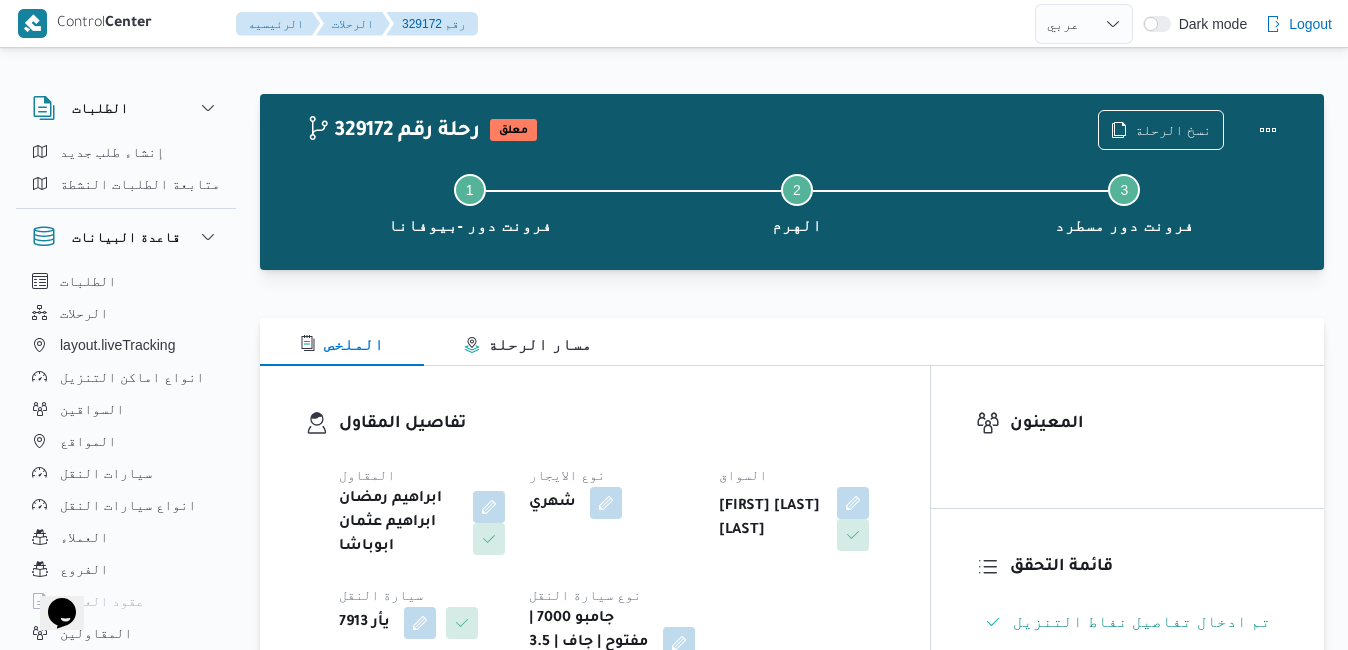 click on "تفاصيل المقاول المقاول ابراهيم رمضان ابراهيم عثمان ابوباشا نوع الايجار شهري السواق مصطفي احمد سيد مصطفي سيارة النقل يأر 7913 نوع سيارة النقل جامبو 7000 | مفتوح | جاف | 3.5 طن" at bounding box center [595, 545] 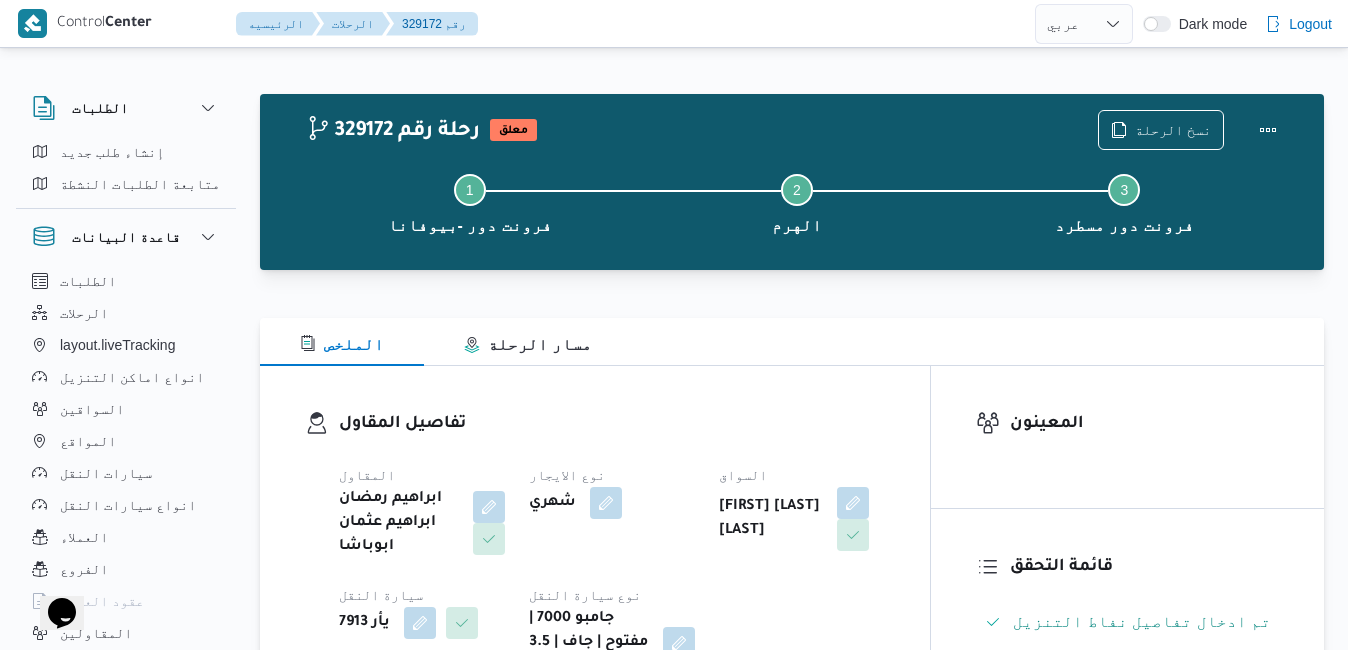 click on "تفاصيل المقاول المقاول ابراهيم رمضان ابراهيم عثمان ابوباشا نوع الايجار شهري السواق مصطفي احمد سيد مصطفي سيارة النقل يأر 7913 نوع سيارة النقل جامبو 7000 | مفتوح | جاف | 3.5 طن" at bounding box center [595, 545] 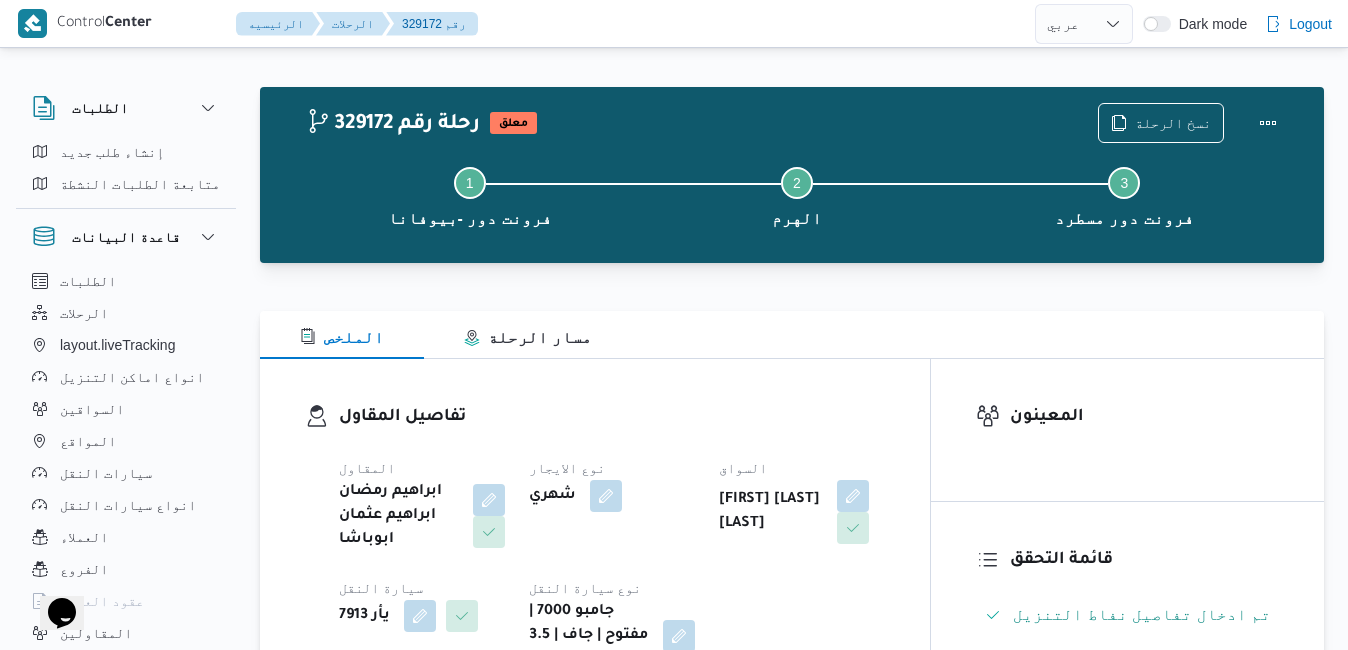 scroll, scrollTop: 0, scrollLeft: 0, axis: both 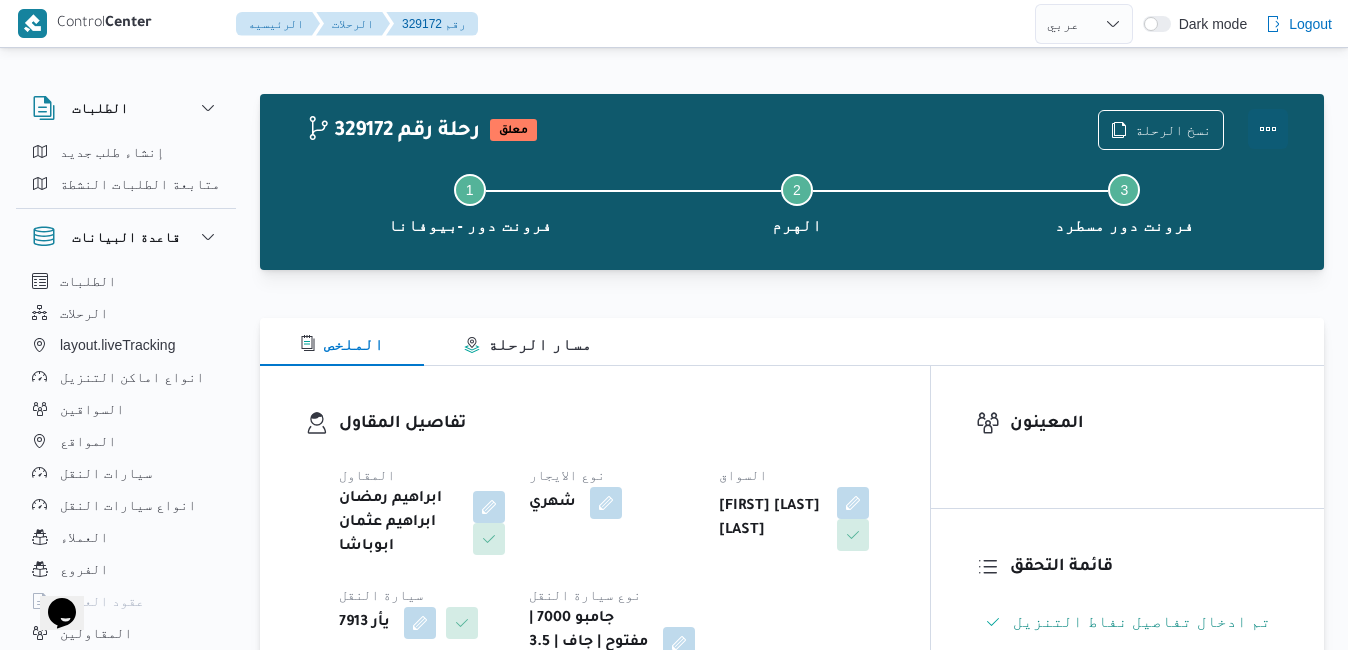 click at bounding box center (1268, 129) 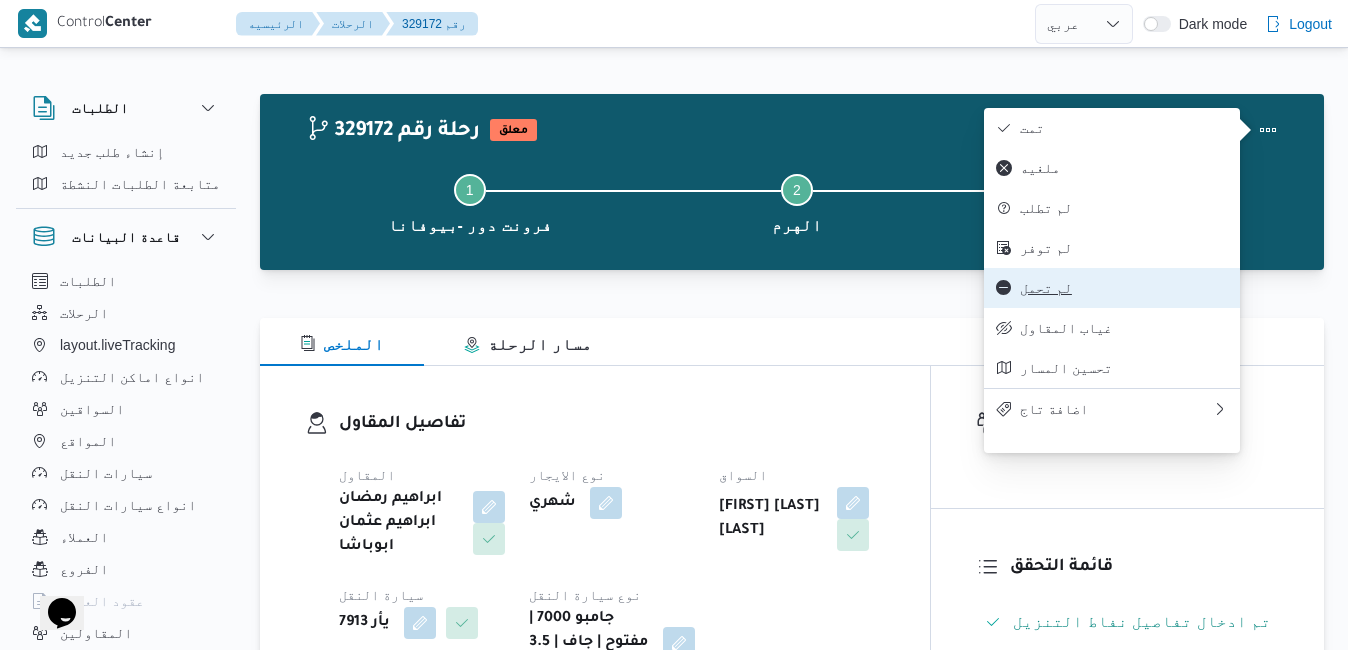 click on "لم تحمل" at bounding box center (1124, 288) 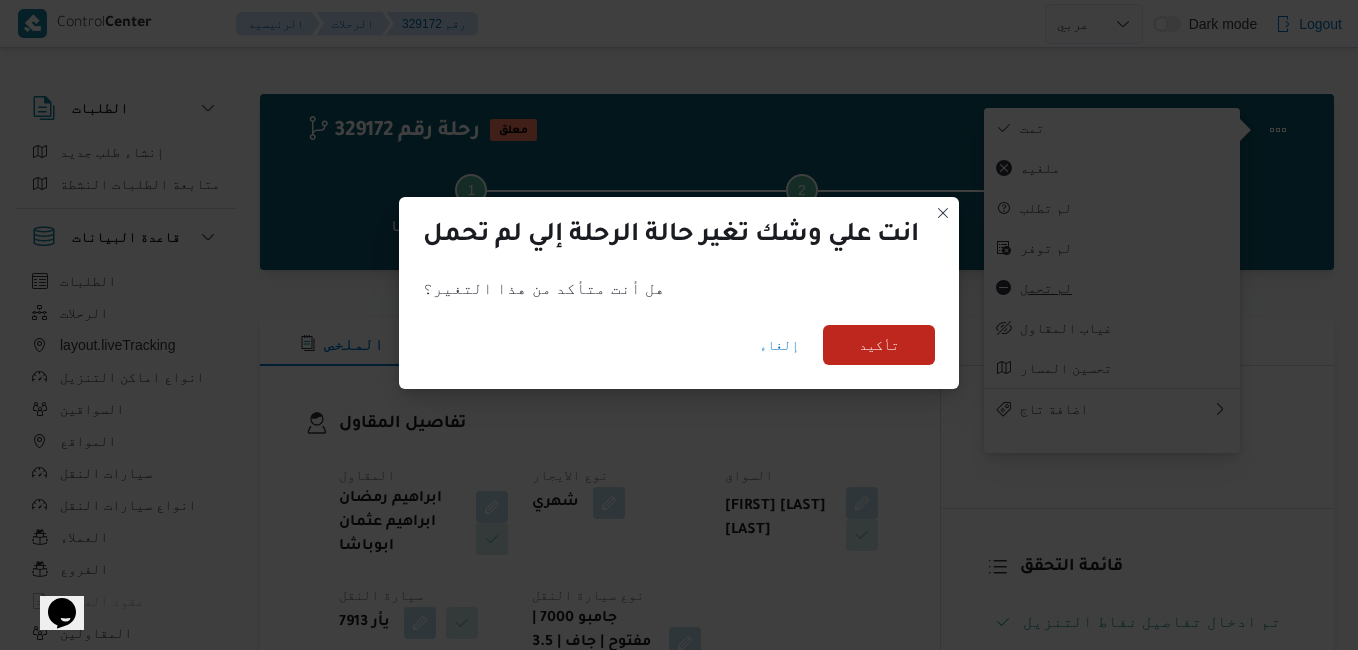 click on "انت علي وشك تغير حالة الرحلة إلي لم تحمل هل أنت متأكد من هذا التغير؟ إلغاء تأكيد" at bounding box center [679, 325] 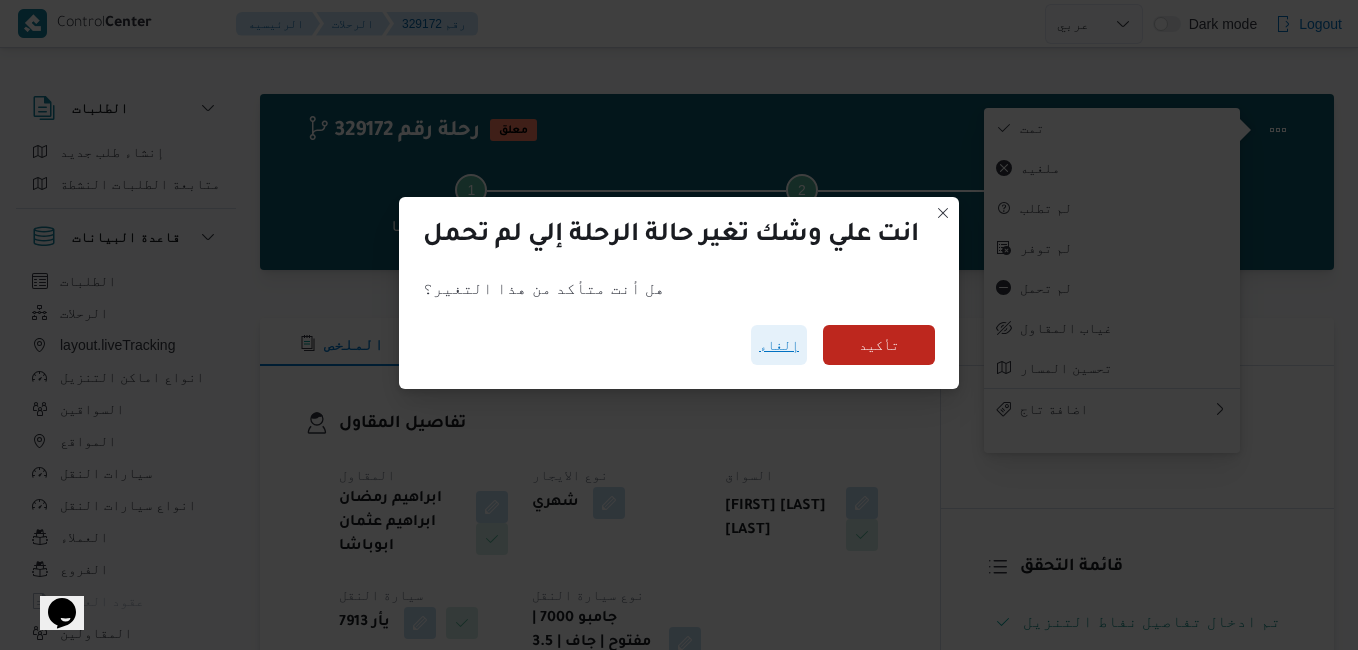 click on "إلغاء" at bounding box center [779, 345] 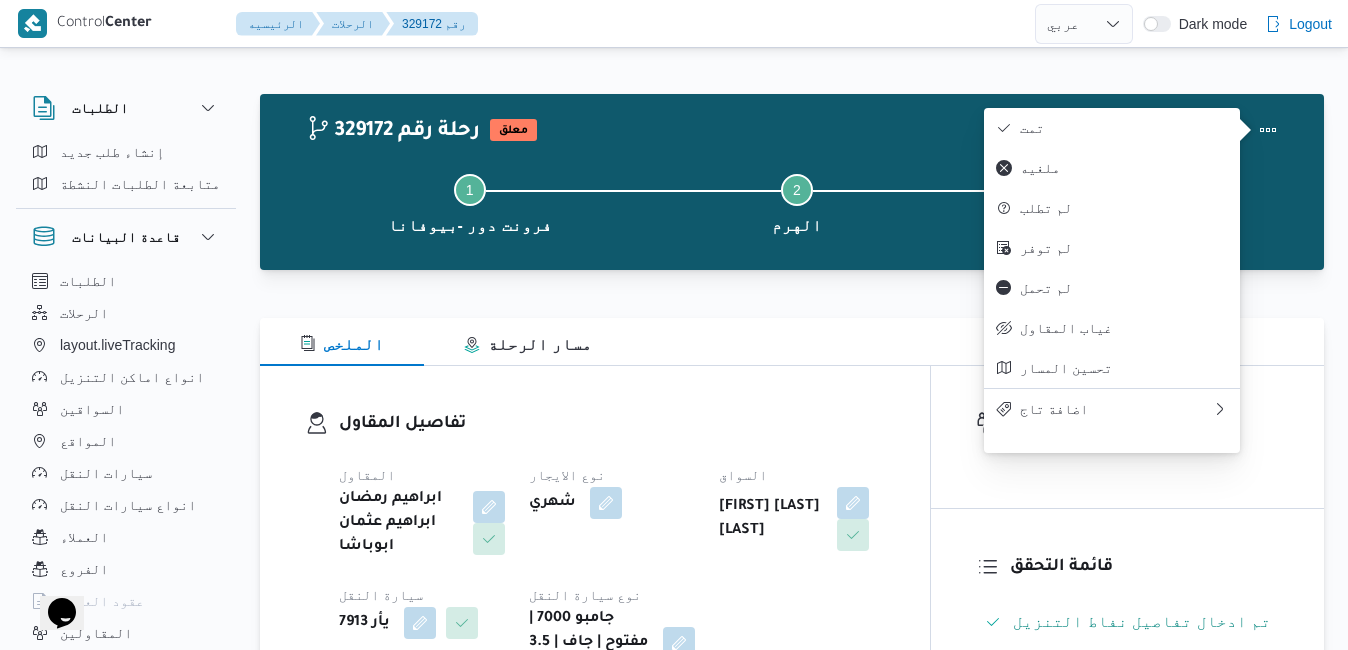 click on "الملخص مسار الرحلة" at bounding box center [792, 342] 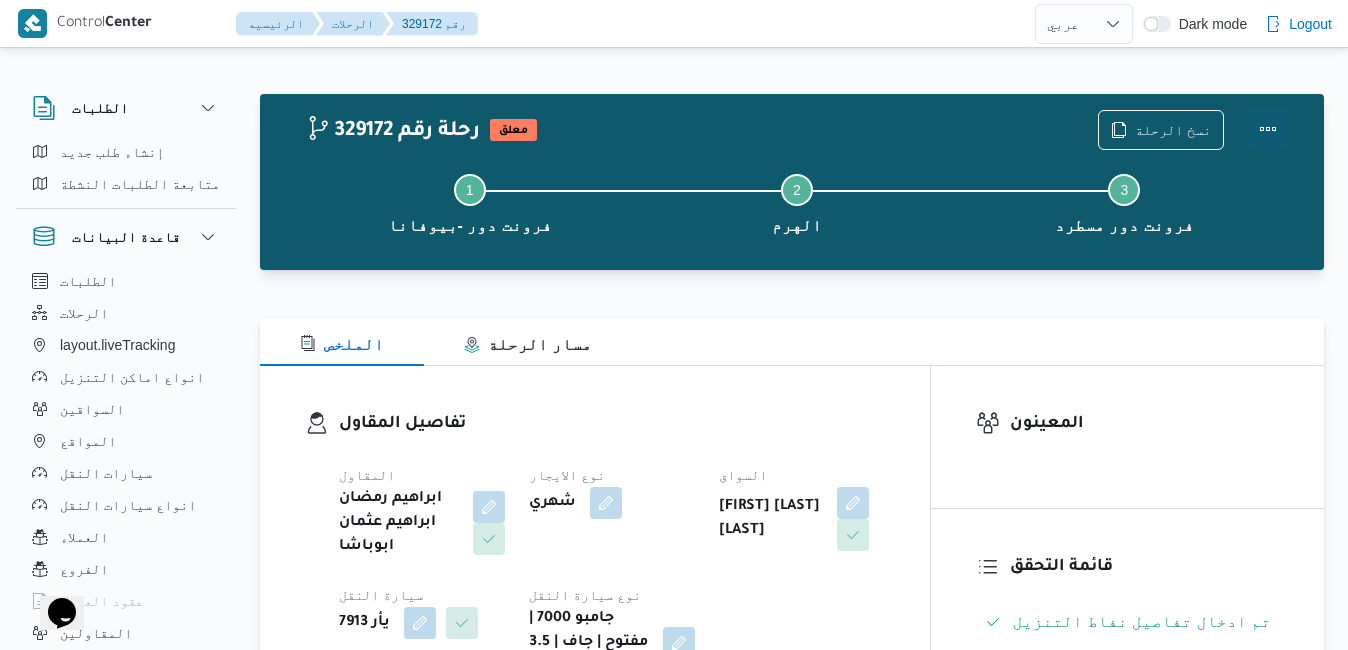 click at bounding box center (1268, 129) 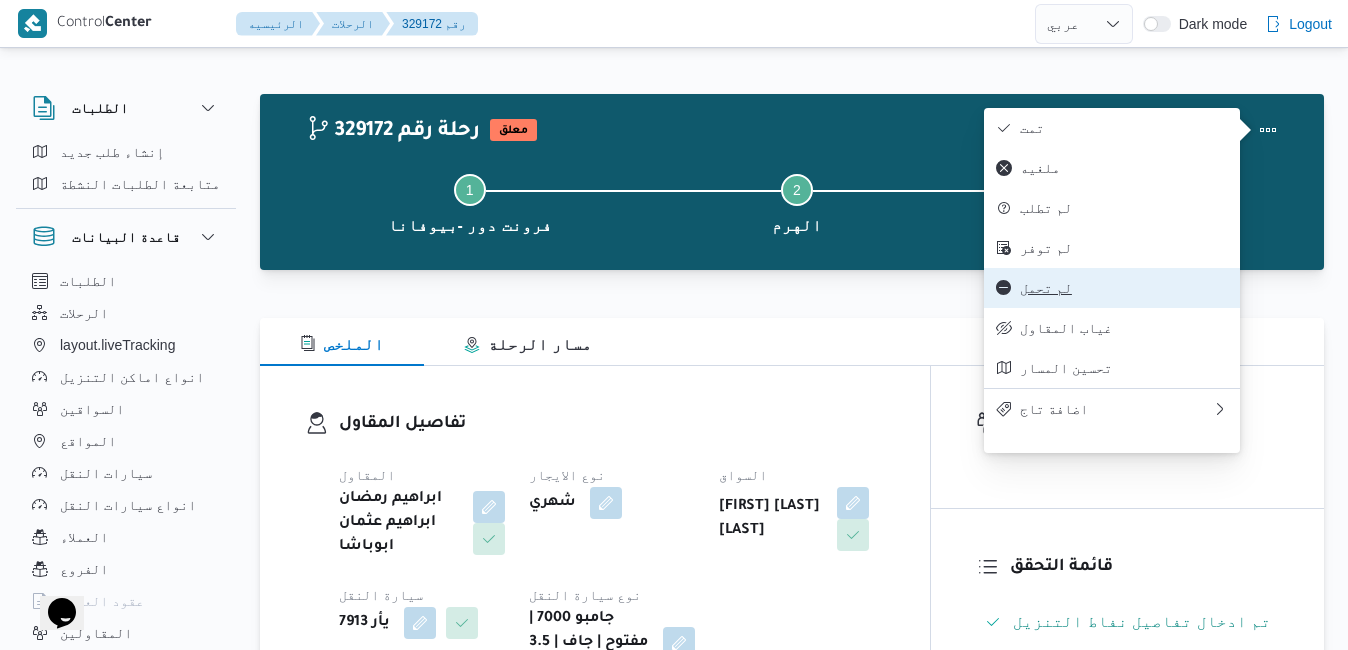 click on "لم تحمل" at bounding box center (1112, 288) 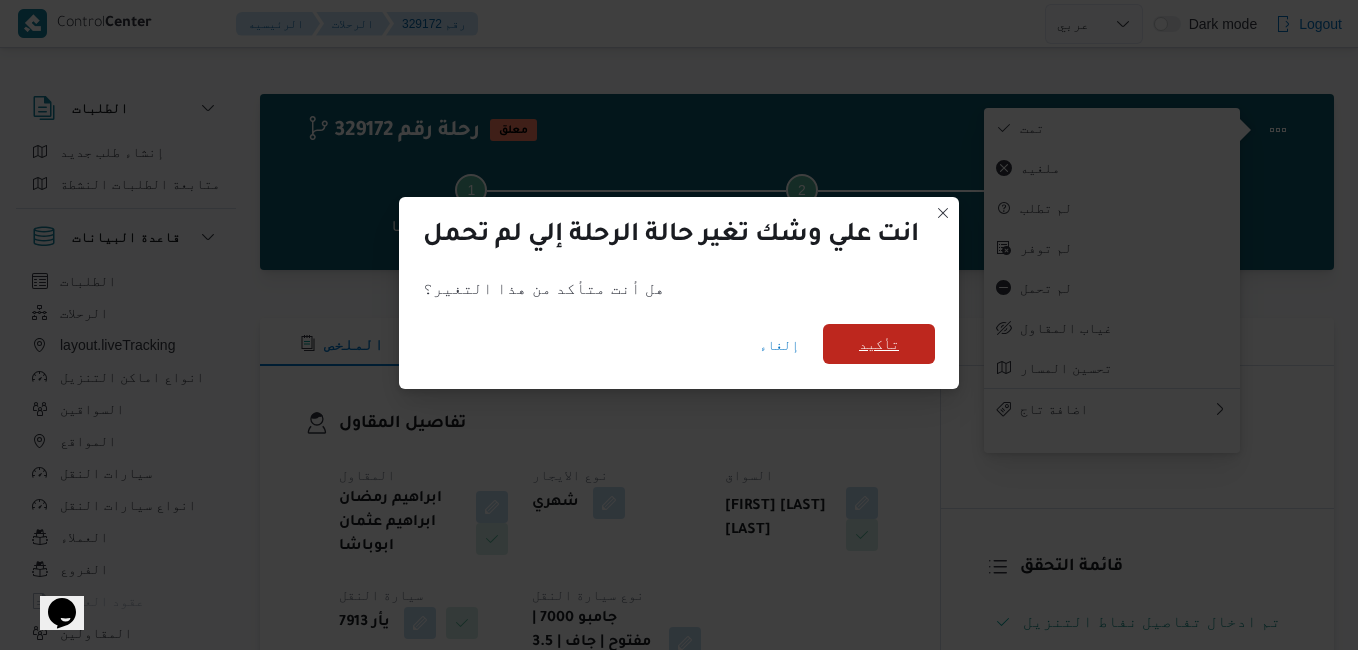 click on "تأكيد" at bounding box center [879, 344] 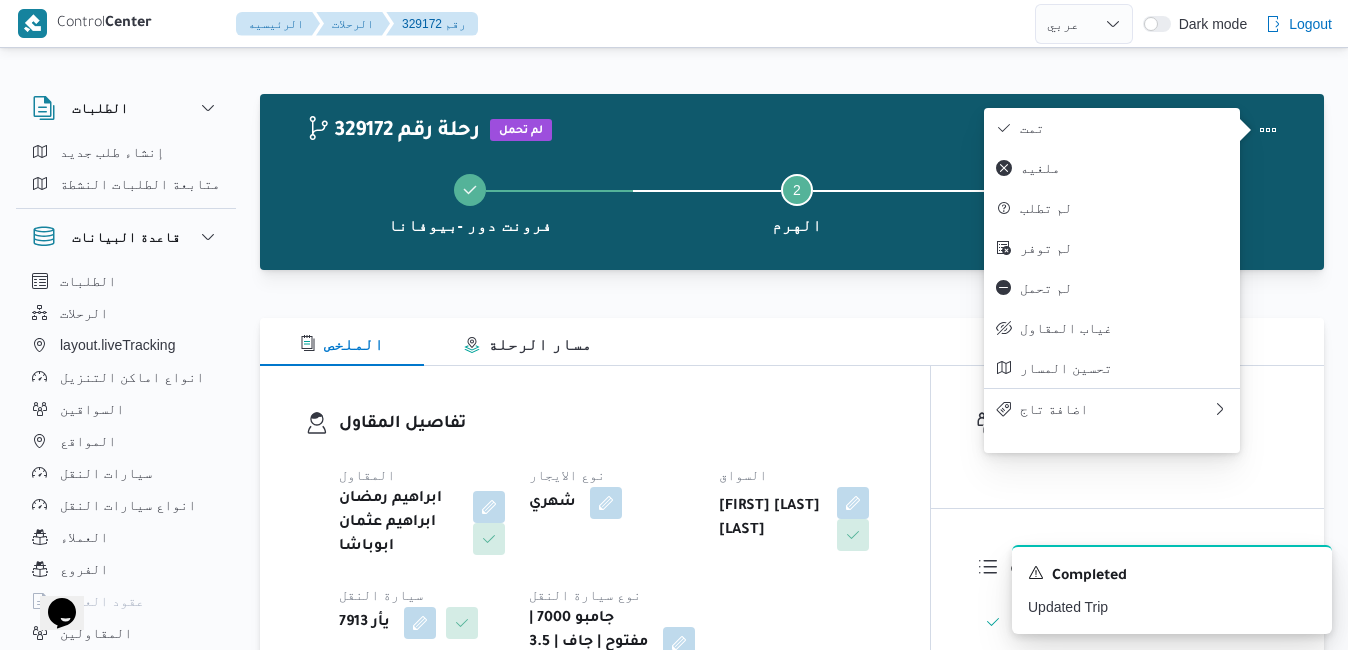 click on "تفاصيل المقاول" at bounding box center (612, 424) 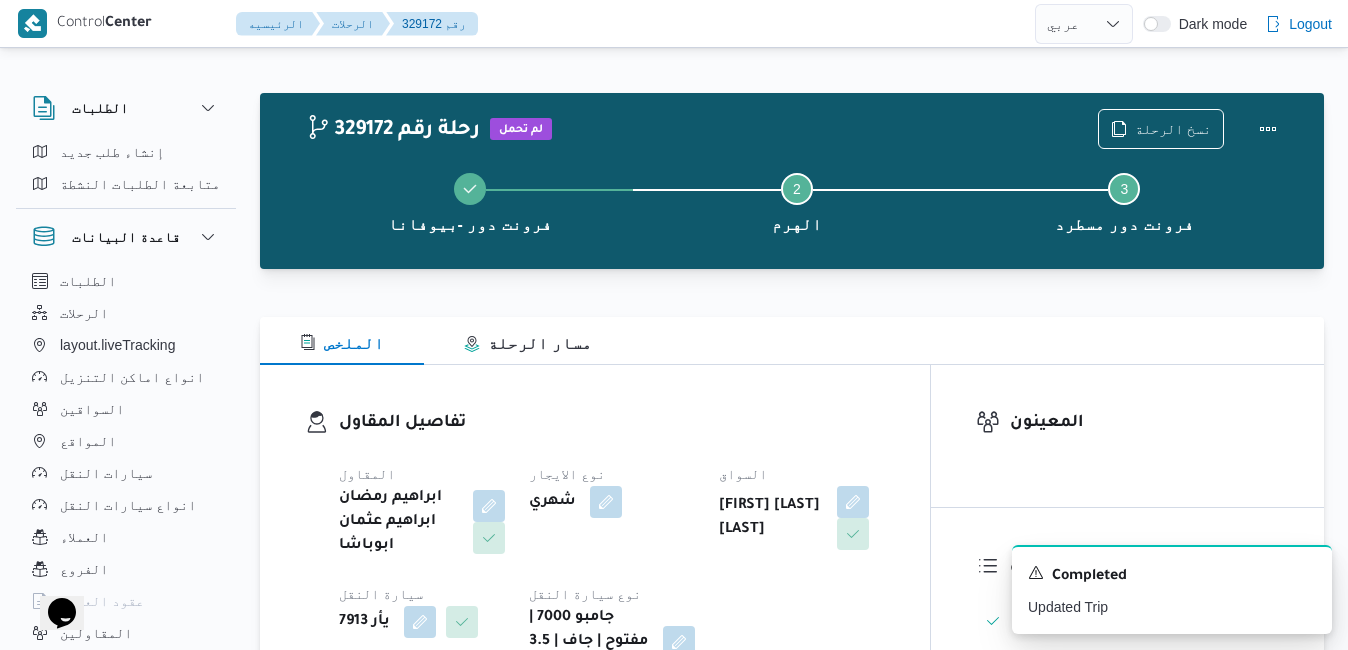 scroll, scrollTop: 0, scrollLeft: 0, axis: both 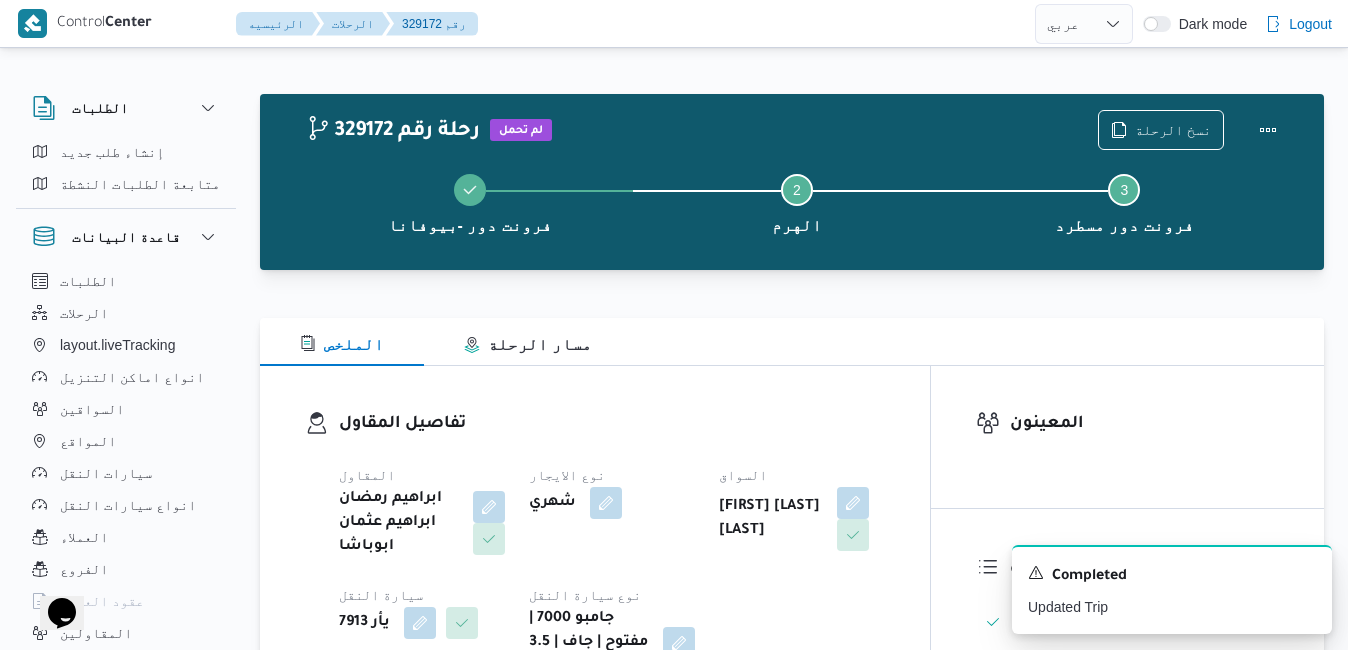click on "الملخص مسار الرحلة" at bounding box center (792, 342) 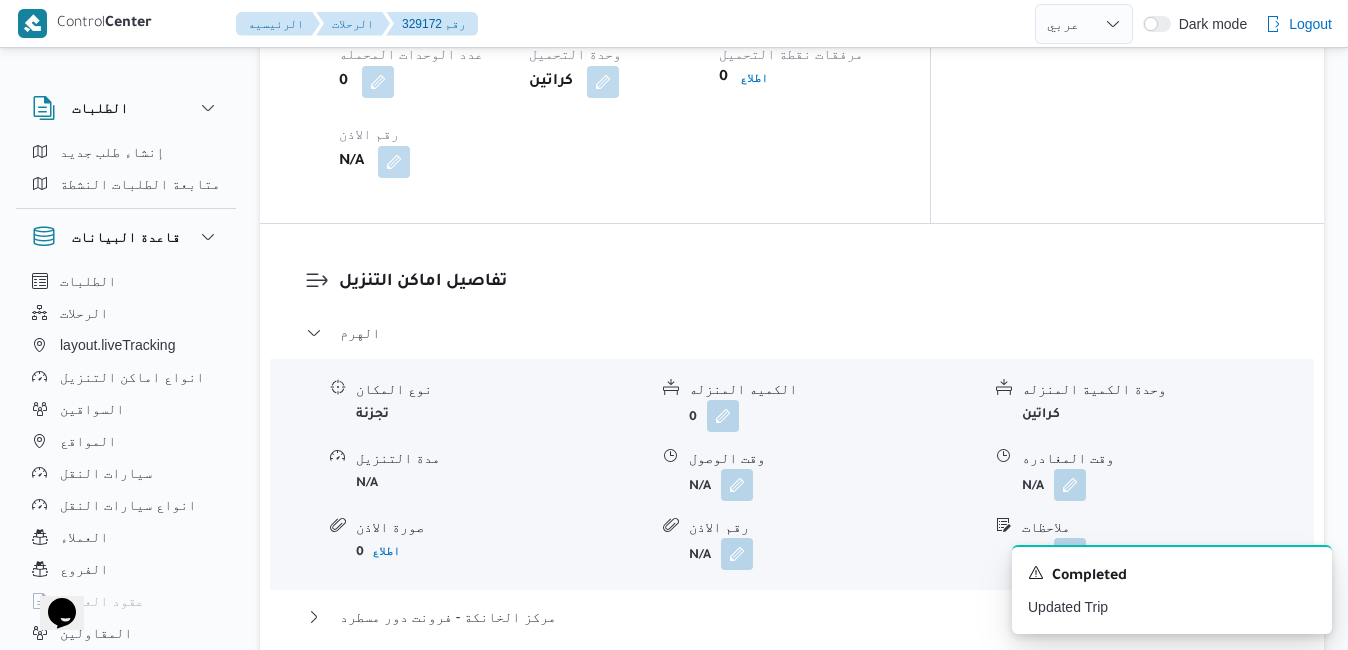 scroll, scrollTop: 1600, scrollLeft: 0, axis: vertical 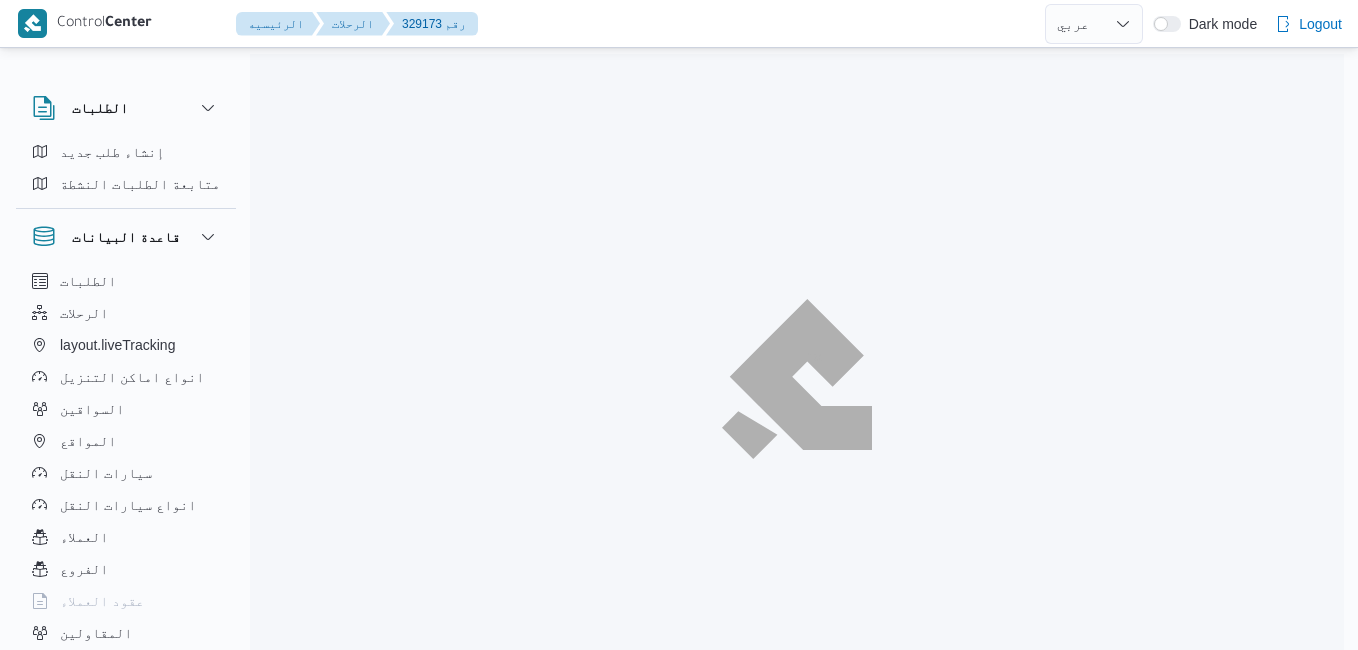select on "ar" 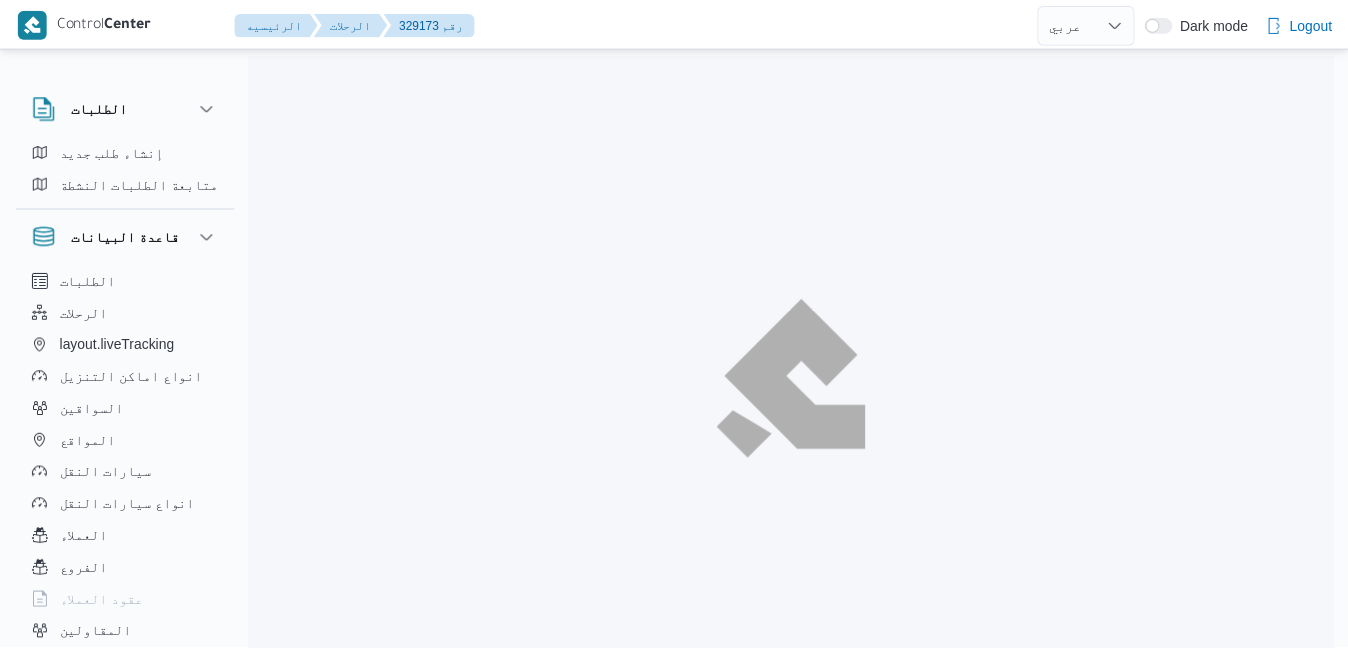 scroll, scrollTop: 0, scrollLeft: 0, axis: both 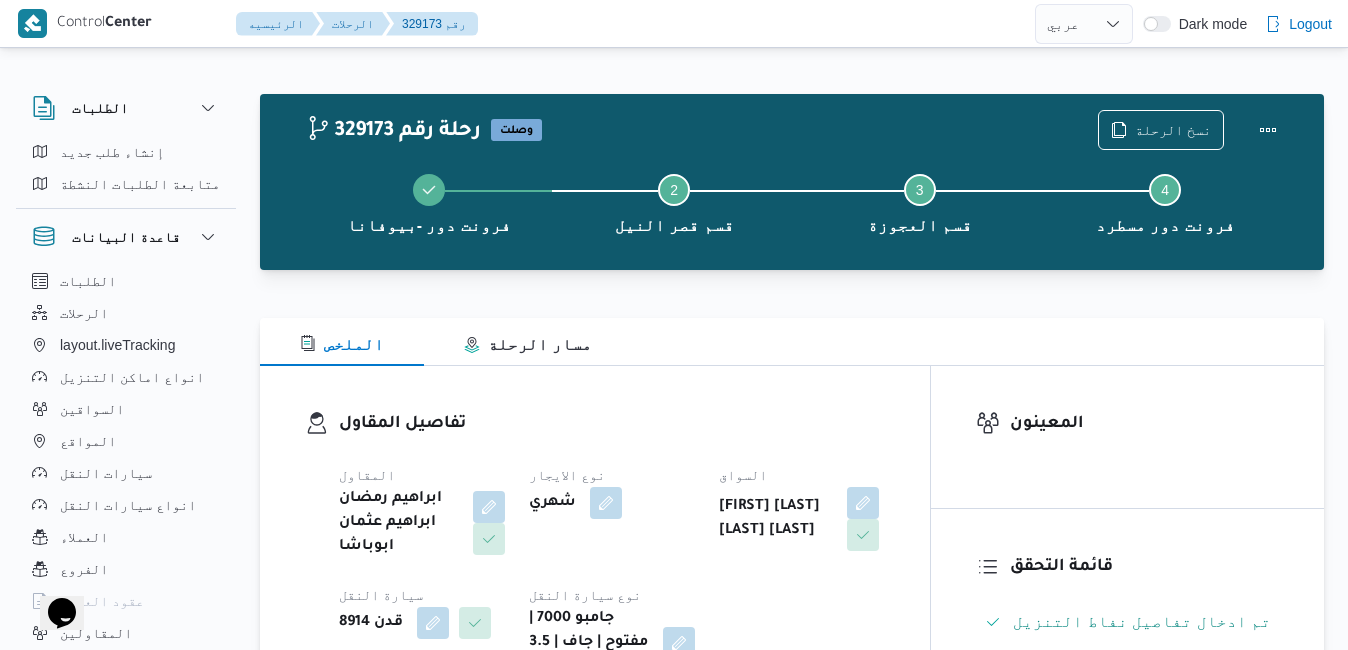click on "تفاصيل المقاول المقاول ابراهيم رمضان ابراهيم عثمان ابوباشا نوع الايجار شهري السواق اشرف عبدالبصير عبدالبصير خضر  سيارة النقل قدن 8914 نوع سيارة النقل جامبو 7000 | مفتوح | جاف | 3.5 طن" at bounding box center (595, 545) 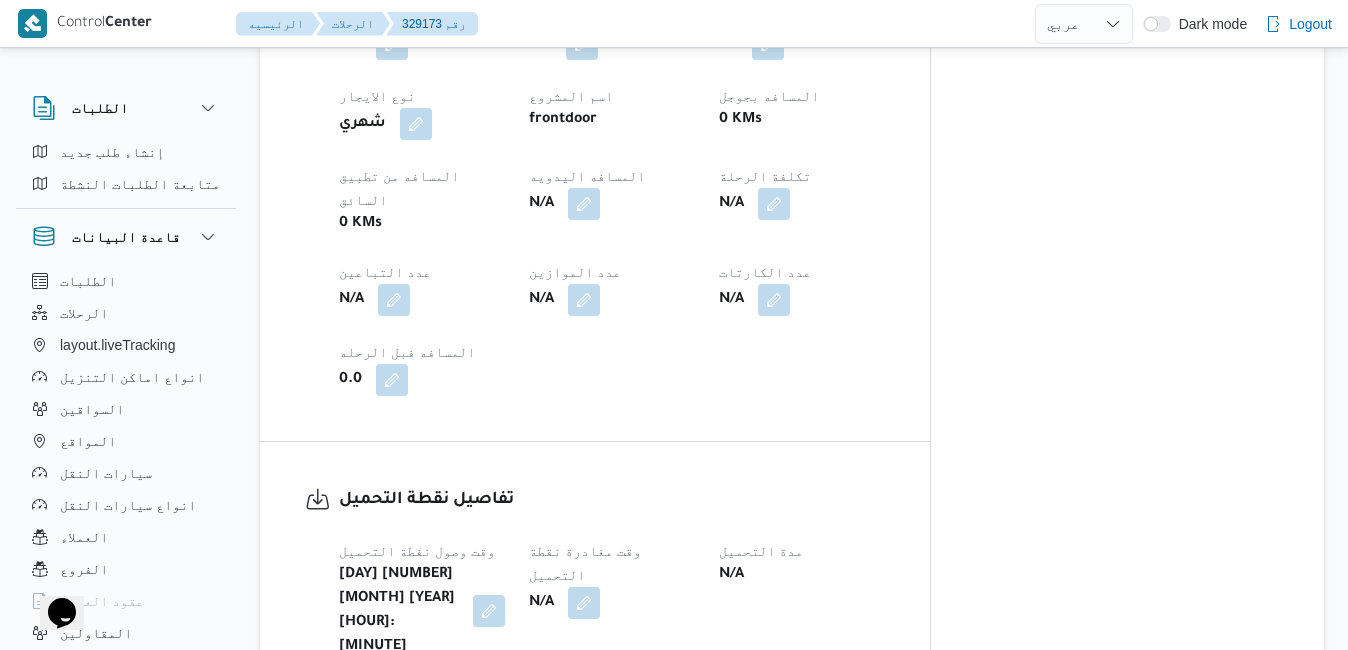scroll, scrollTop: 1120, scrollLeft: 0, axis: vertical 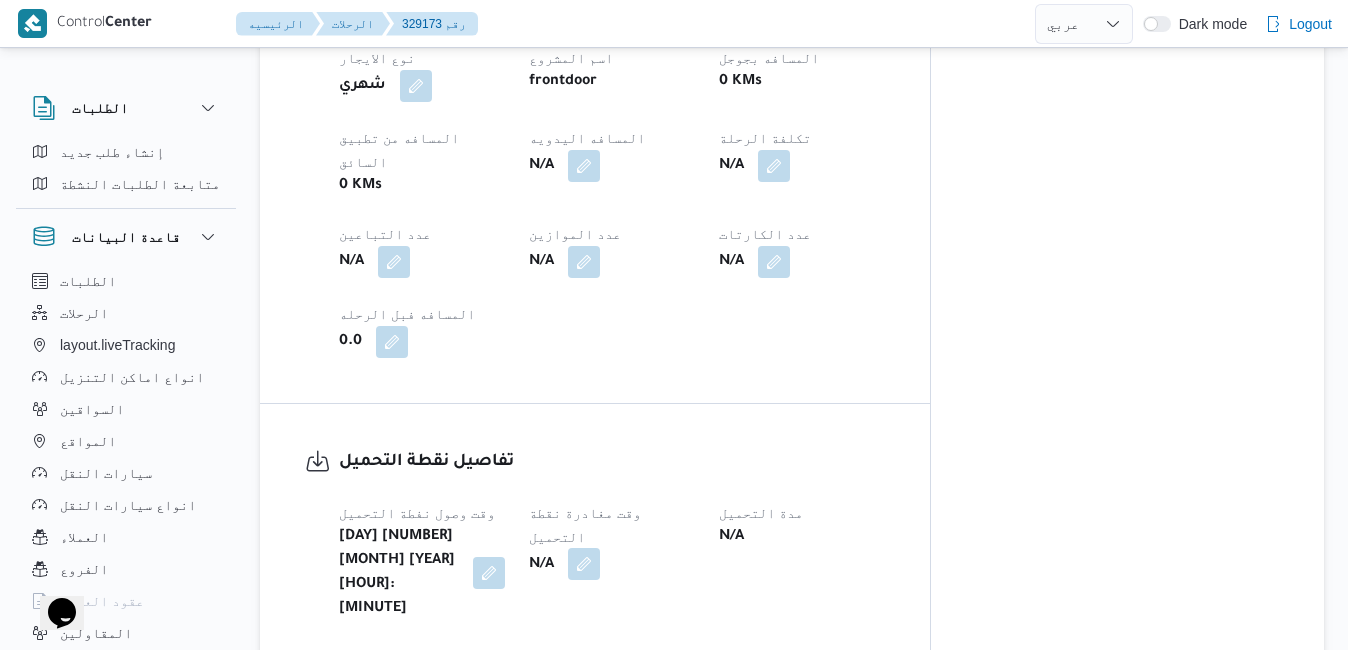 click at bounding box center (584, 564) 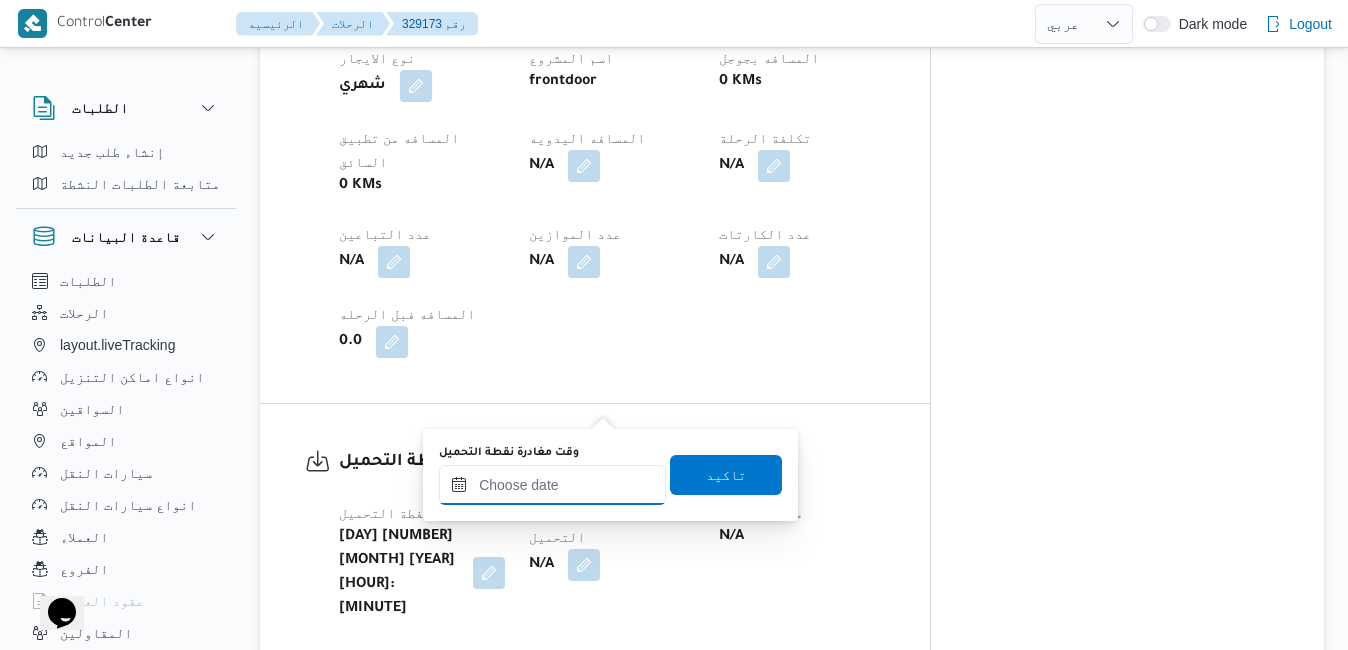 click on "وقت مغادرة نقطة التحميل" at bounding box center [552, 485] 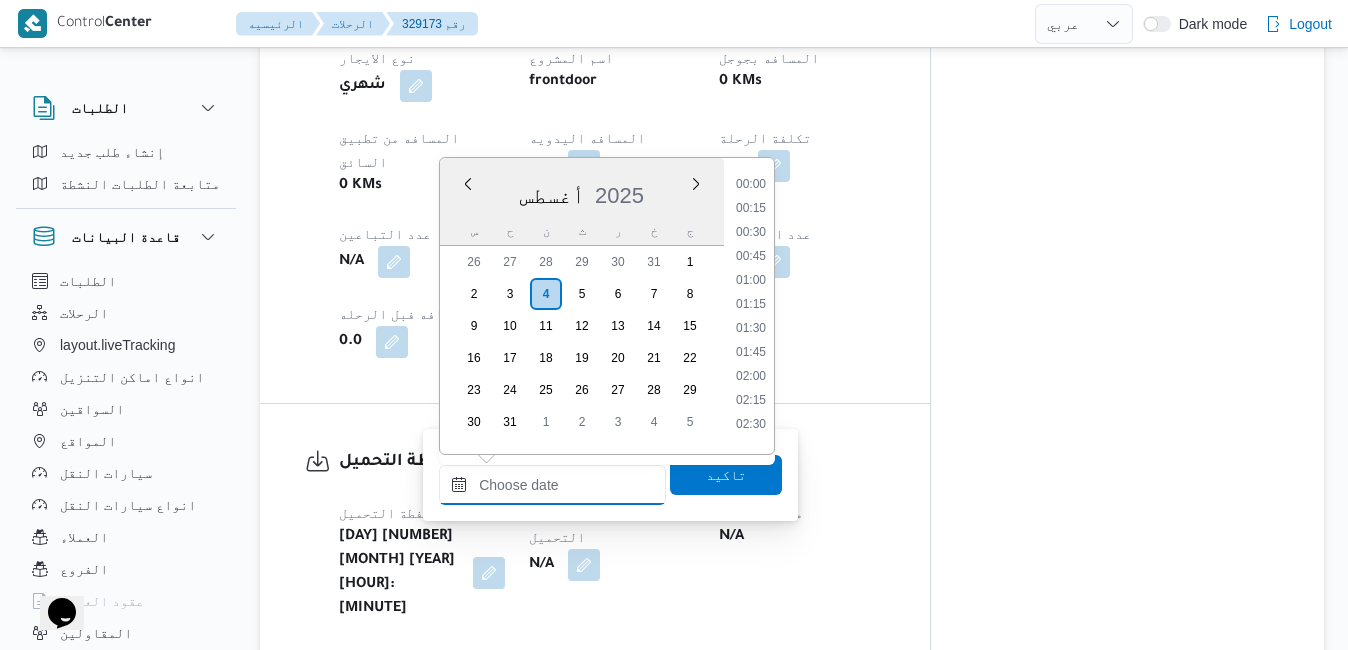 scroll, scrollTop: 1206, scrollLeft: 0, axis: vertical 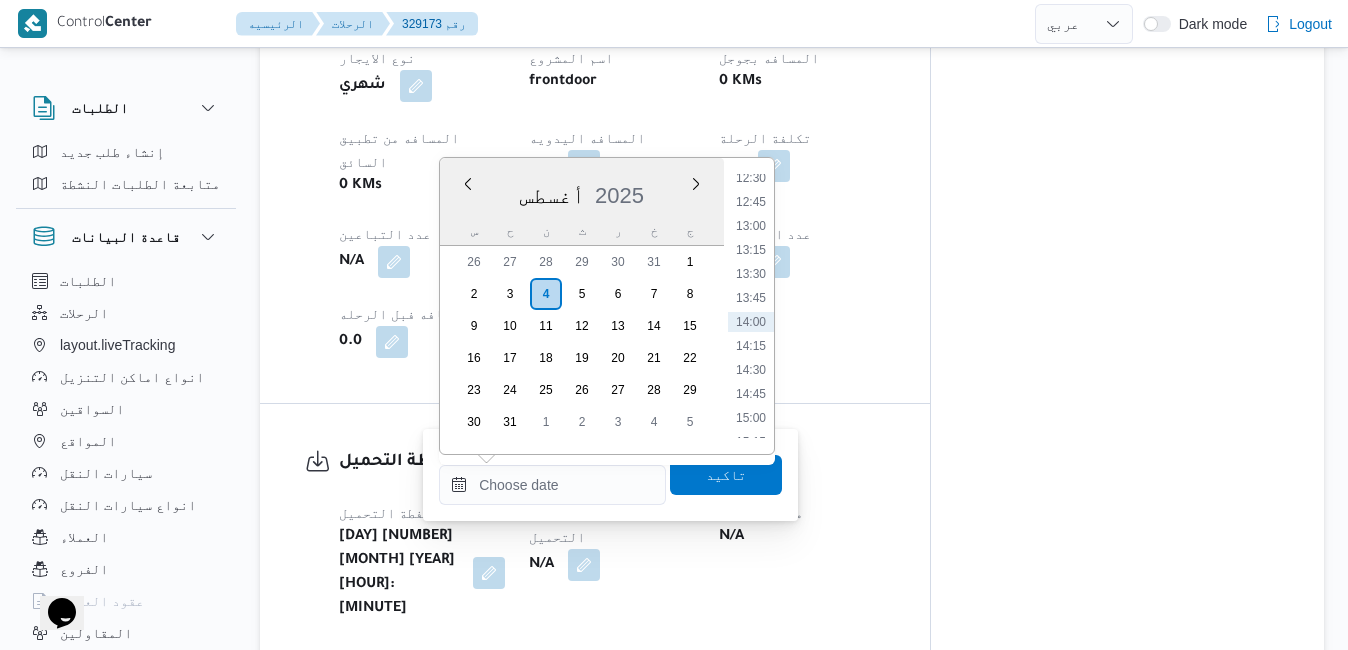 click on "أغسطس 2025" at bounding box center (582, 191) 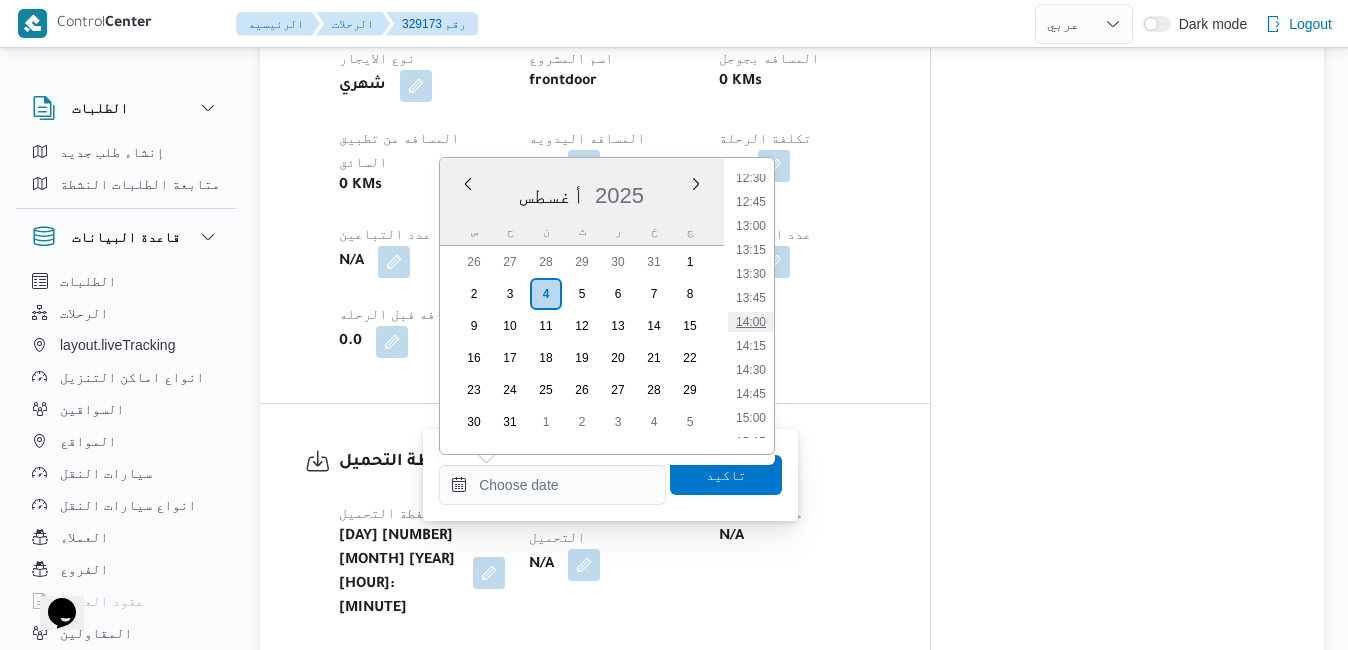 click on "14:00" at bounding box center [751, 322] 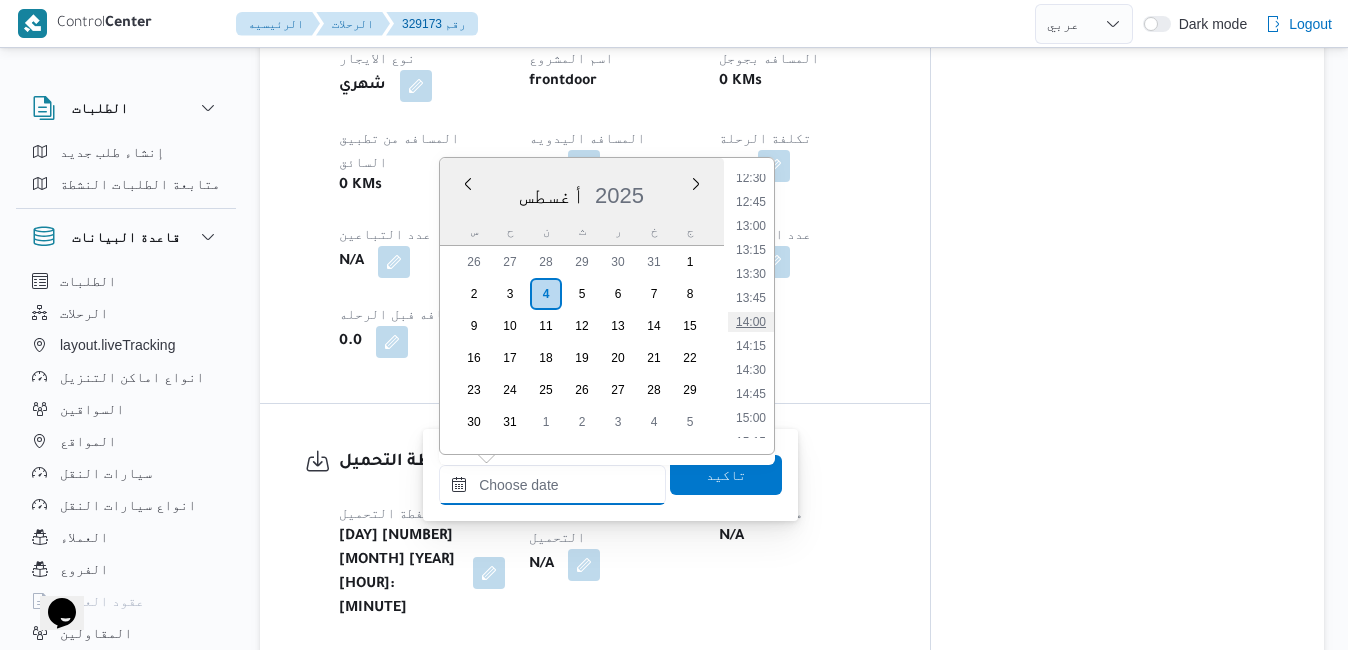 type on "[DATE] [TIME]" 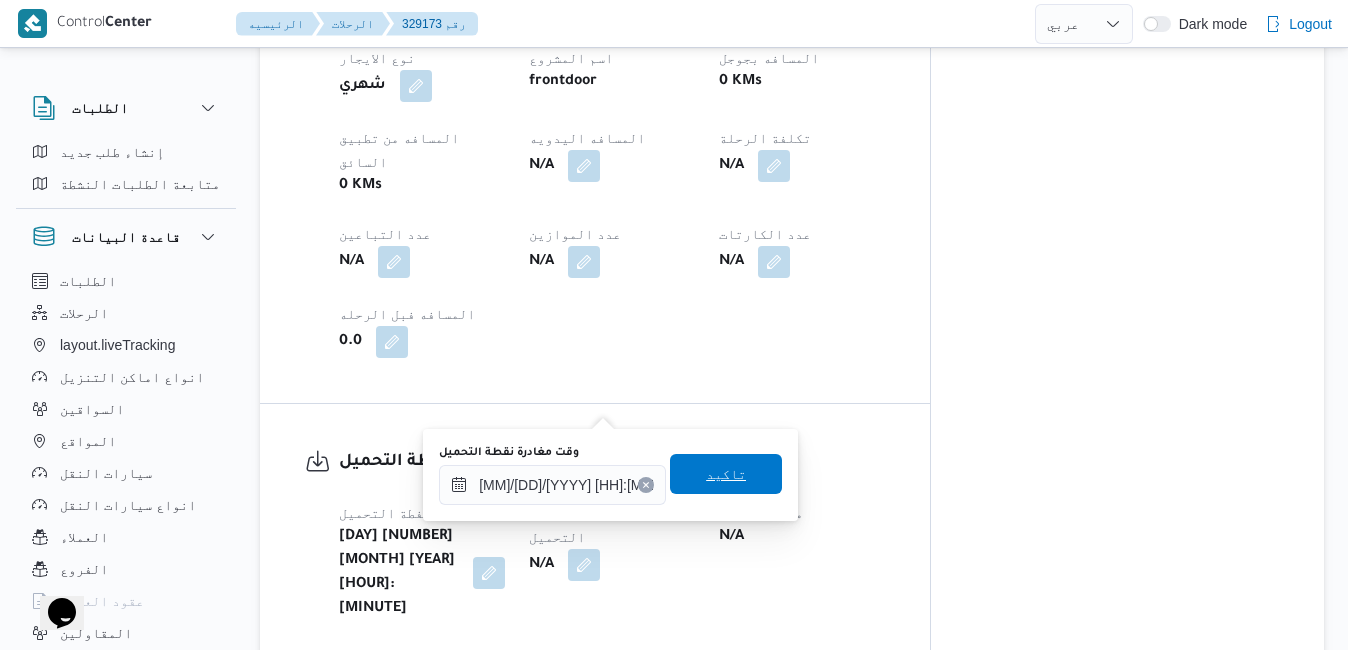 click on "تاكيد" at bounding box center [726, 474] 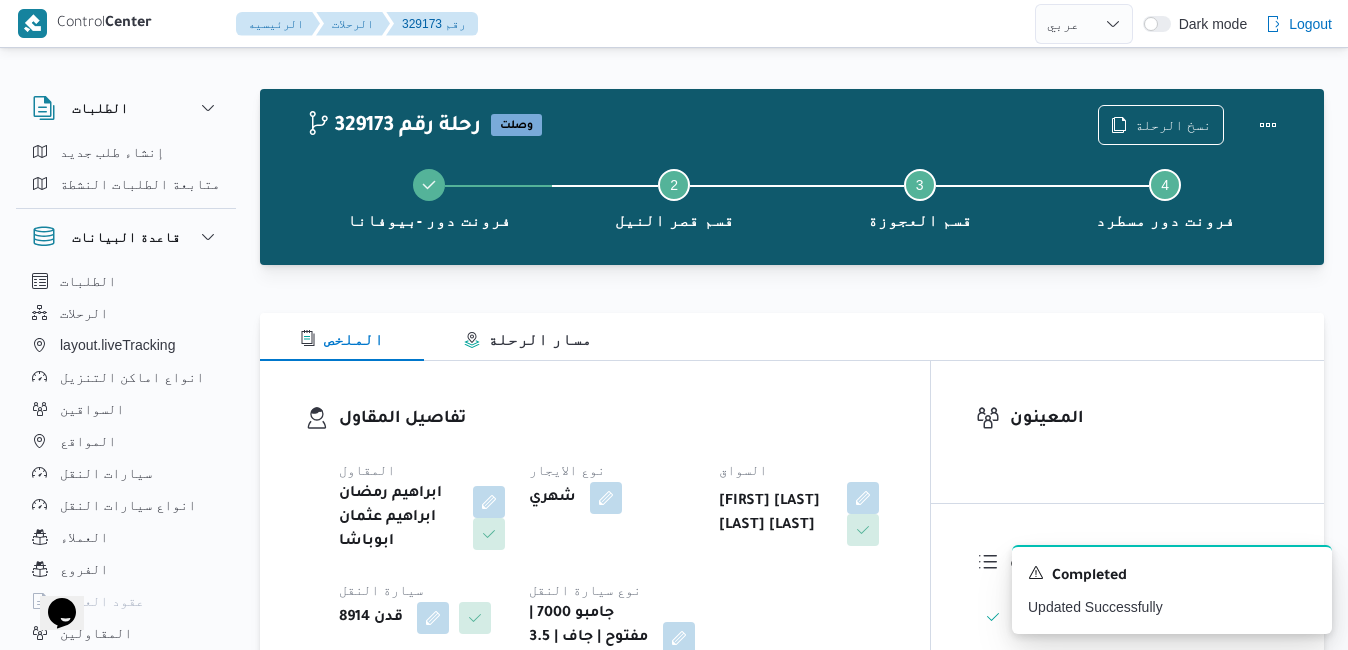 scroll, scrollTop: 0, scrollLeft: 0, axis: both 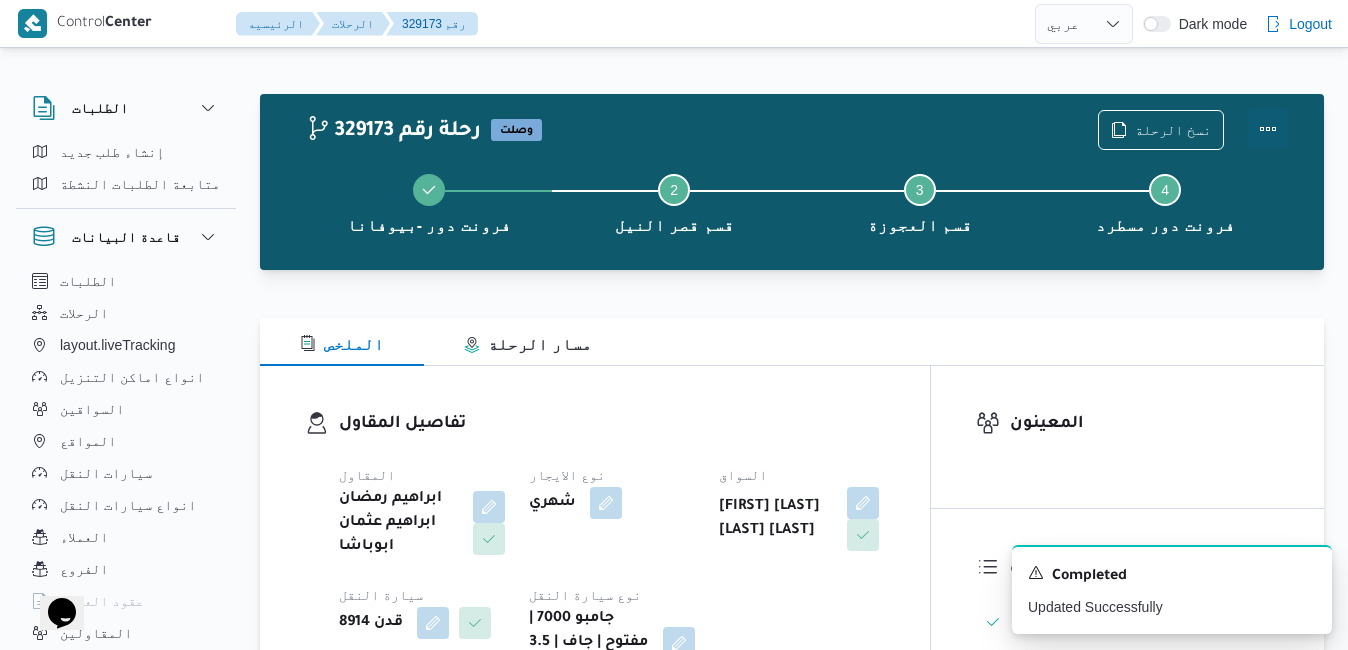 click at bounding box center (1268, 129) 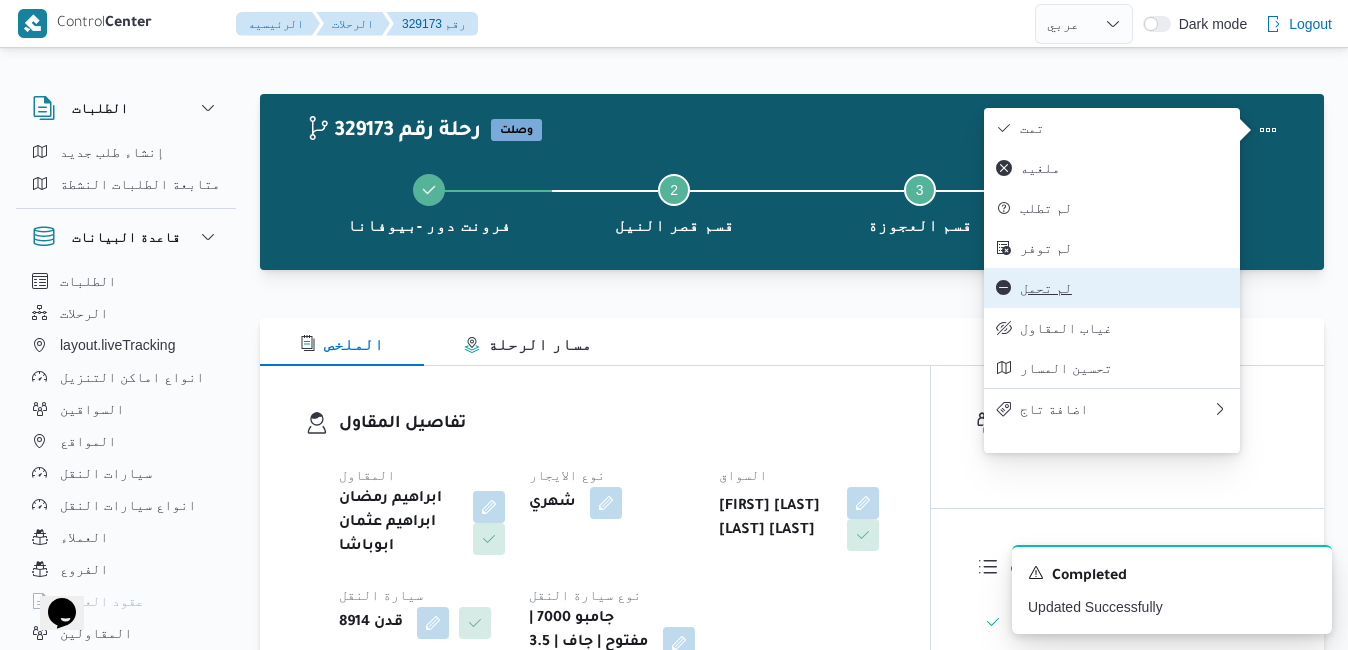 click on "لم تحمل" at bounding box center (1112, 288) 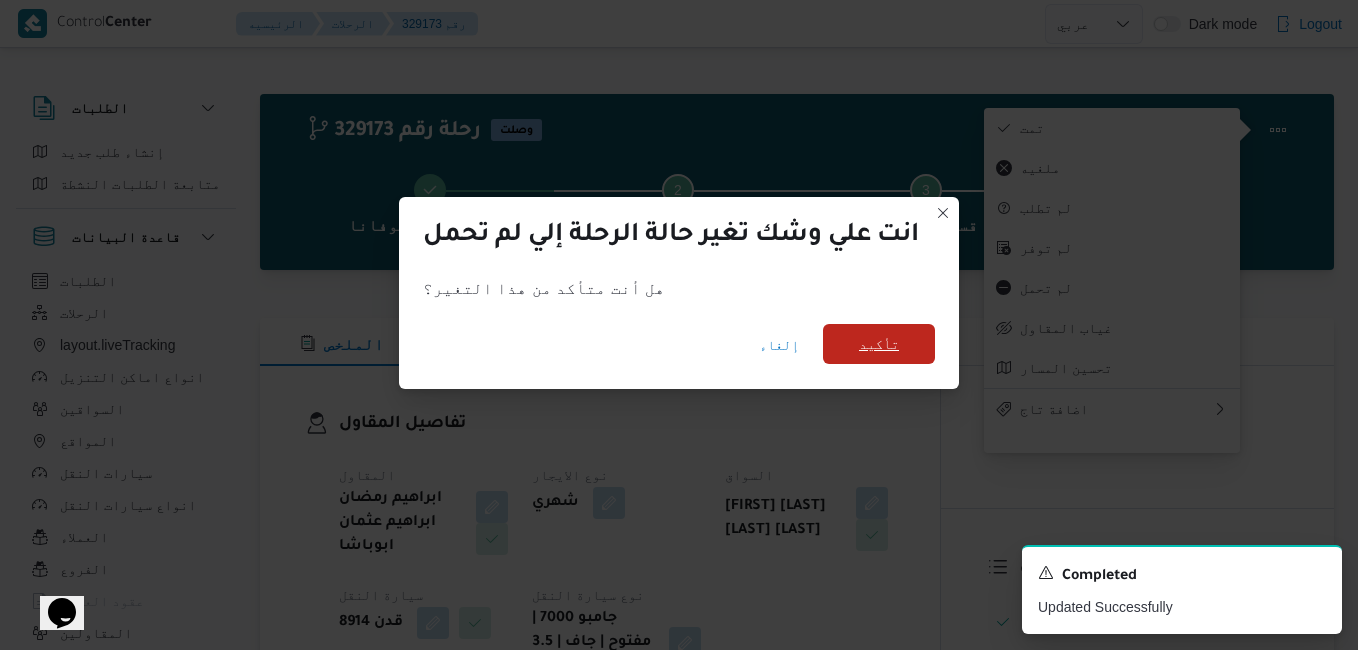 click on "تأكيد" at bounding box center (879, 344) 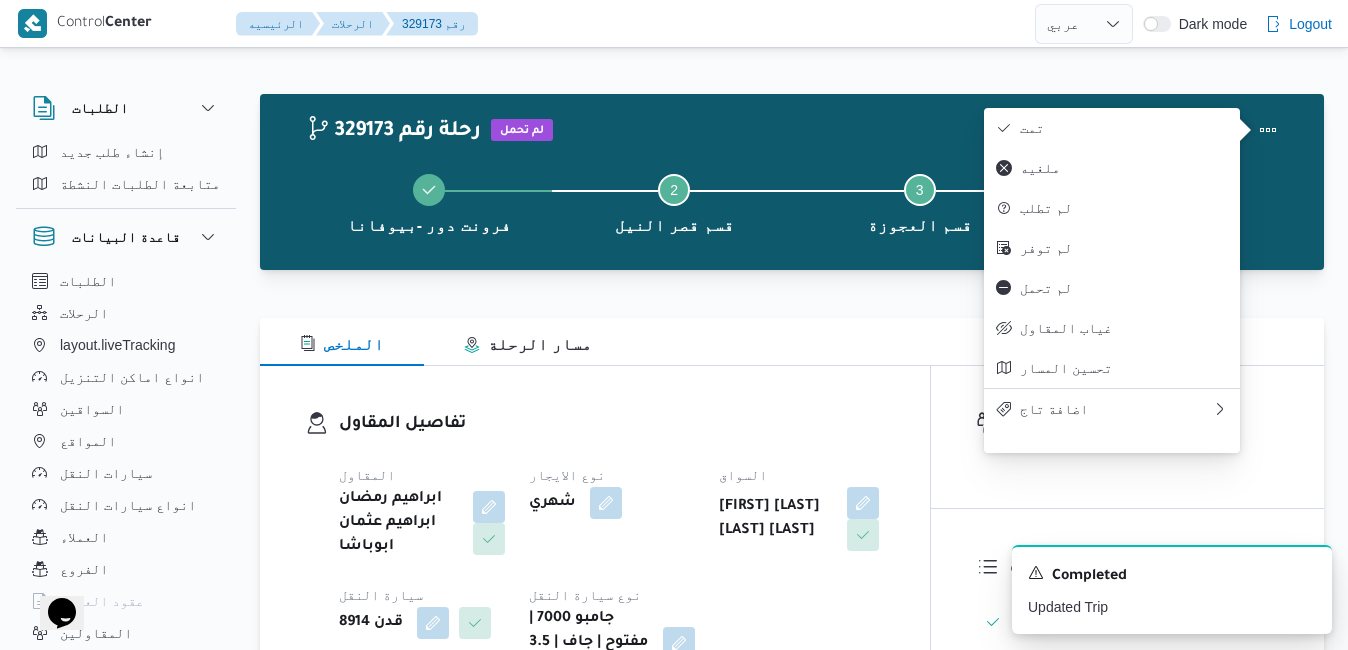 click on "الملخص مسار الرحلة" at bounding box center (792, 342) 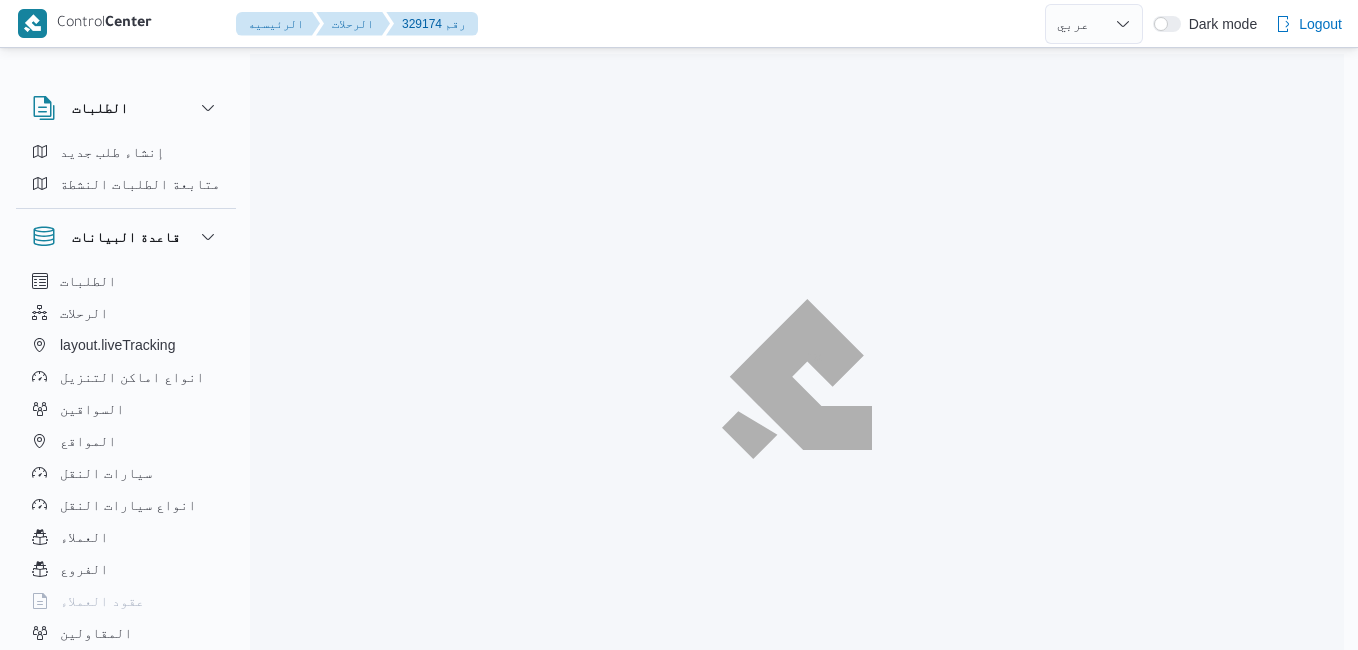 select on "ar" 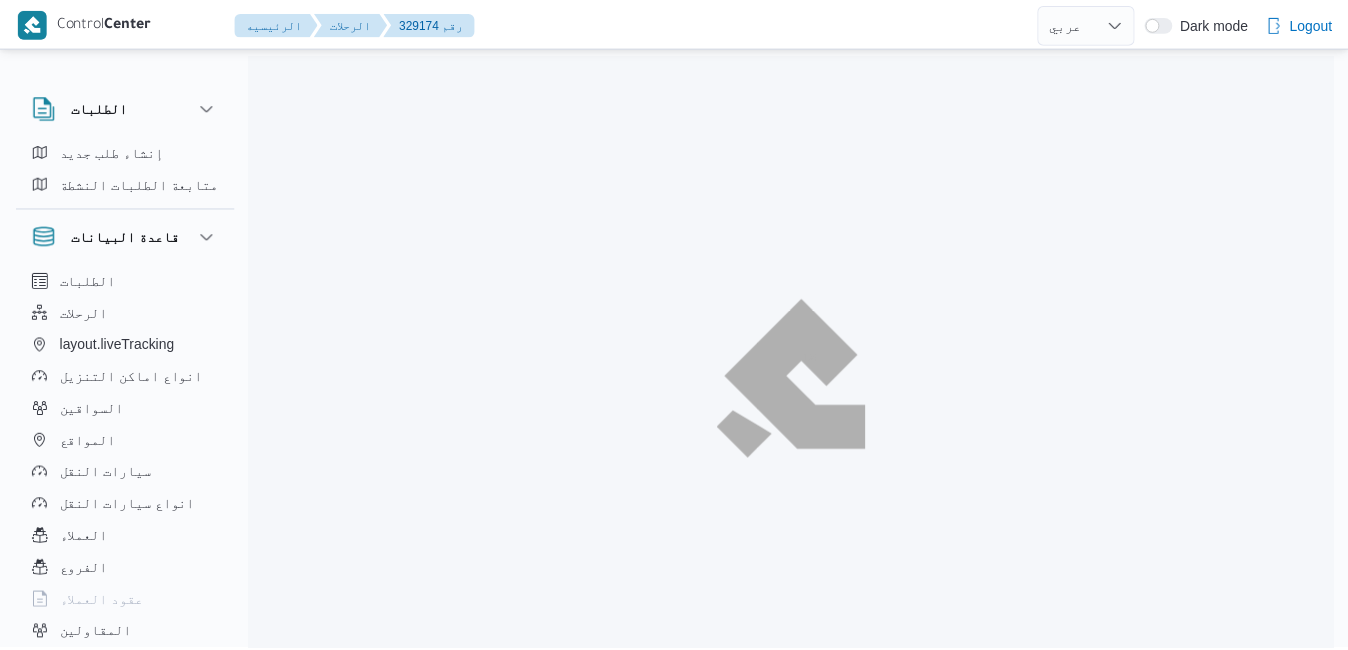 scroll, scrollTop: 0, scrollLeft: 0, axis: both 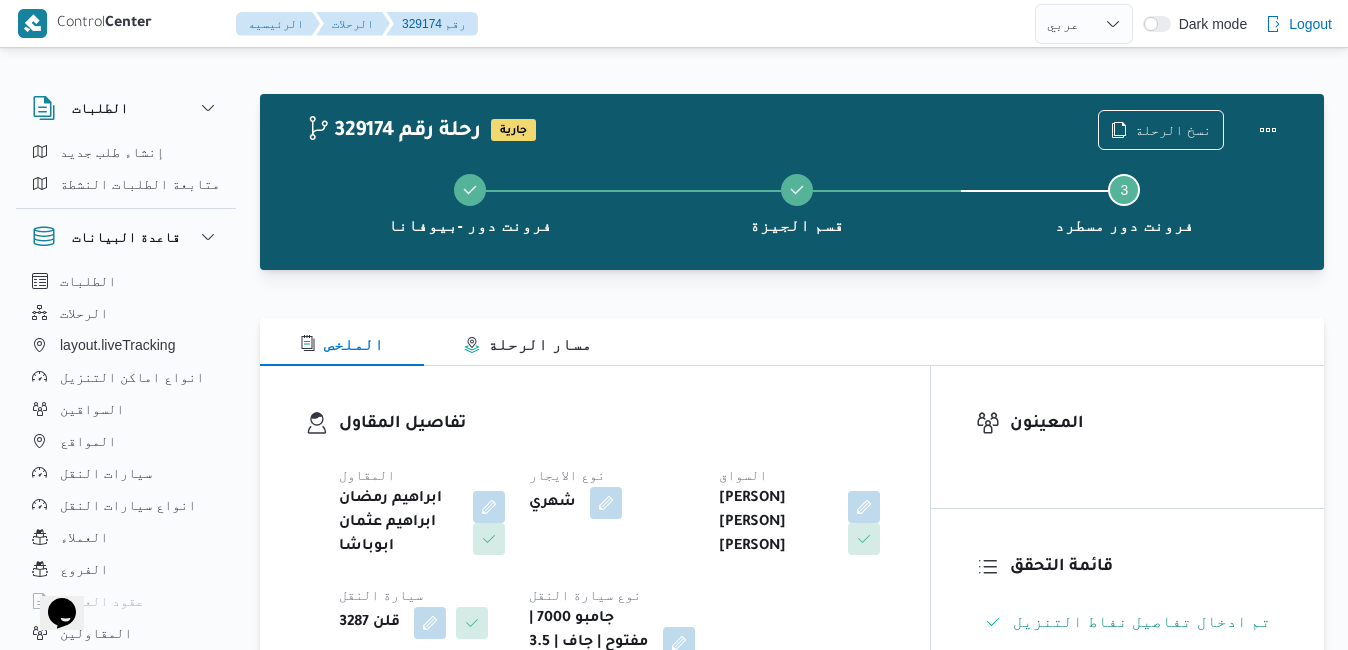 click on "الملخص مسار الرحلة" at bounding box center (792, 342) 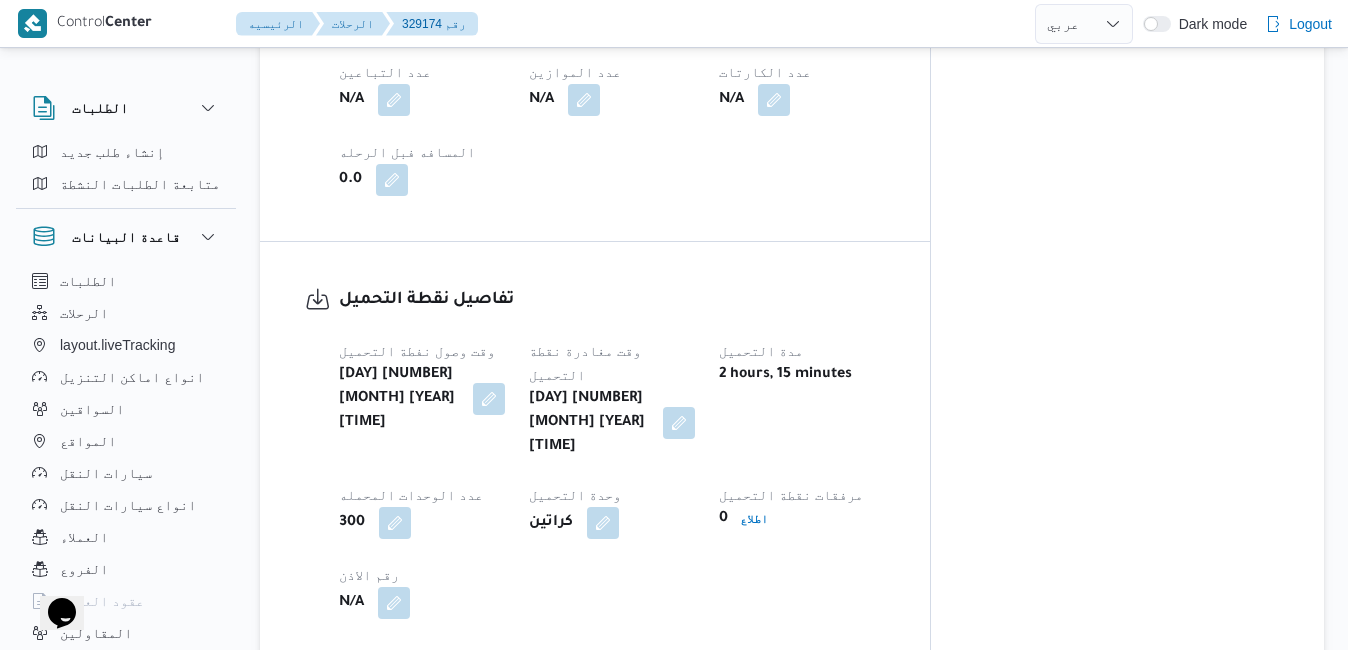 scroll, scrollTop: 1280, scrollLeft: 0, axis: vertical 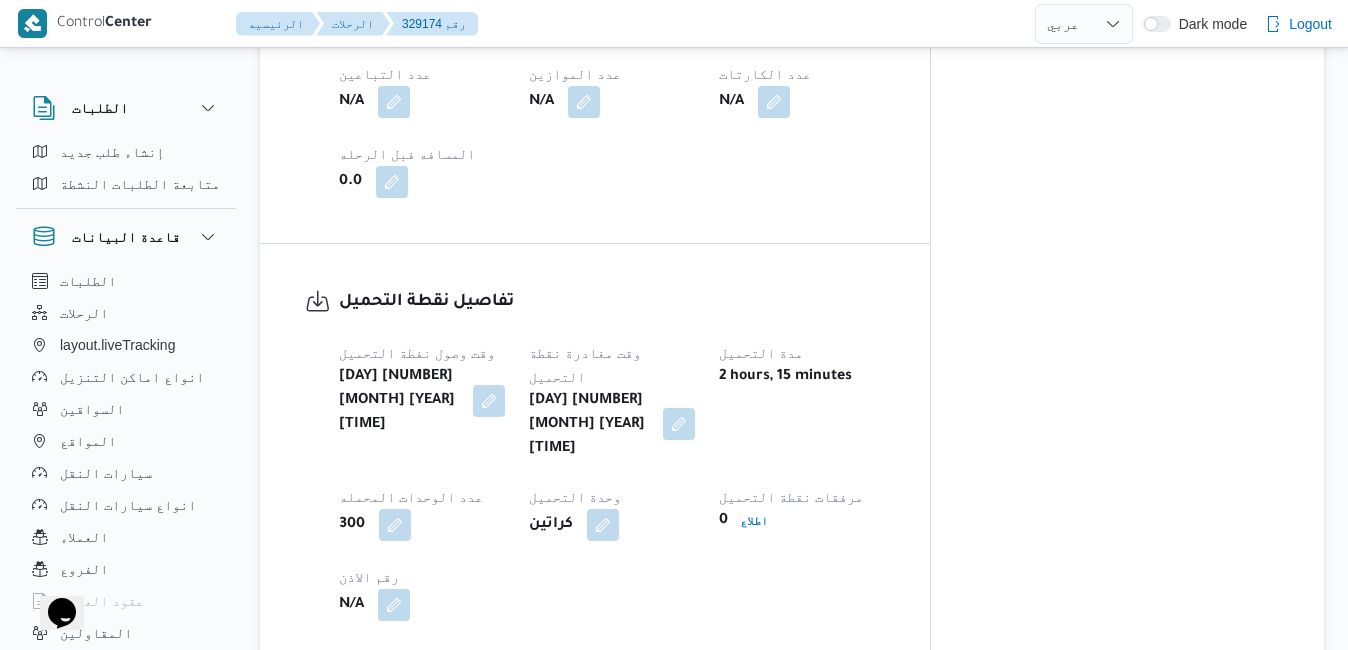 click at bounding box center (679, 424) 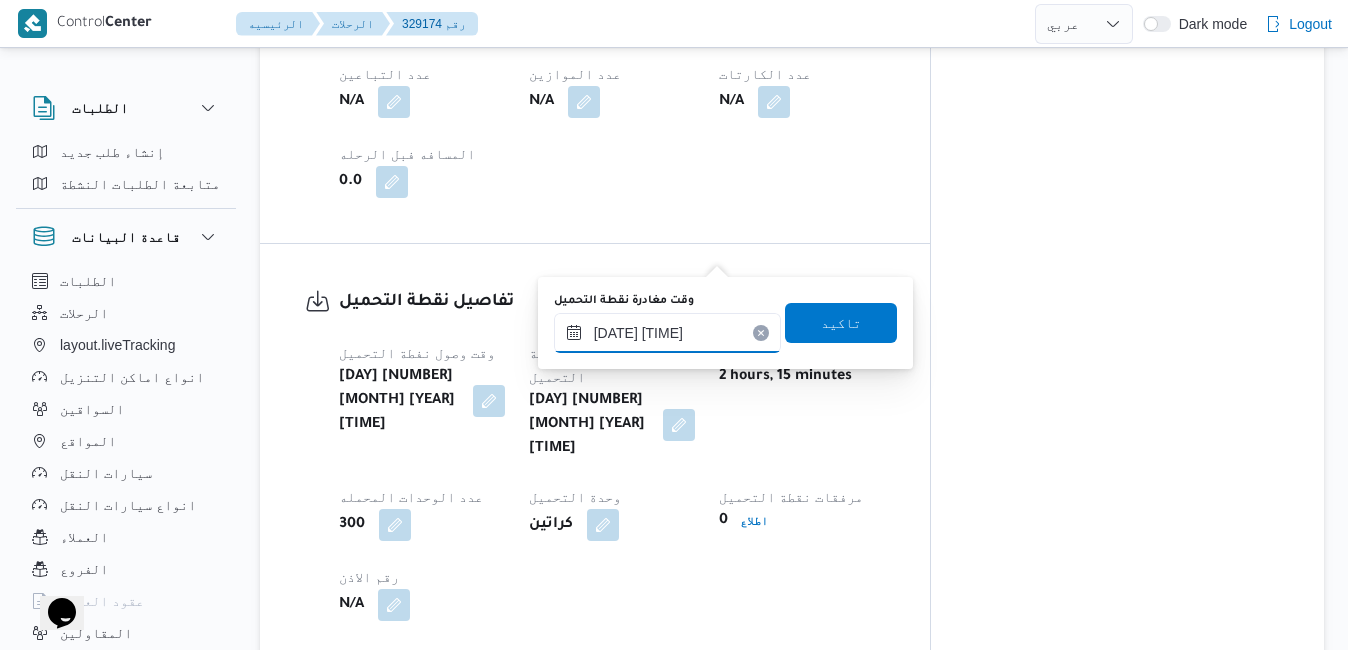 click on "٠٤/٠٨/٢٠٢٥ ١١:٠٧" at bounding box center (667, 333) 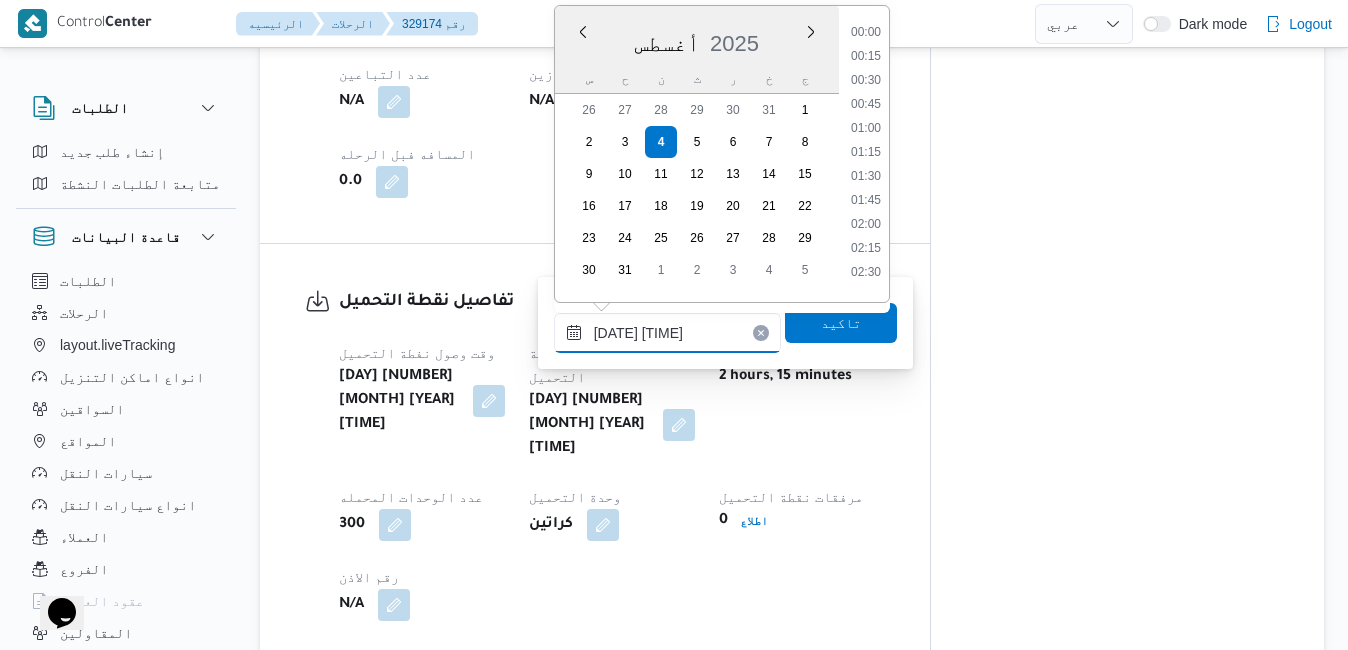 scroll, scrollTop: 918, scrollLeft: 0, axis: vertical 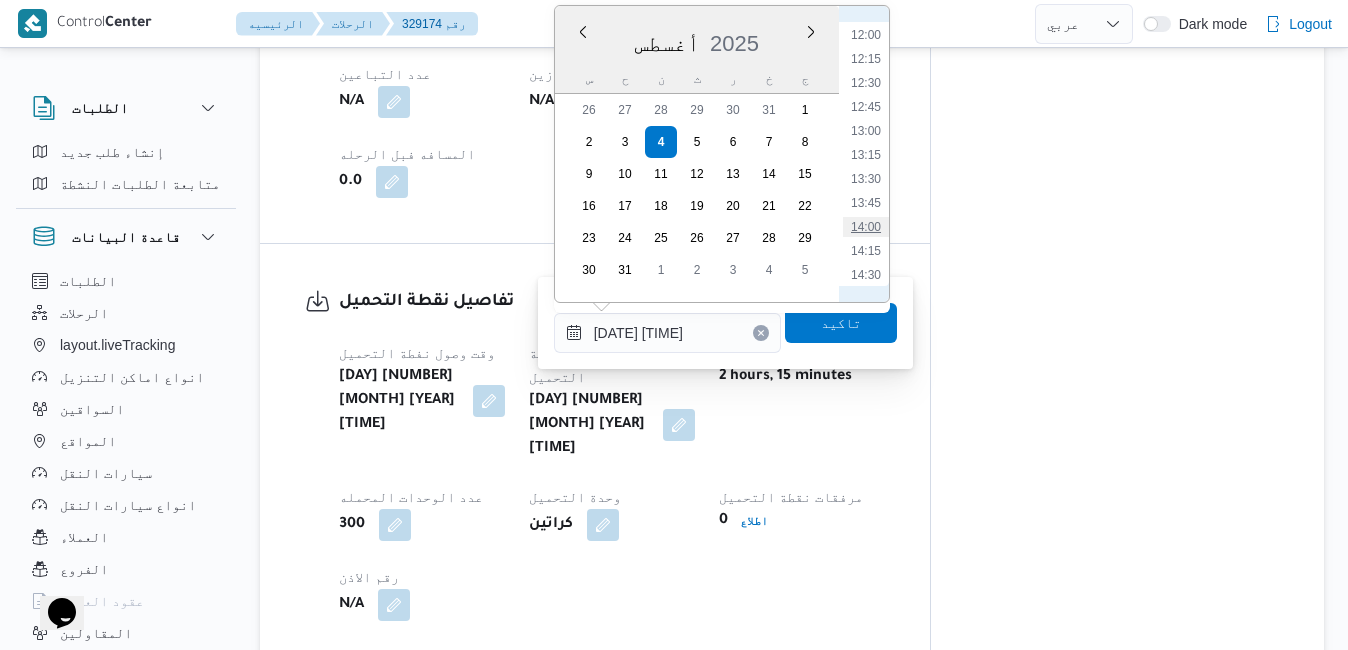 click on "14:00" at bounding box center [866, 227] 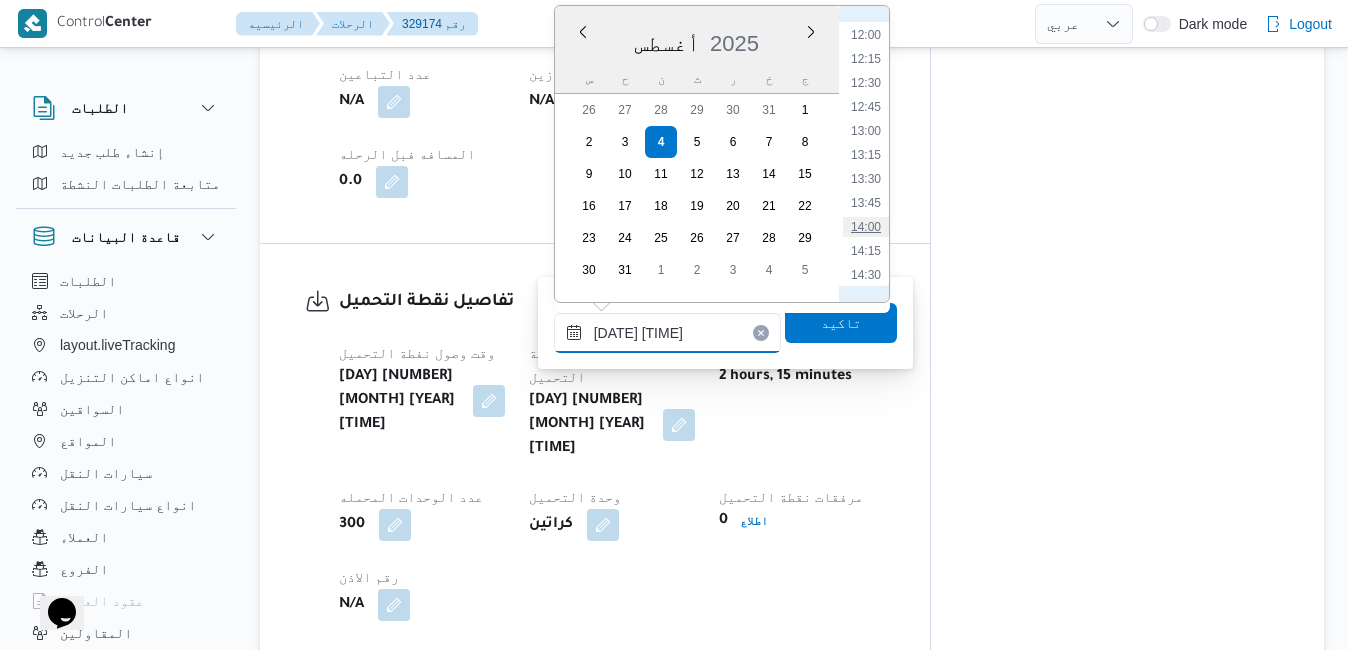 type on "[DATE] [TIME]" 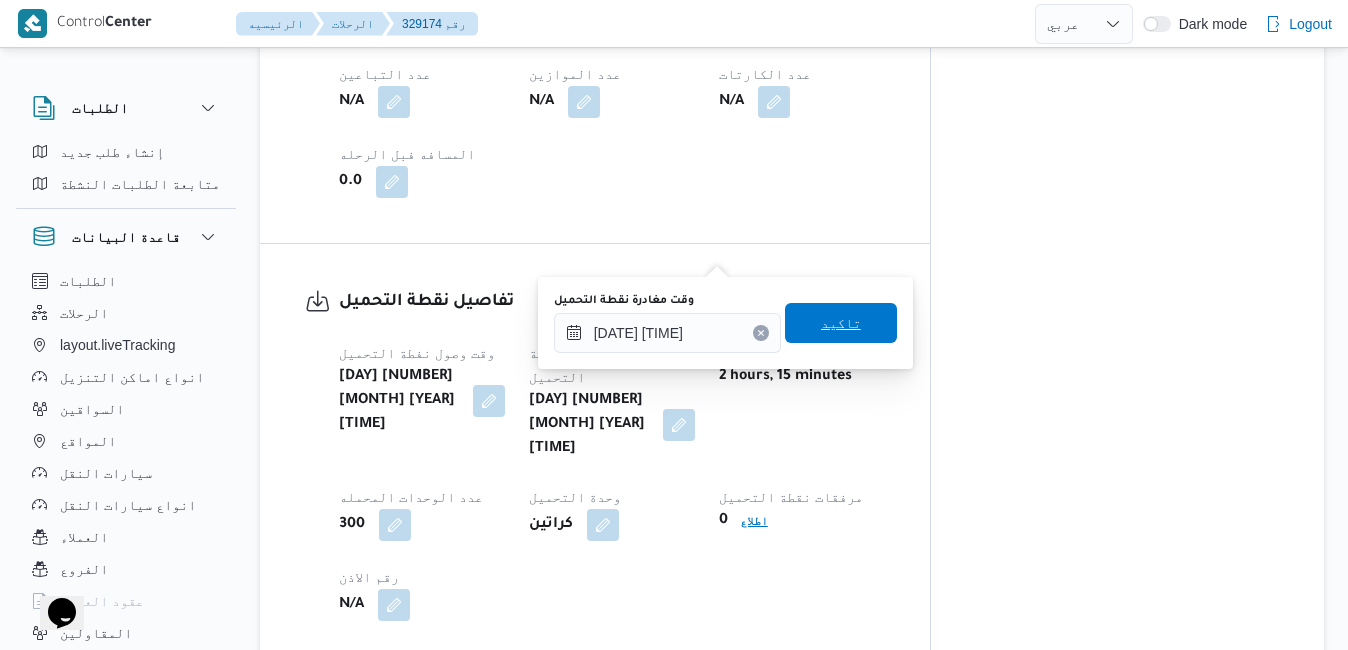 click on "تاكيد" at bounding box center (841, 323) 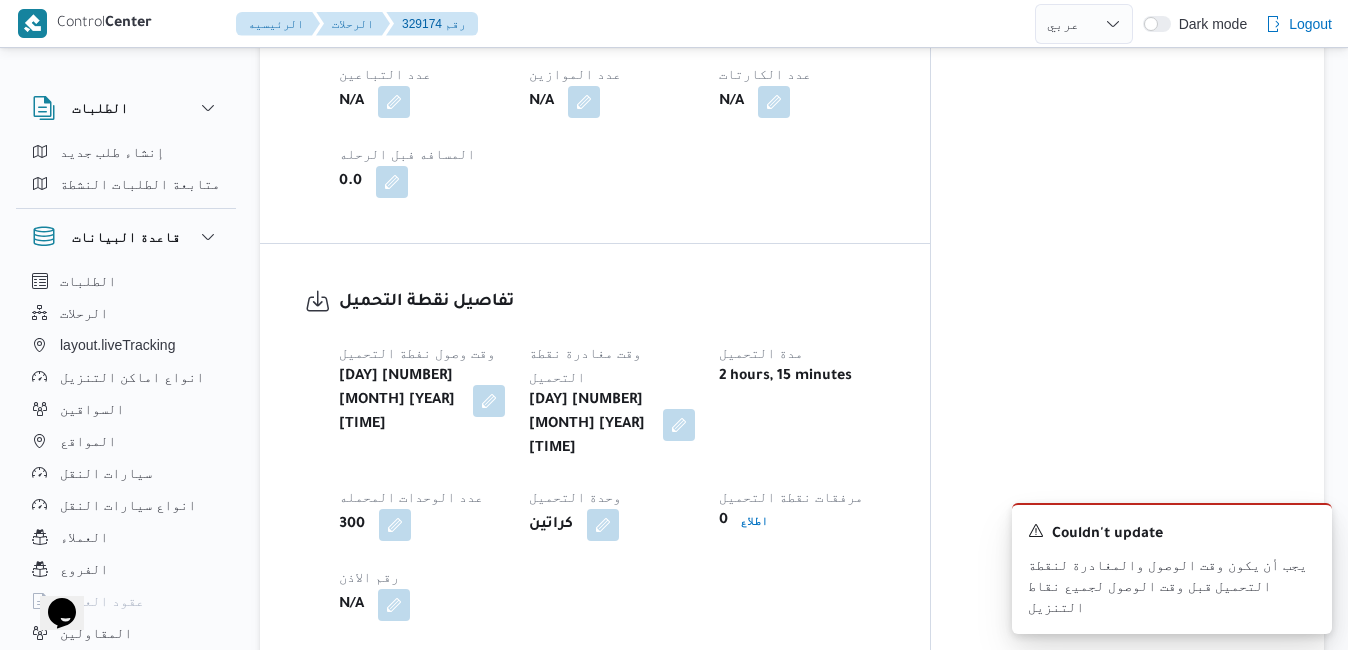 click on "وقت وصول نفطة التحميل إثنين ٤ أغسطس ٢٠٢٥ ٠٨:٥٢ وقت مغادرة نقطة التحميل إثنين ٤ أغسطس ٢٠٢٥ ١١:٠٧ مدة التحميل 2 hours, 15 minutes عدد الوحدات المحمله 300 وحدة التحميل كراتين مرفقات نقطة التحميل 0 اطلاع رقم الاذن N/A" at bounding box center [612, 481] 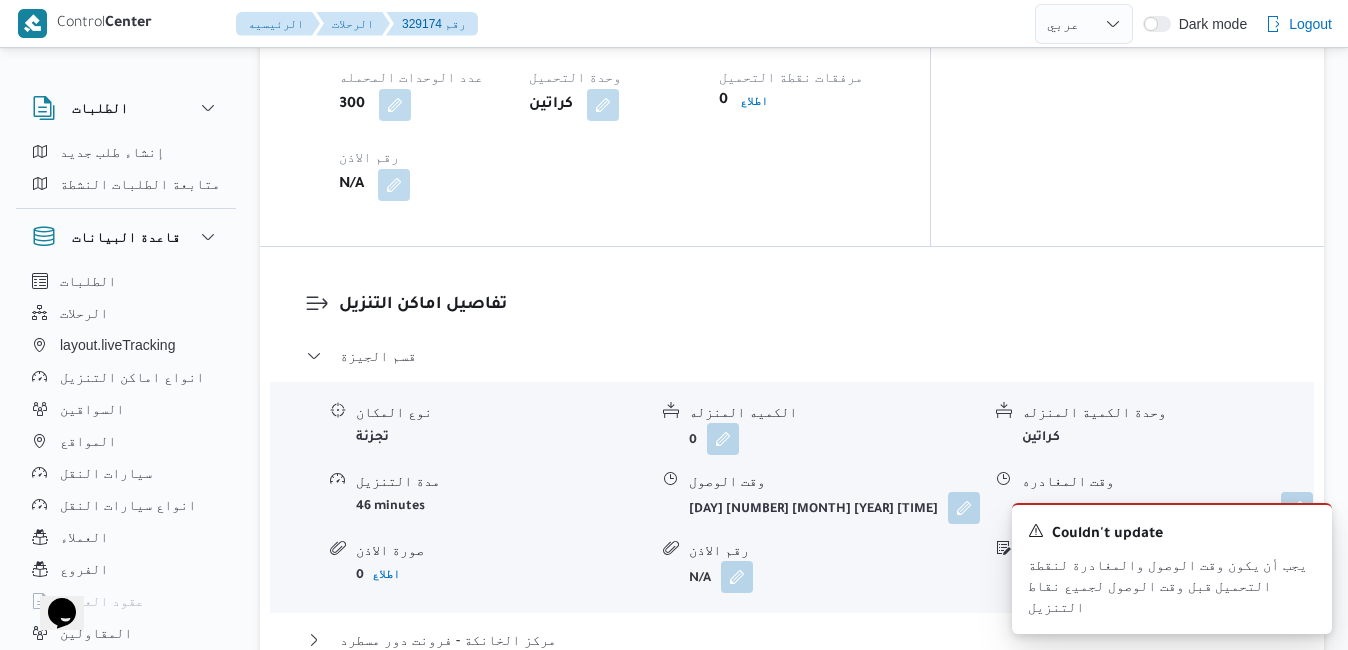 scroll, scrollTop: 1760, scrollLeft: 0, axis: vertical 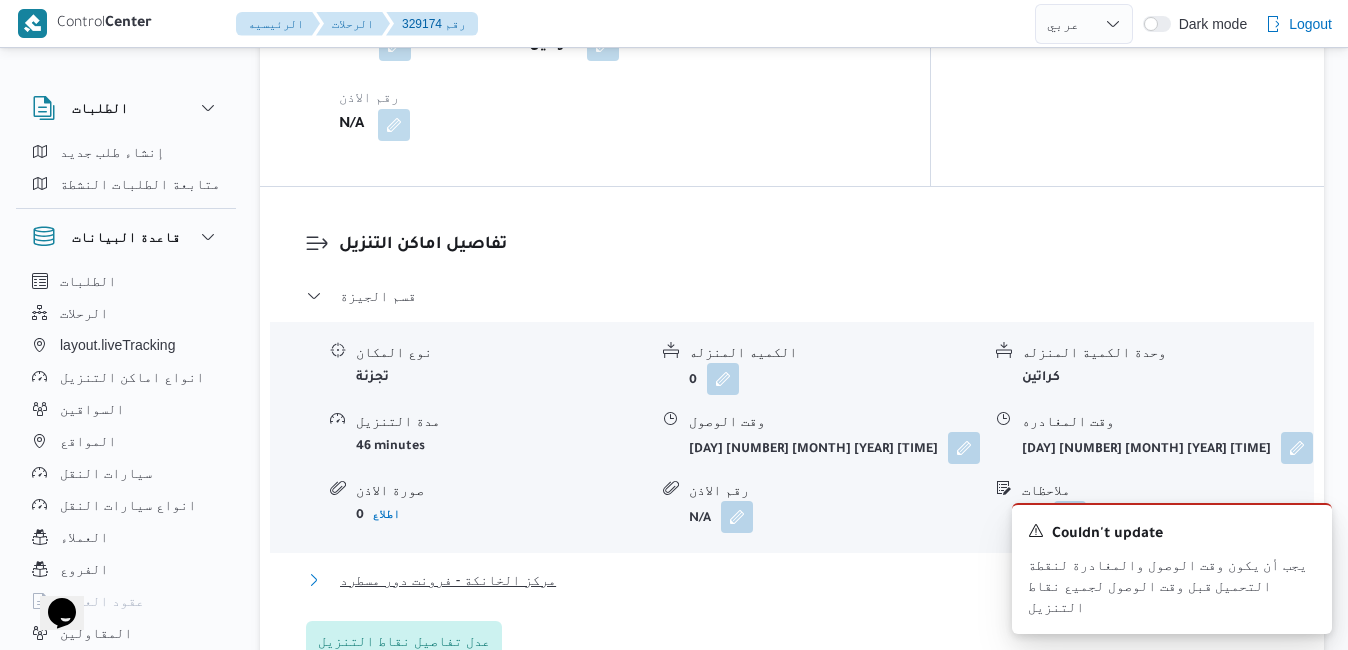 click on "مركز الخانكة -
فرونت دور مسطرد" at bounding box center [792, 580] 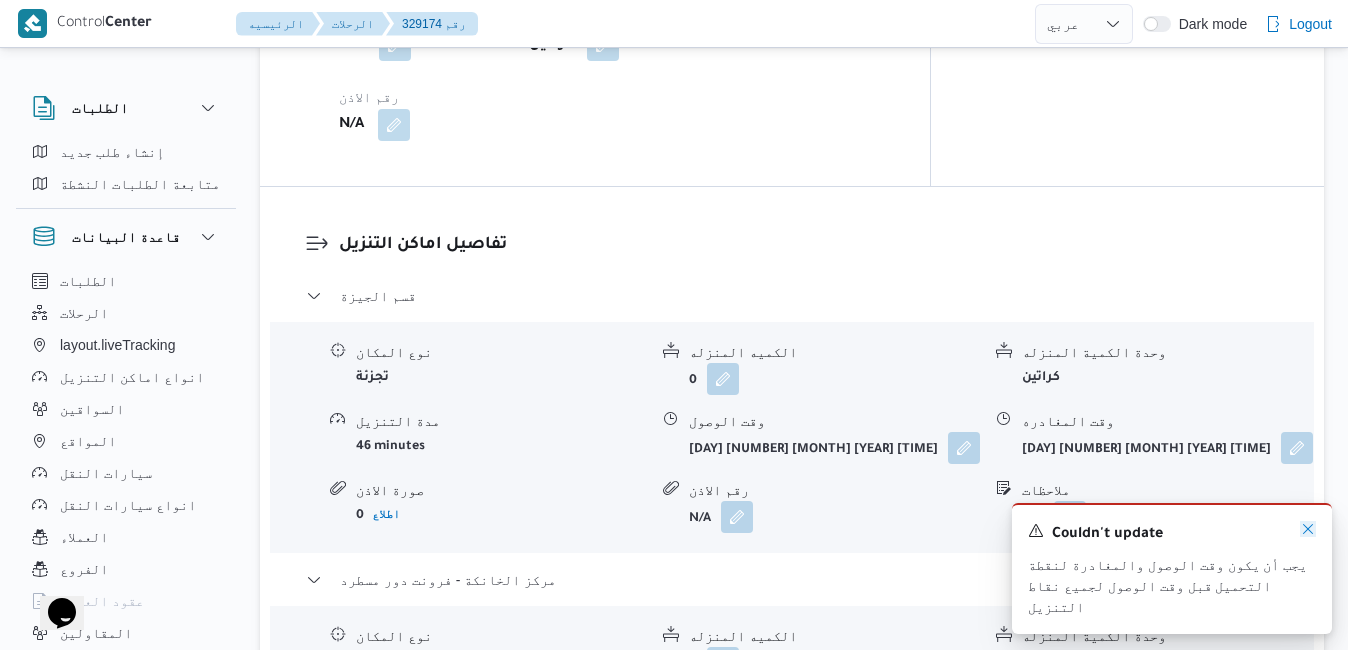 click 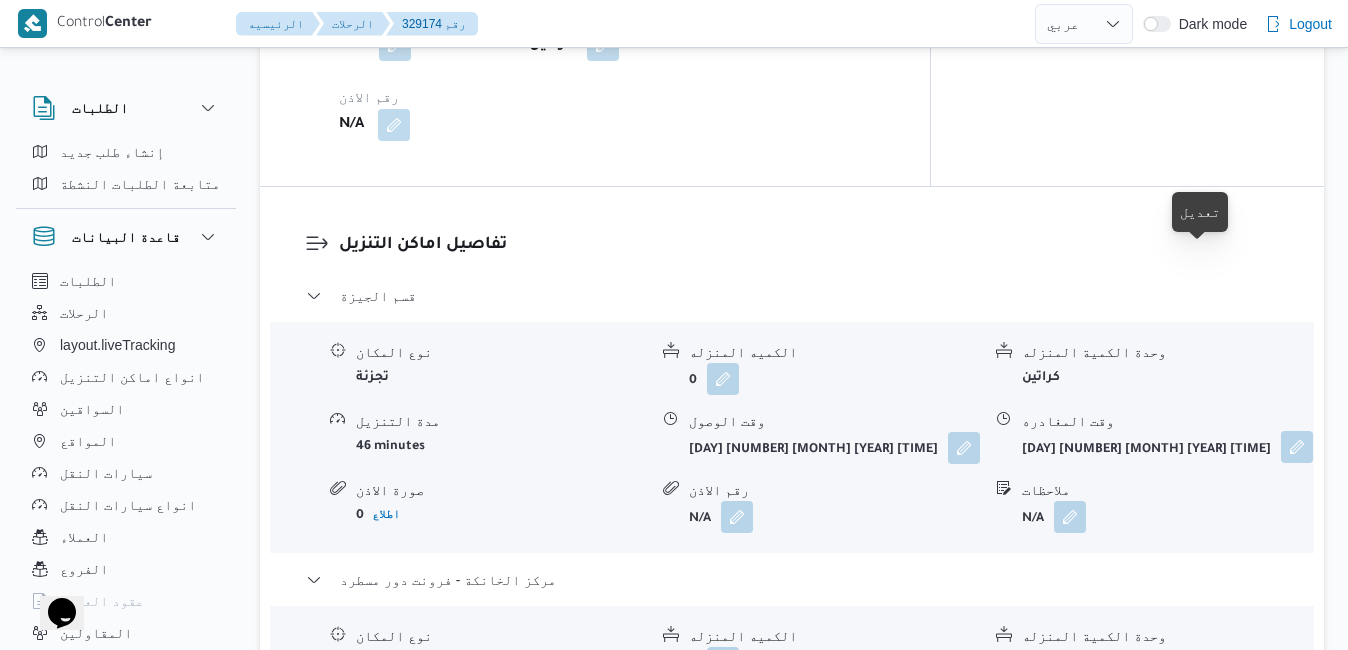 click at bounding box center (1297, 447) 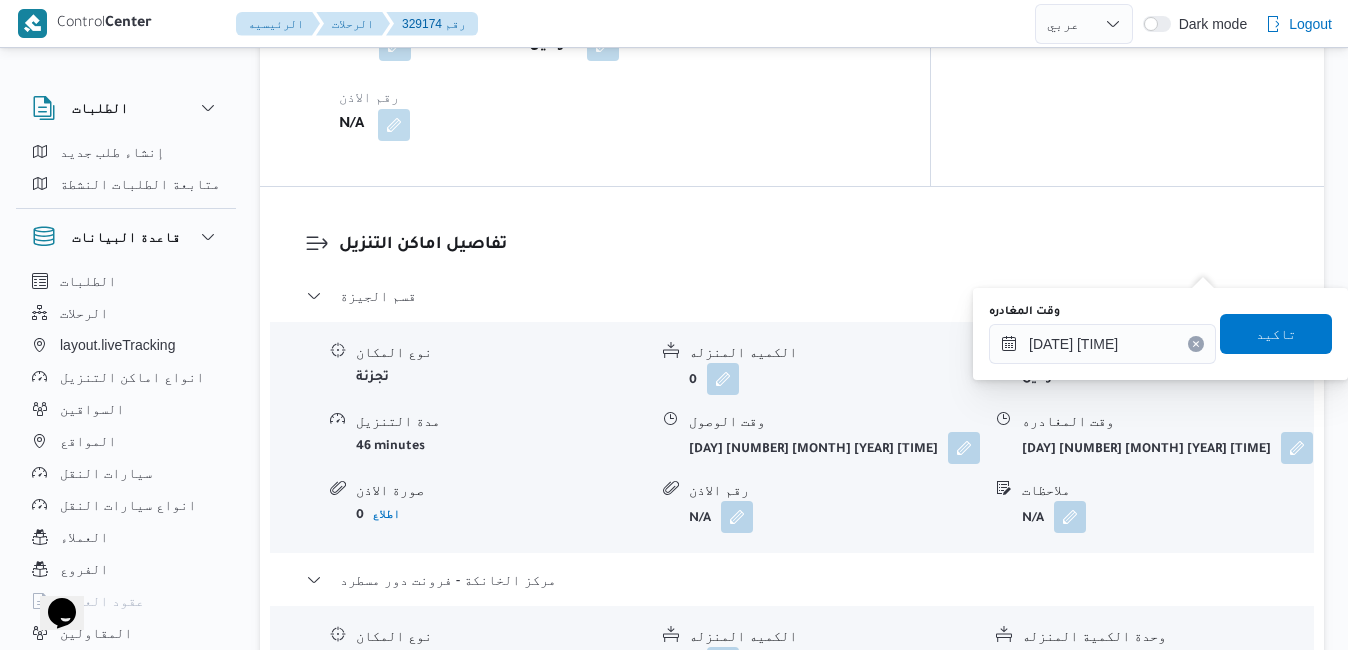 click 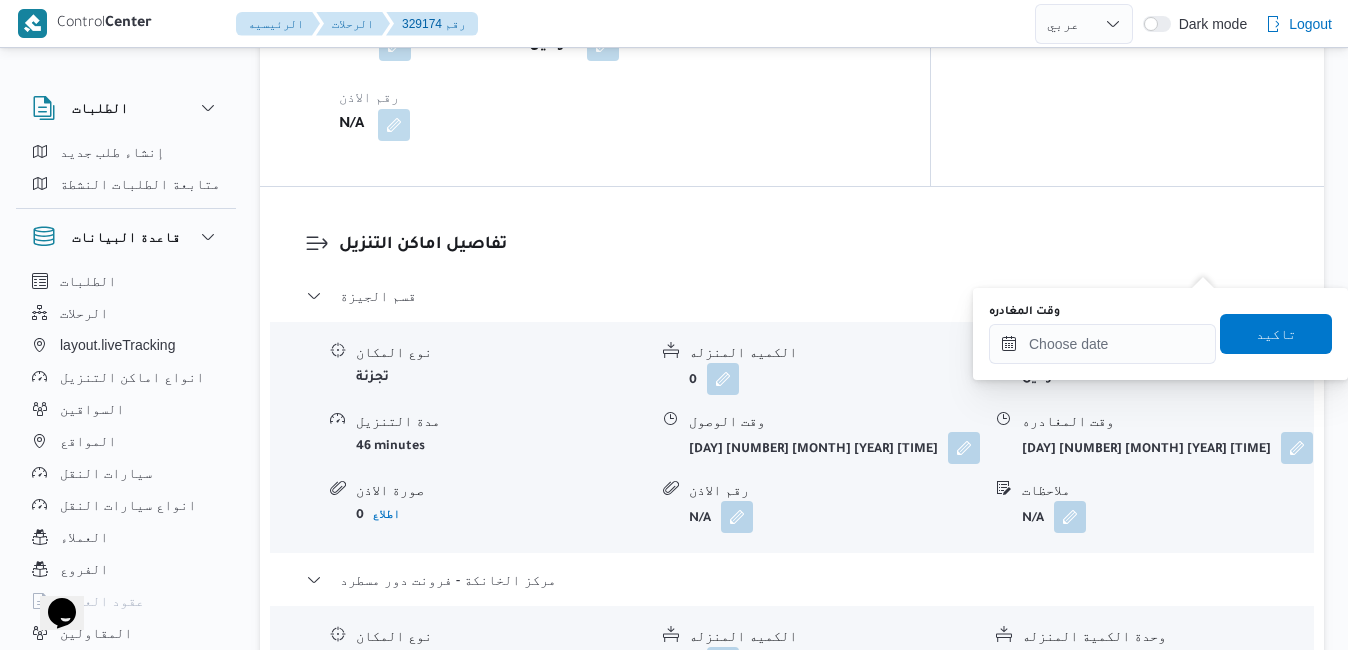 type 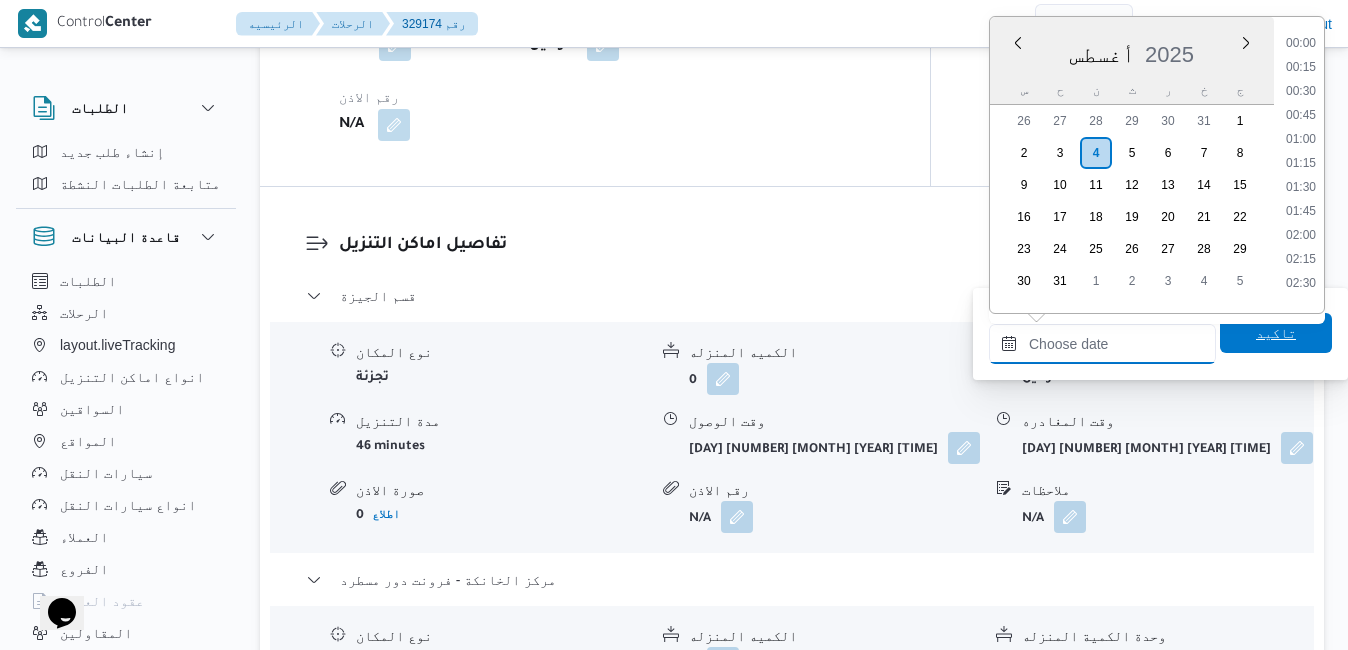 scroll, scrollTop: 1206, scrollLeft: 0, axis: vertical 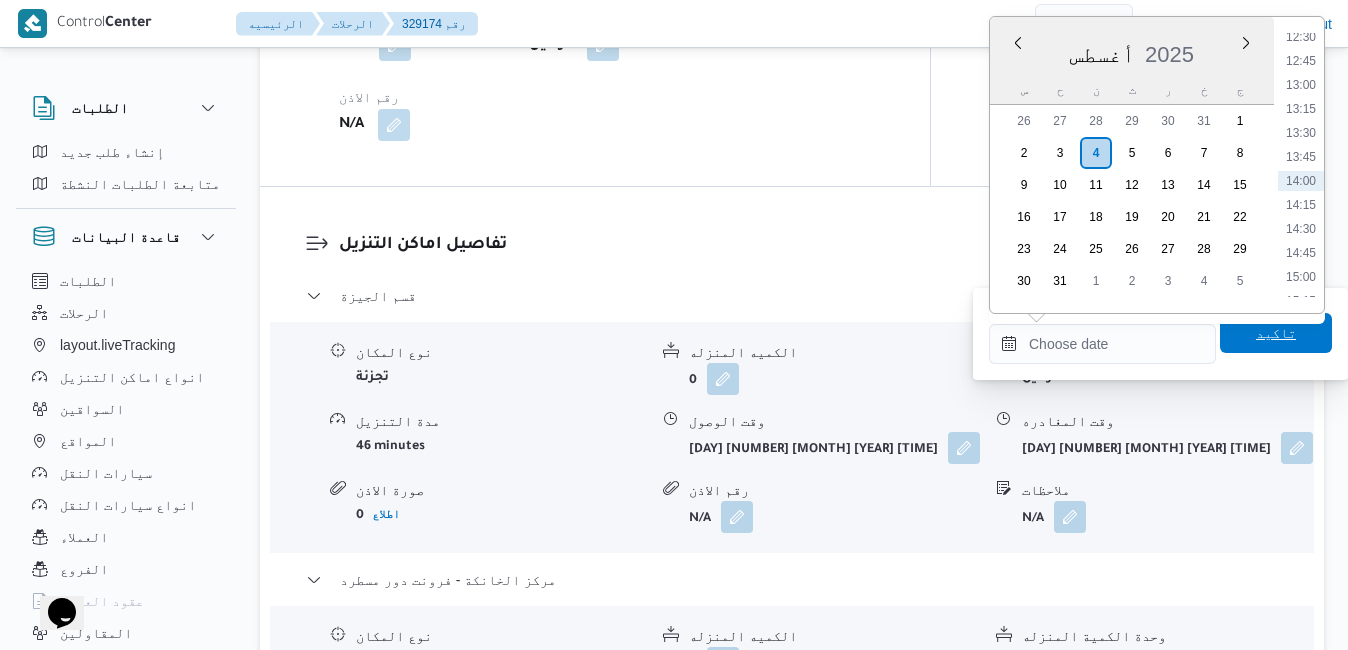 click on "تاكيد" at bounding box center [1276, 333] 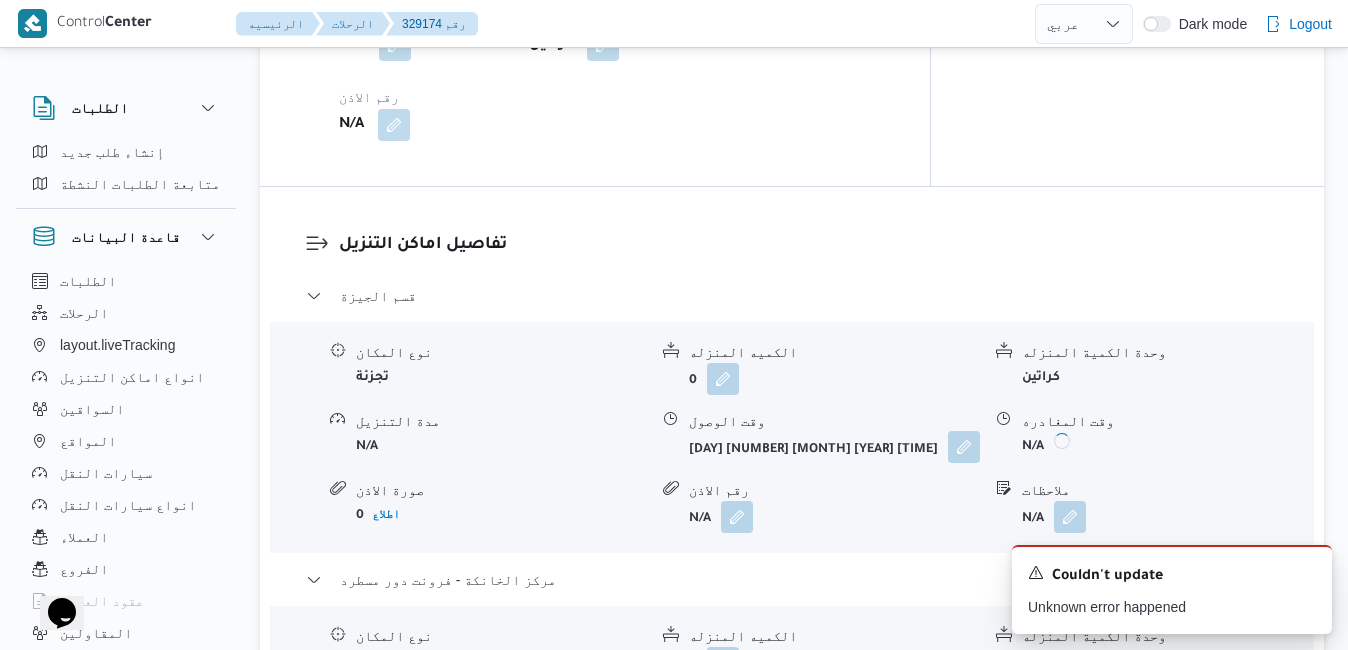 click at bounding box center [964, 447] 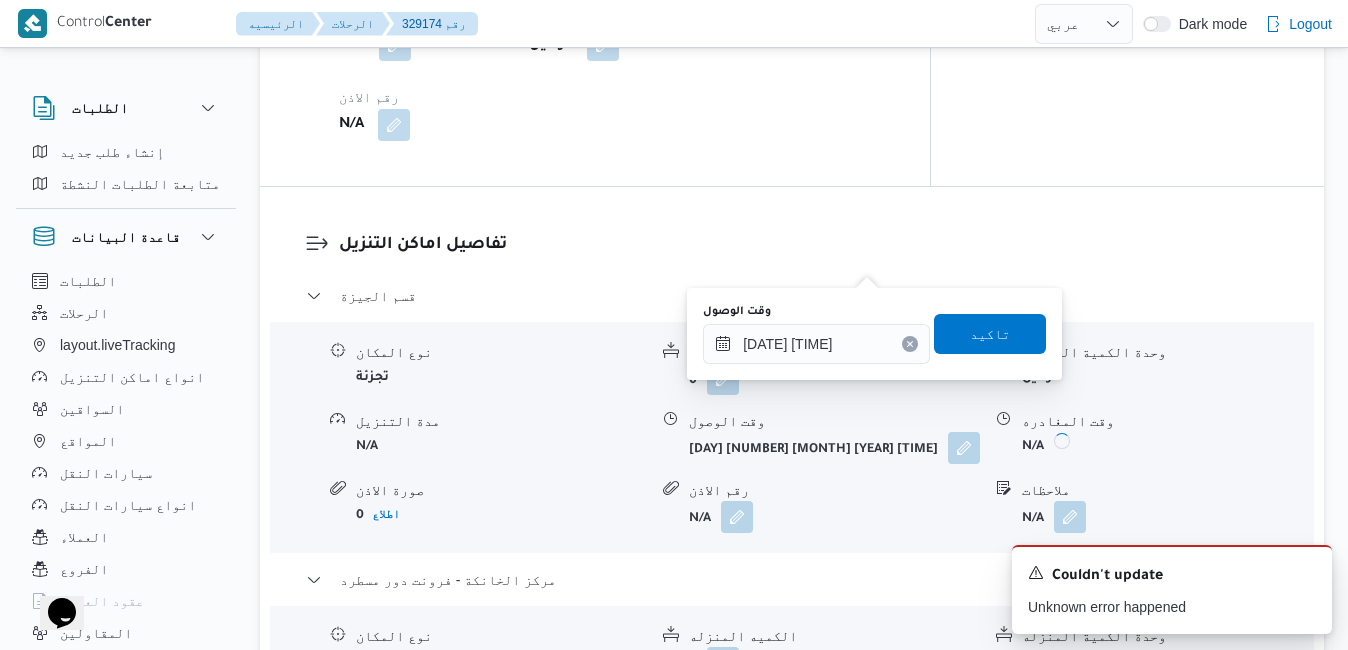 click 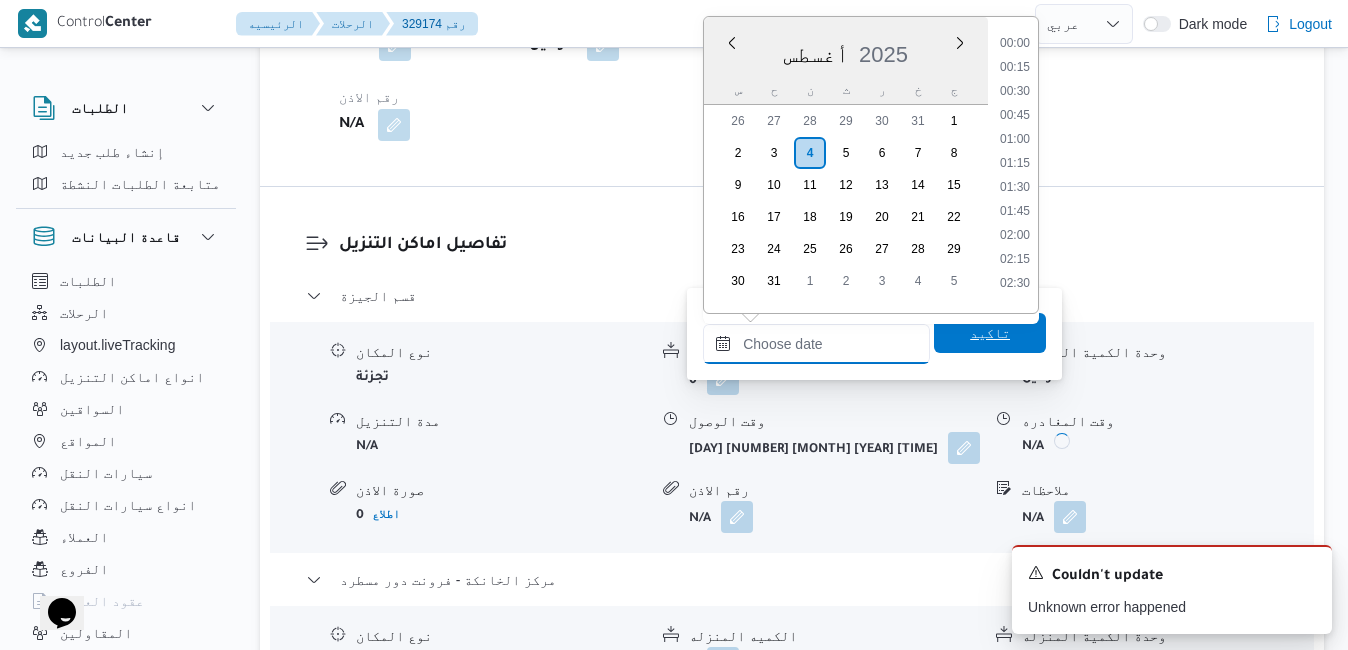 scroll, scrollTop: 1206, scrollLeft: 0, axis: vertical 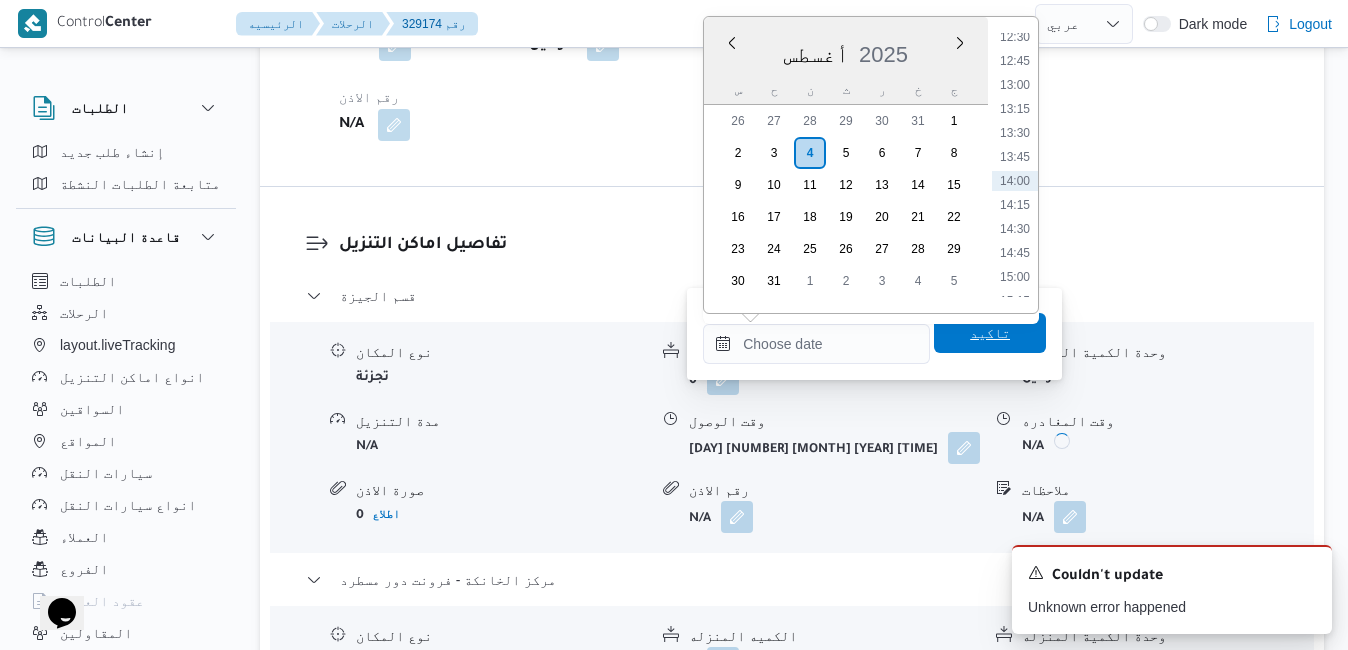 click on "تاكيد" at bounding box center [990, 333] 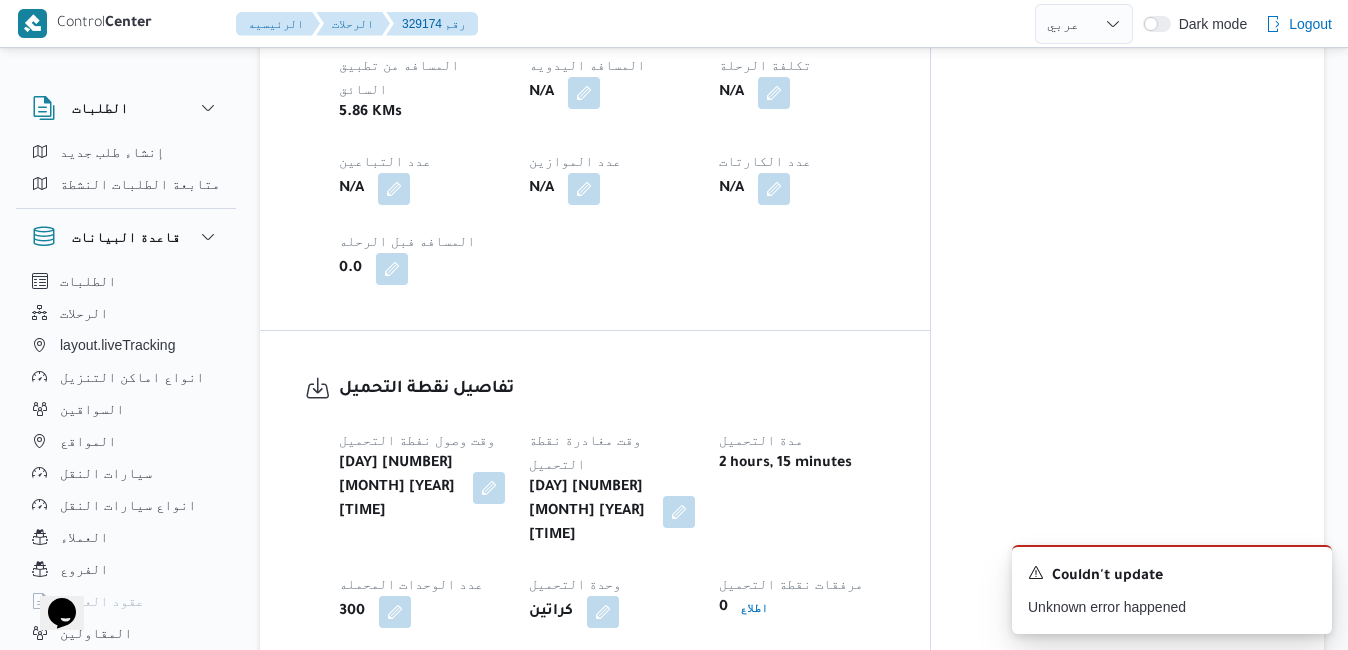 scroll, scrollTop: 1160, scrollLeft: 0, axis: vertical 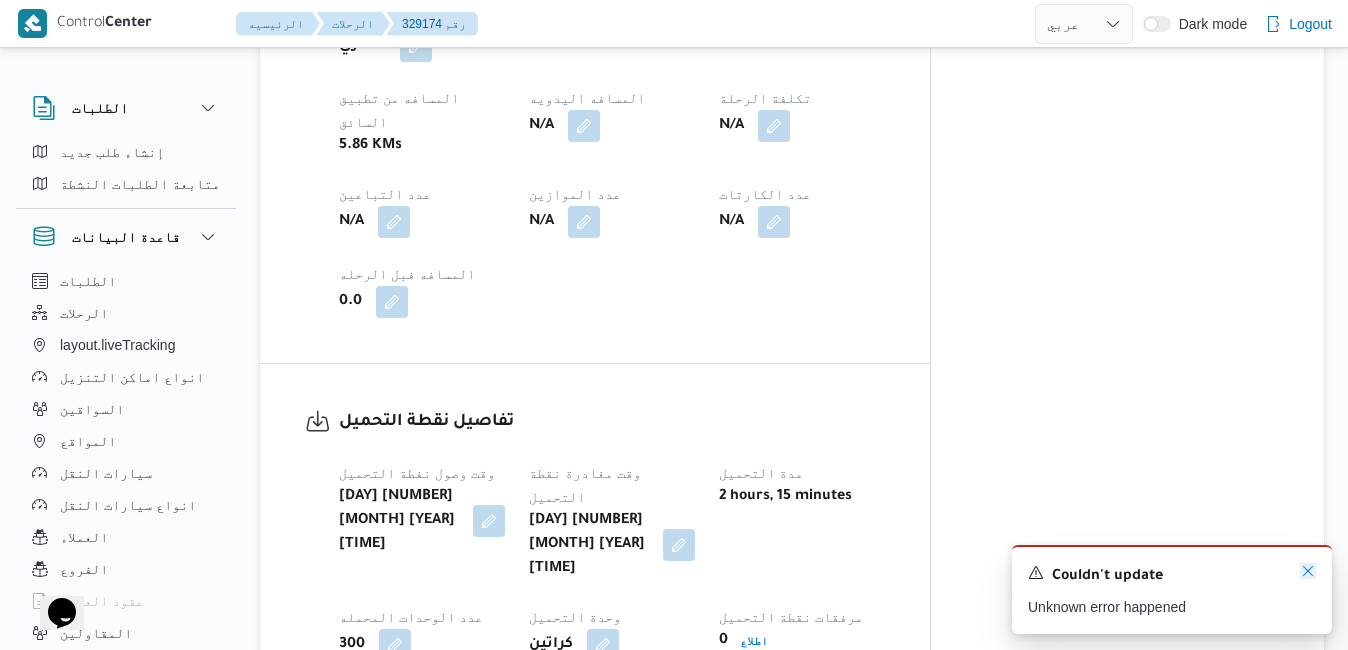 click 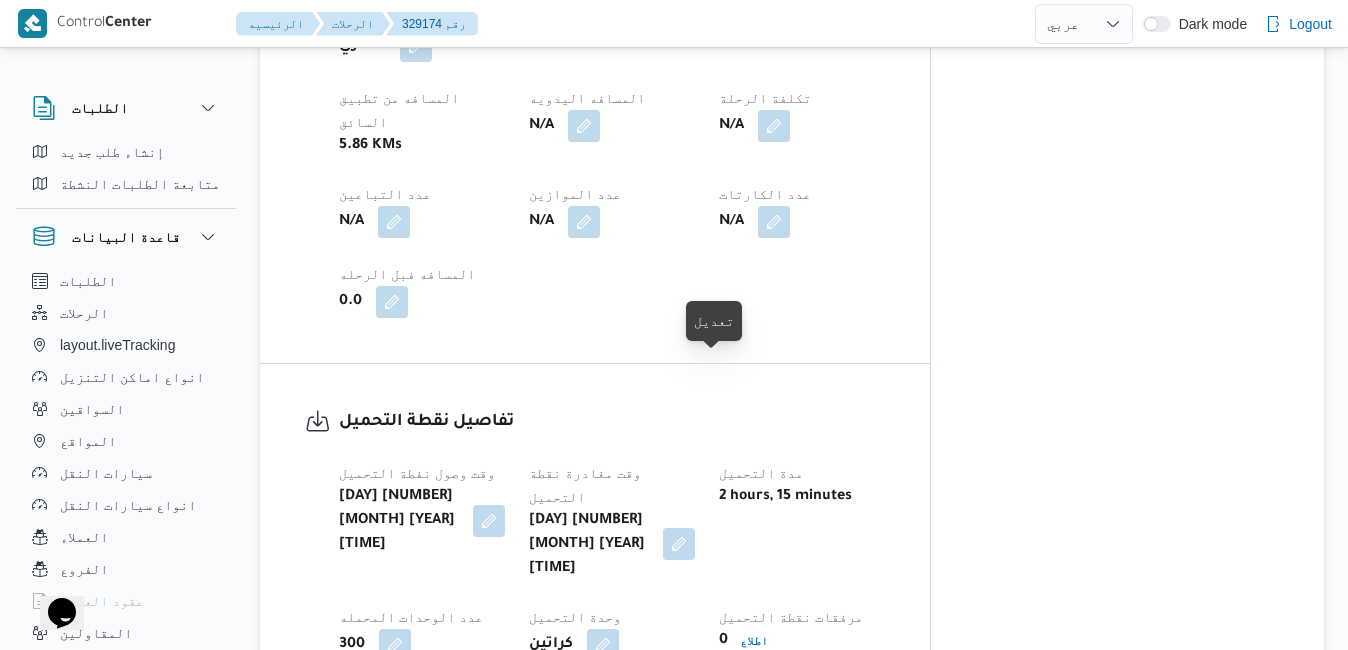 click at bounding box center (679, 544) 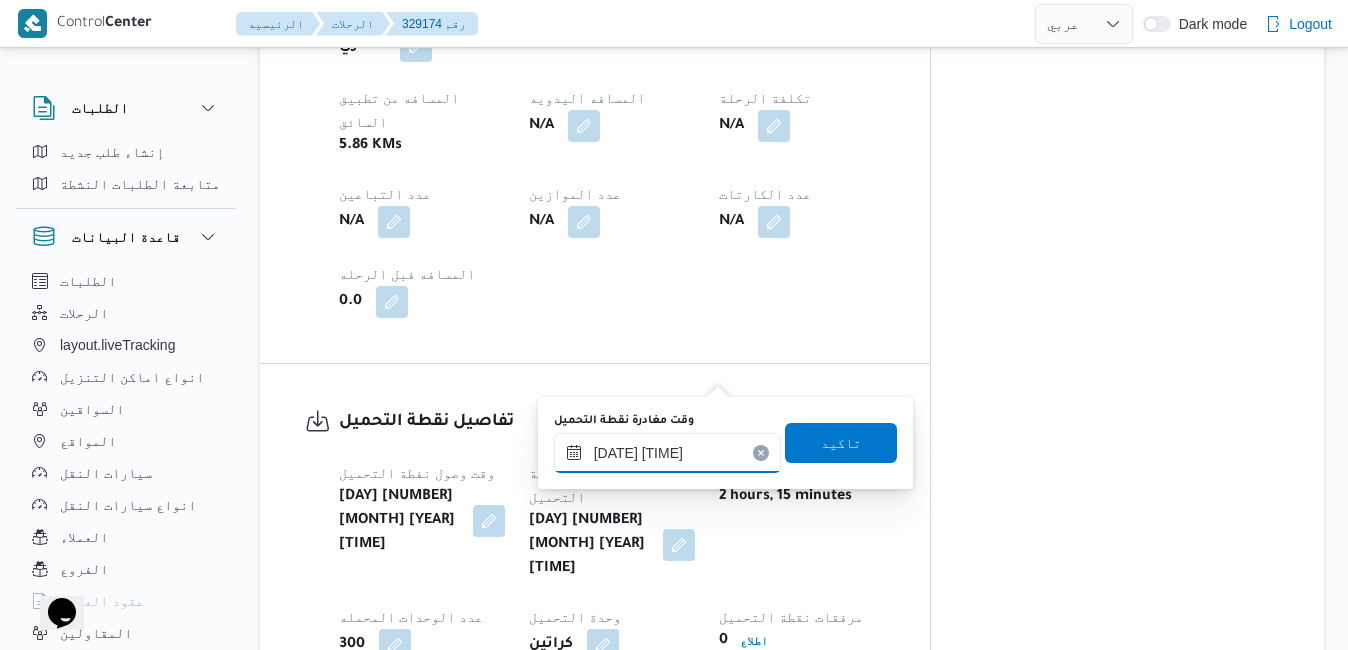 click on "٠٤/٠٨/٢٠٢٥ ١١:٠٧" at bounding box center [667, 453] 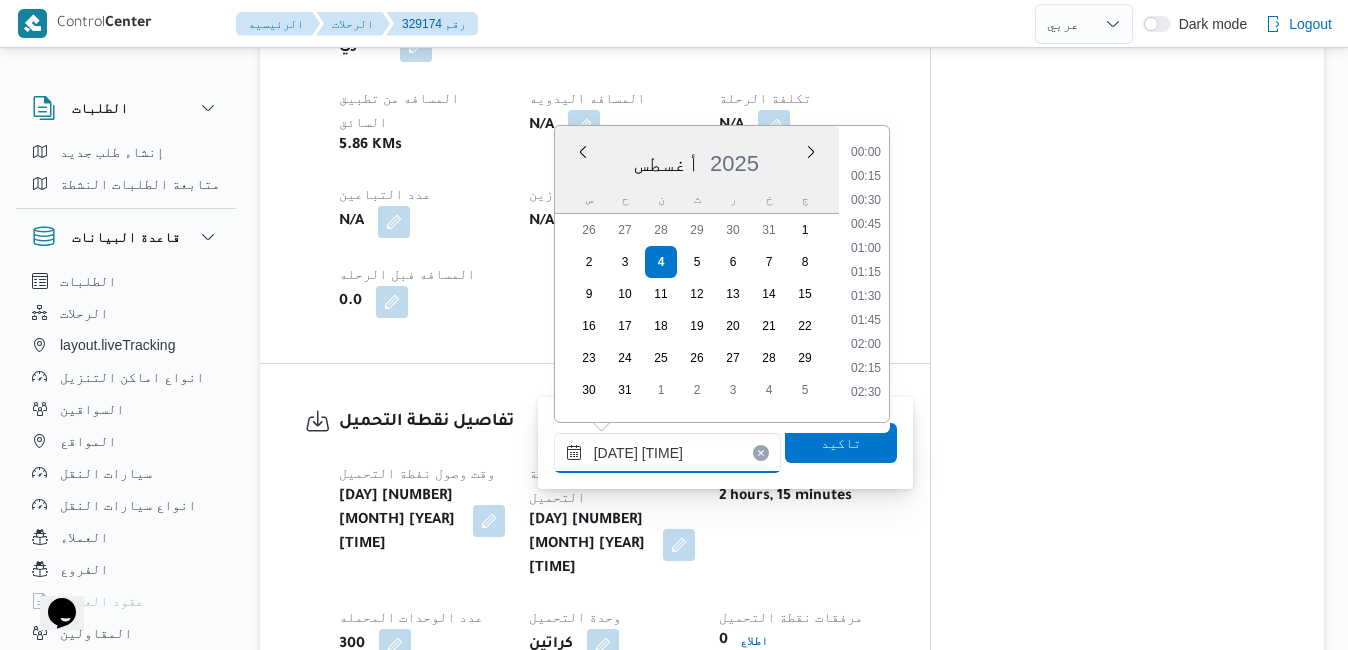 scroll, scrollTop: 918, scrollLeft: 0, axis: vertical 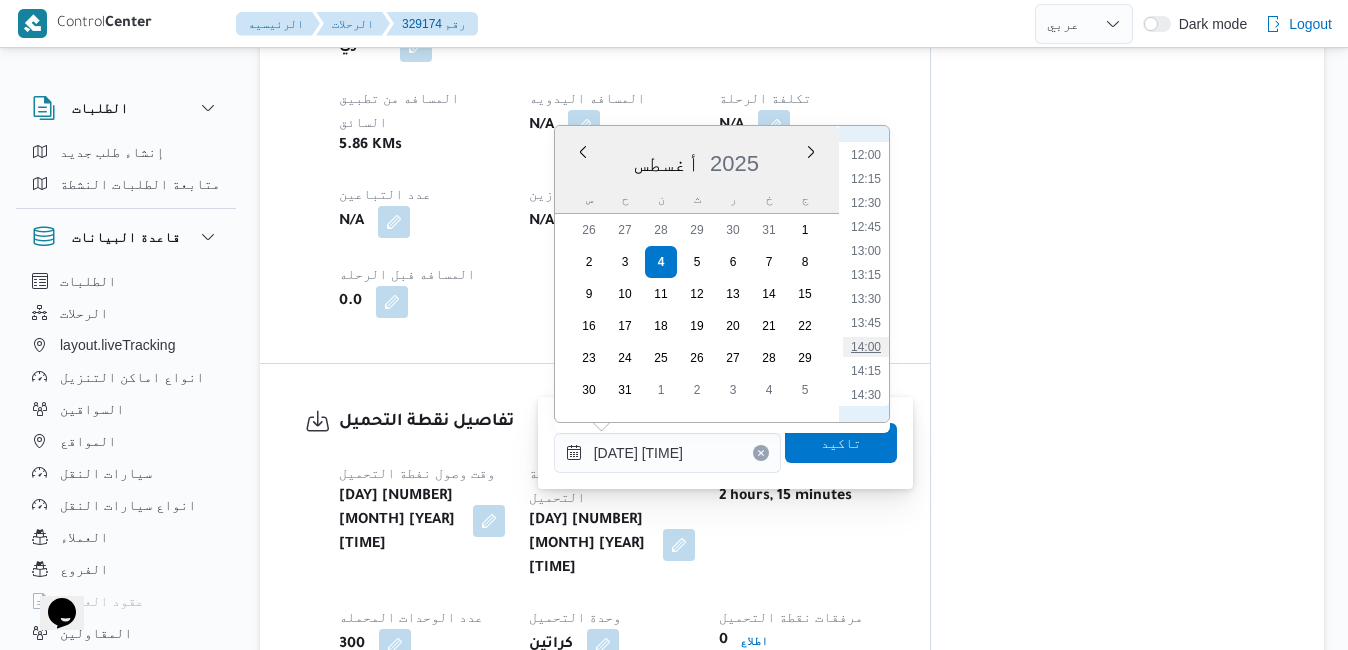click on "14:00" at bounding box center [866, 347] 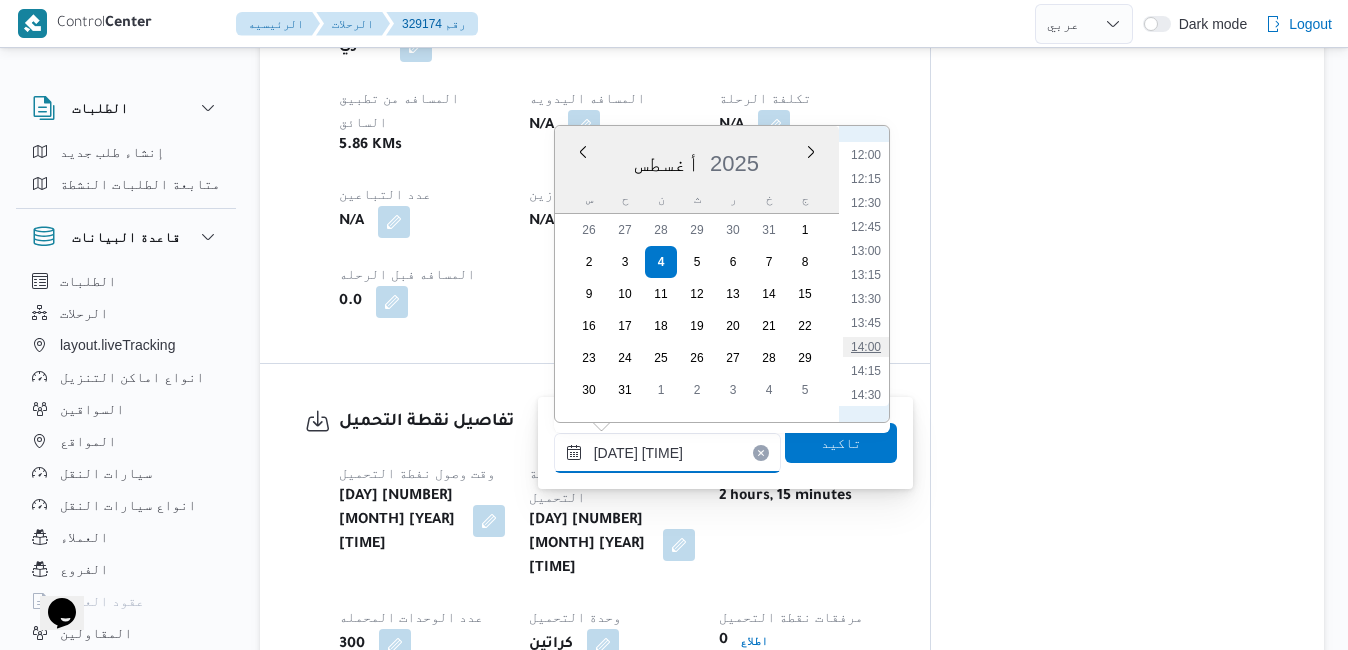 type on "٠٤/٠٨/٢٠٢٥ ١١:٠٧" 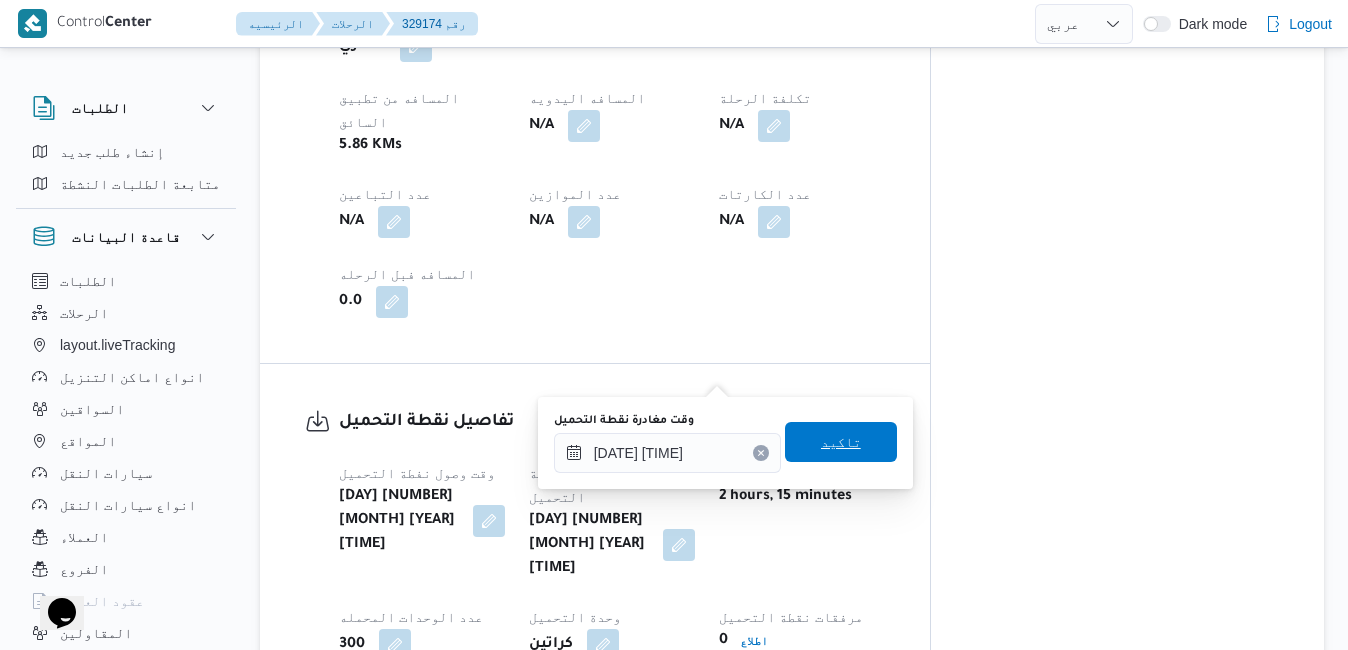 click on "تاكيد" at bounding box center (841, 442) 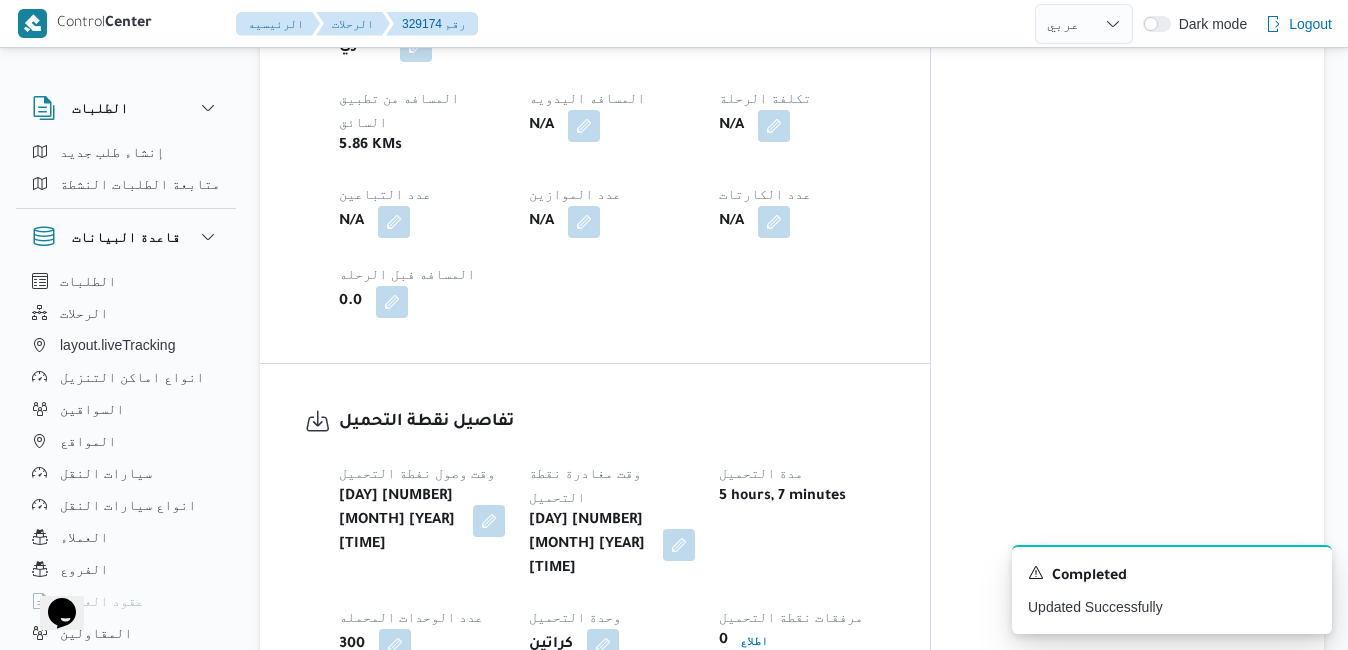 click on "وقت وصول نفطة التحميل إثنين ٤ أغسطس ٢٠٢٥ ٠٨:٥٢ وقت مغادرة نقطة التحميل إثنين ٤ أغسطس ٢٠٢٥ ١٤:٠٠ مدة التحميل 5 hours, 7 minutes عدد الوحدات المحمله 300 وحدة التحميل كراتين مرفقات نقطة التحميل 0 اطلاع رقم الاذن N/A" at bounding box center [612, 601] 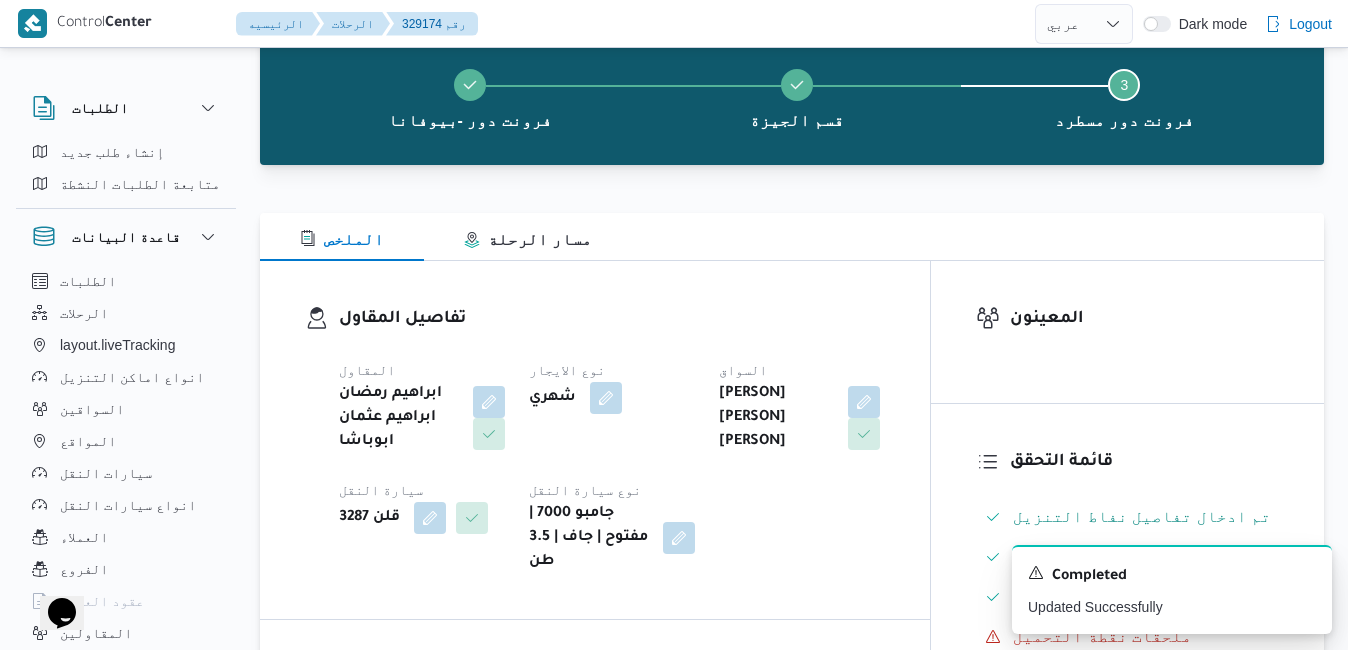 scroll, scrollTop: 0, scrollLeft: 0, axis: both 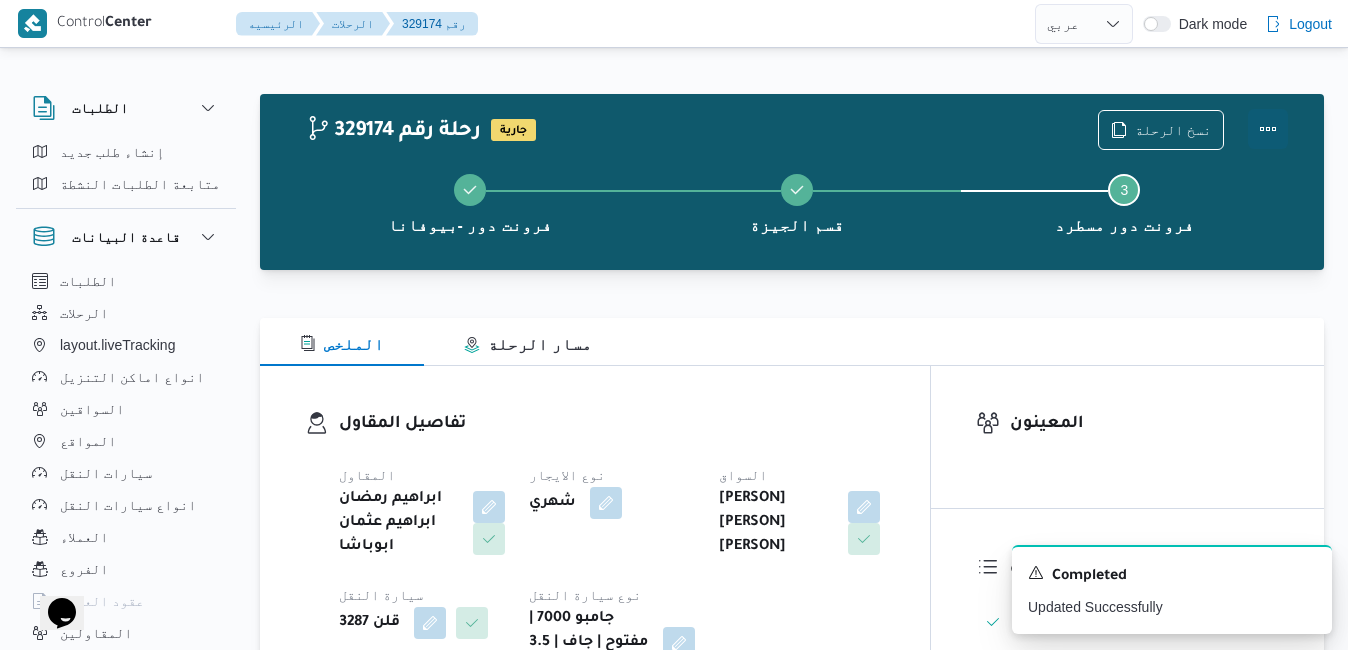 click at bounding box center [1268, 129] 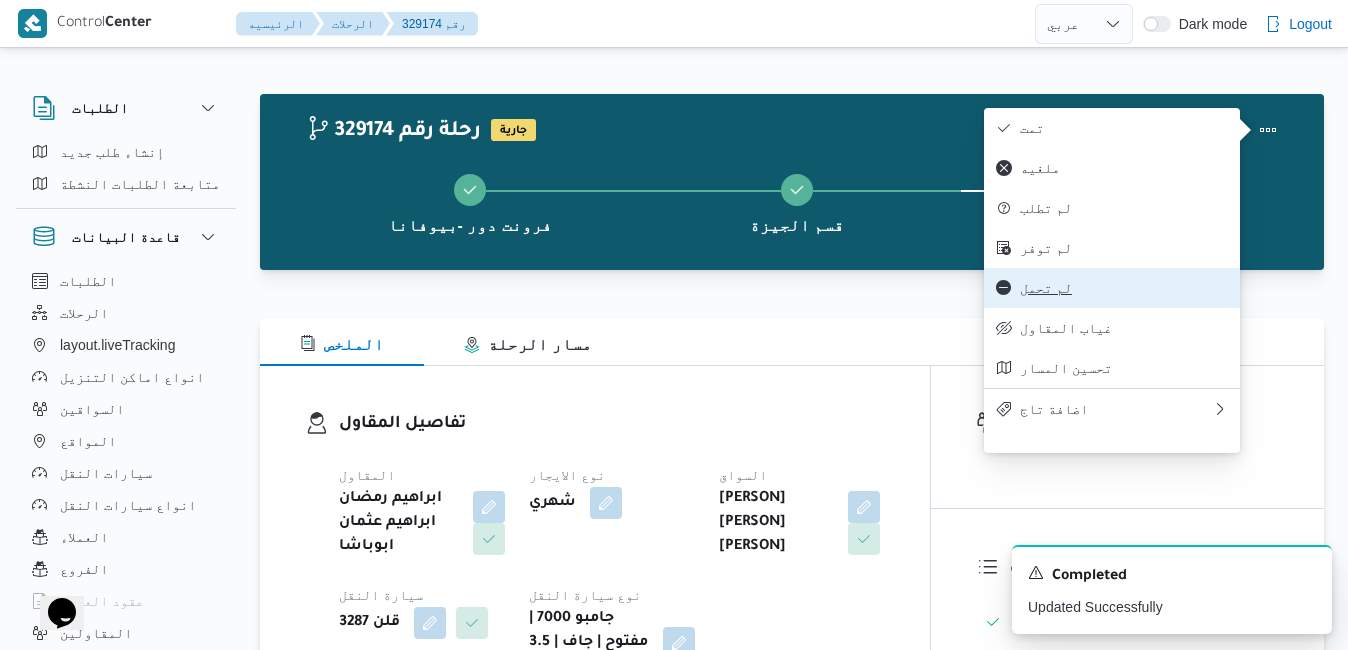 click on "لم تحمل" at bounding box center [1124, 288] 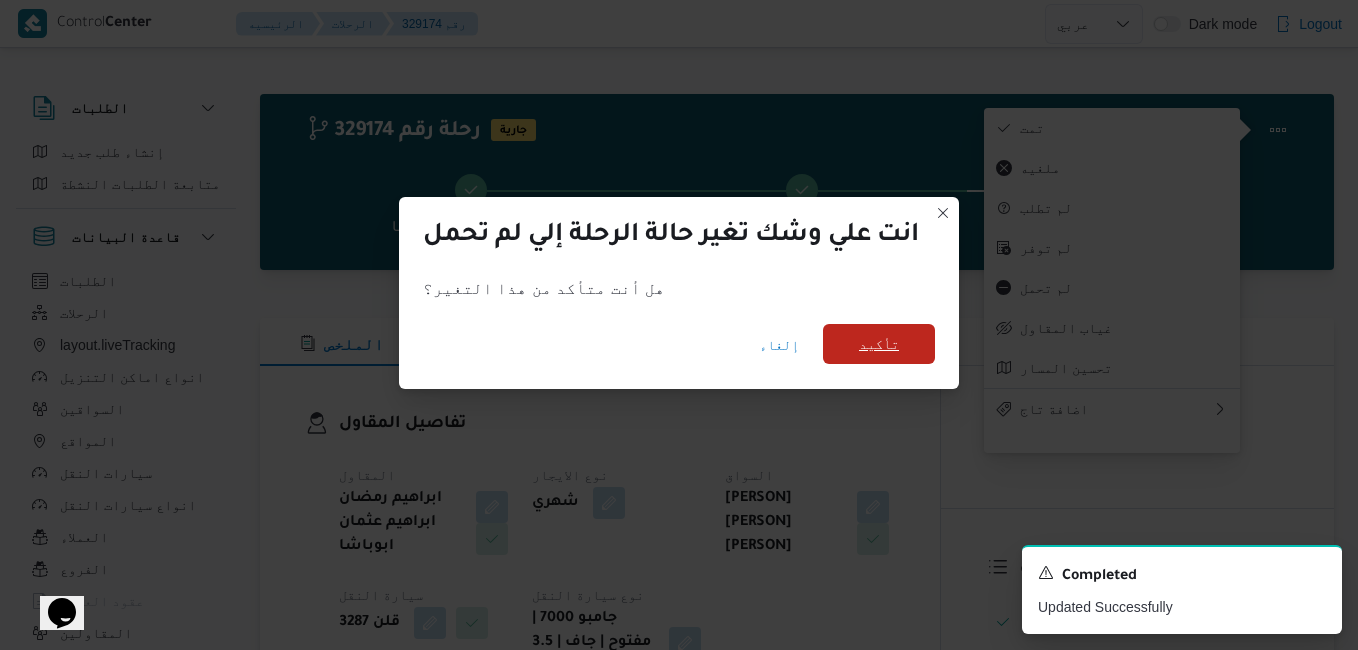 click on "تأكيد" at bounding box center [879, 344] 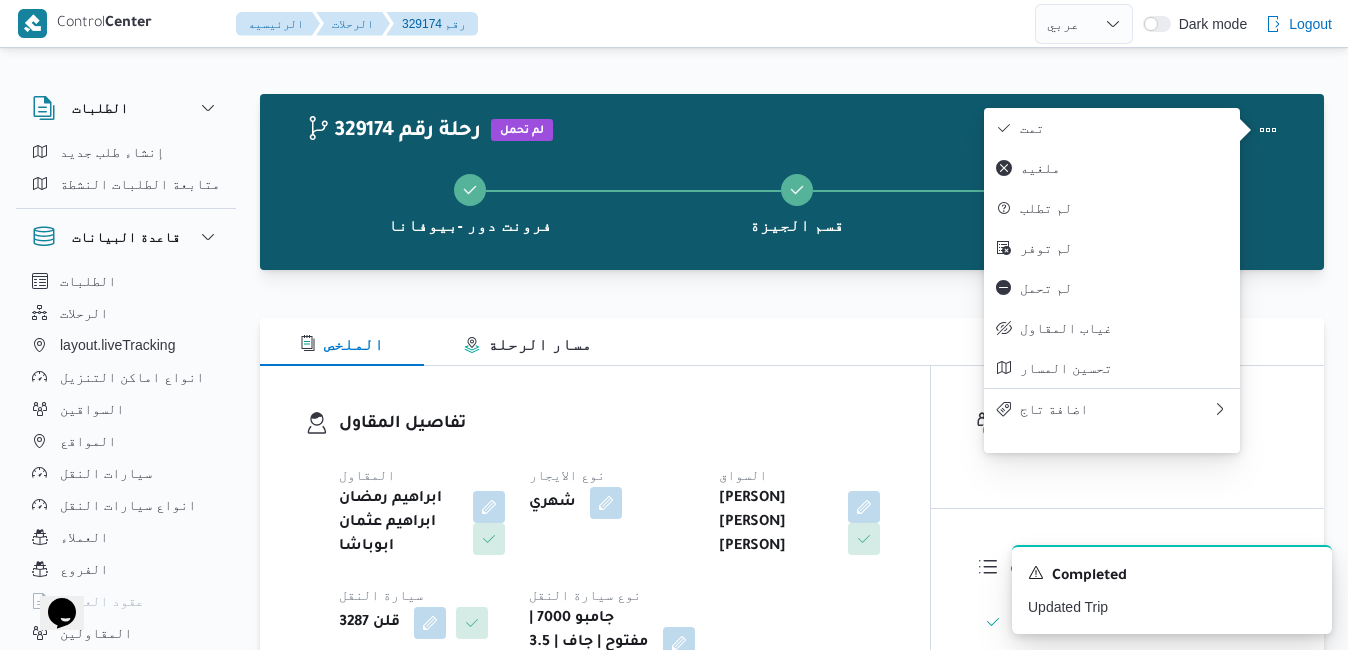 click on "تفاصيل المقاول المقاول ابراهيم رمضان ابراهيم عثمان ابوباشا نوع الايجار شهري السواق احمد جمال محمد محمود الجيزاوي سيارة النقل قلن 3287 نوع سيارة النقل جامبو 7000 | مفتوح | جاف | 3.5 طن" at bounding box center [595, 545] 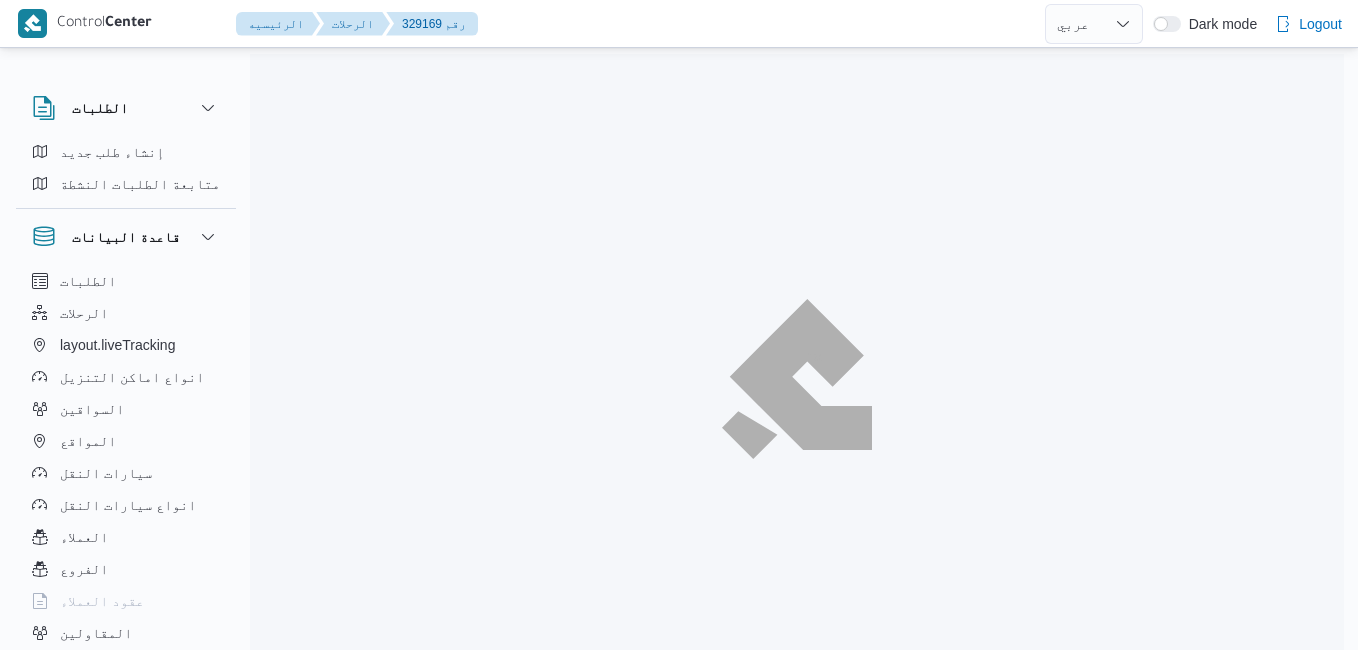 select on "ar" 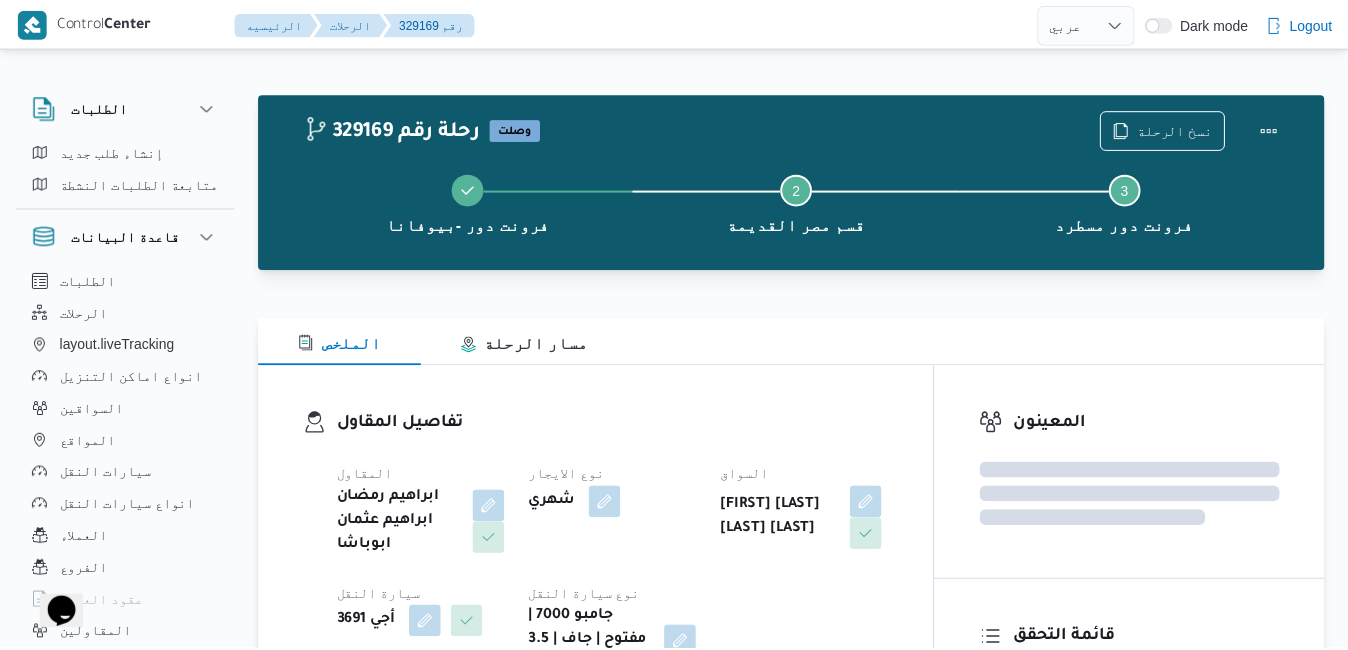 scroll, scrollTop: 0, scrollLeft: 0, axis: both 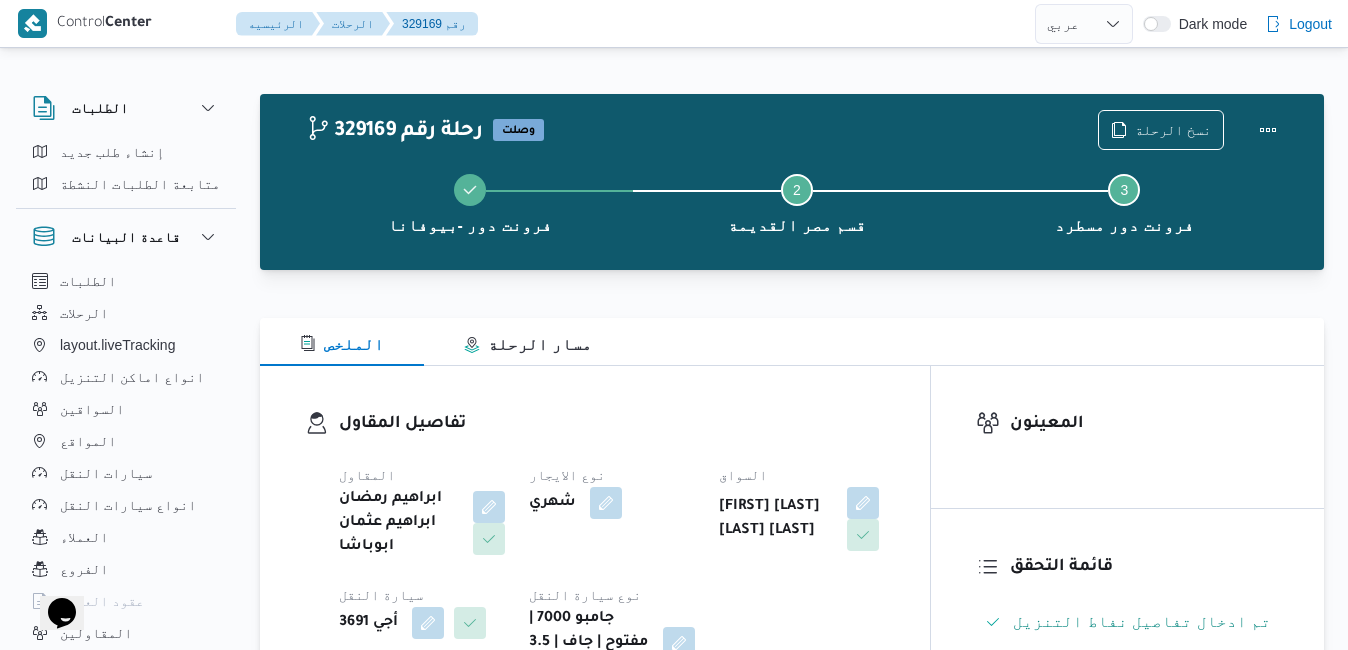 click on "تفاصيل المقاول المقاول [FIRST] [LAST] [LAST] [LAST] نوع الايجار شهري السواق [FIRST] [LAST] [LAST] سيارة النقل أجي 3691 نوع سيارة النقل جامبو 7000 | مفتوح | جاف | 3.5 طن" at bounding box center (595, 545) 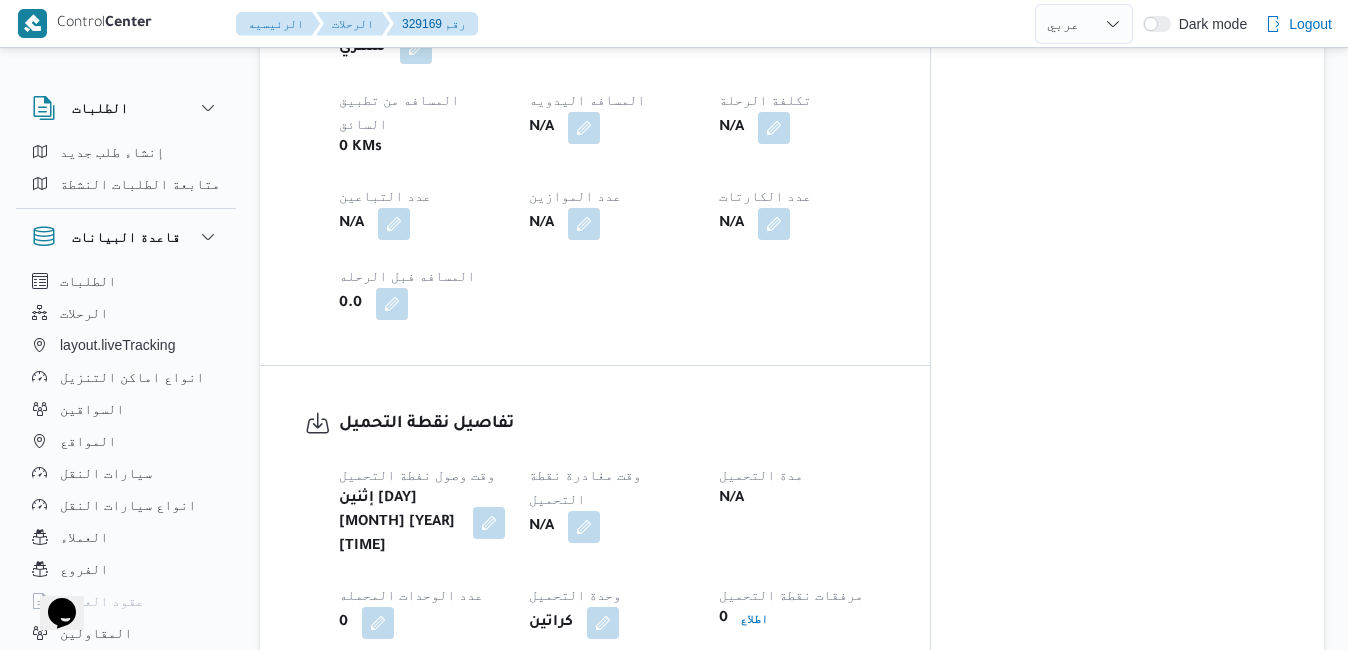 scroll, scrollTop: 1160, scrollLeft: 0, axis: vertical 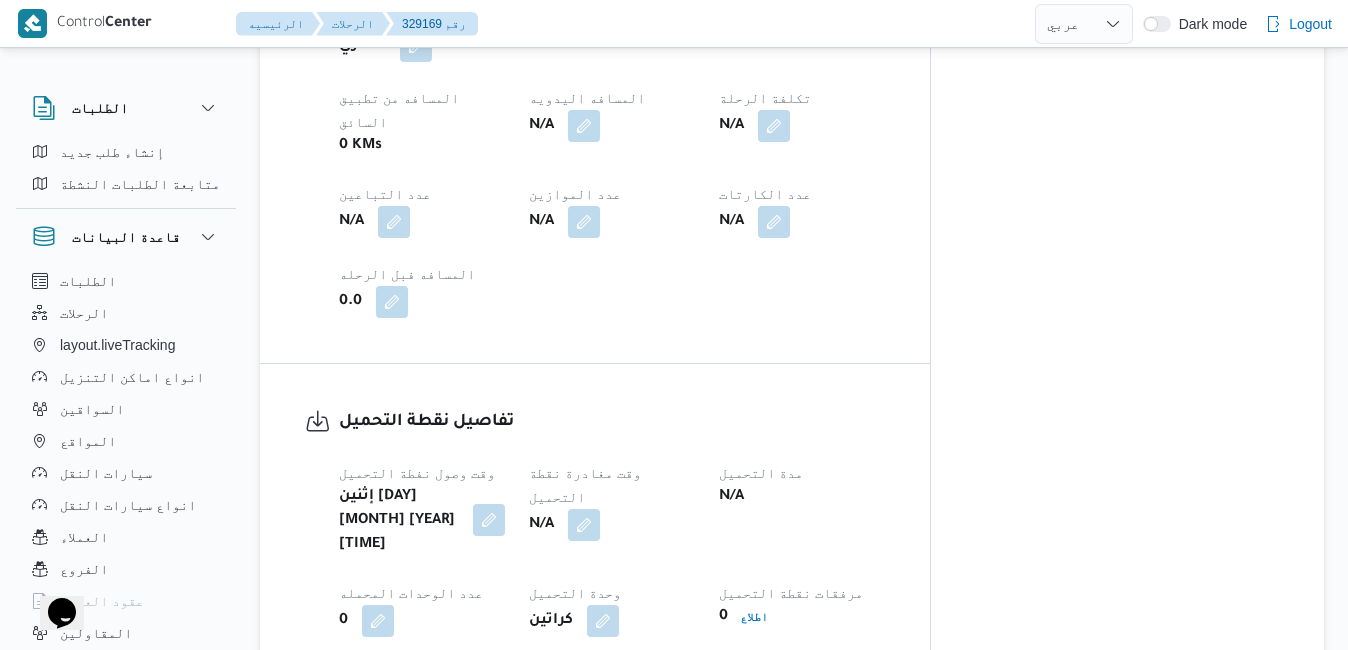 click at bounding box center [489, 520] 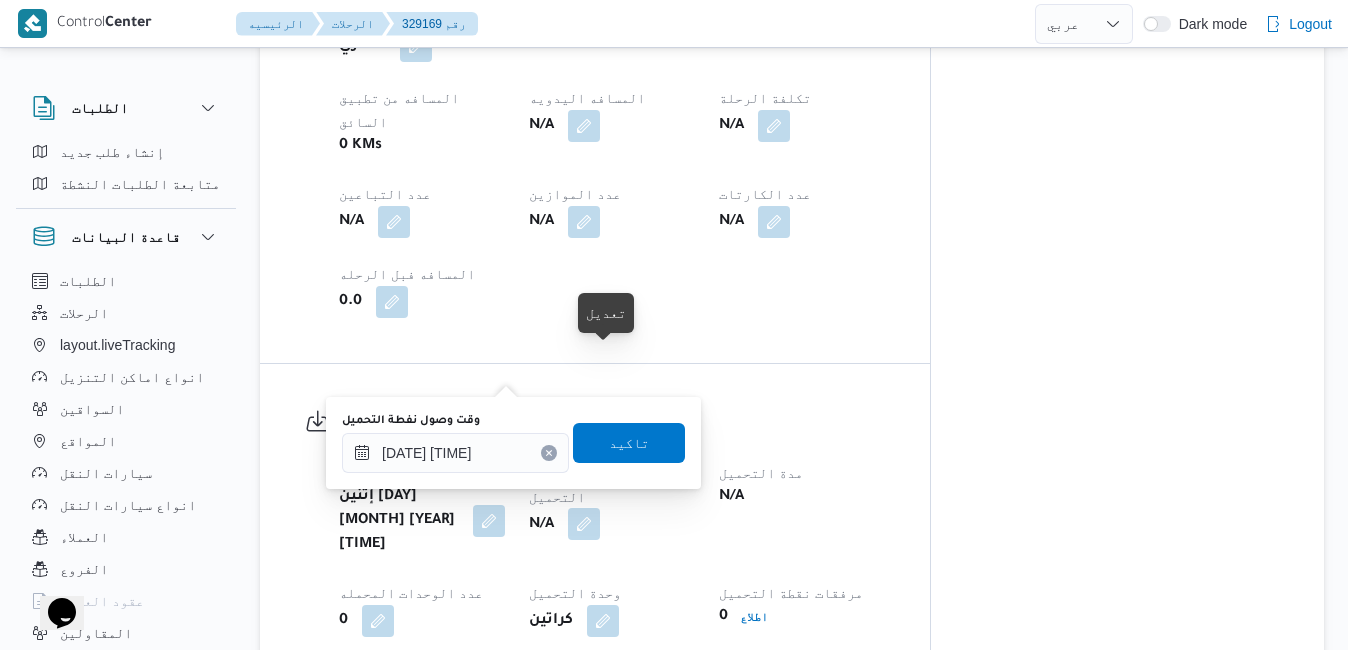 click at bounding box center (584, 524) 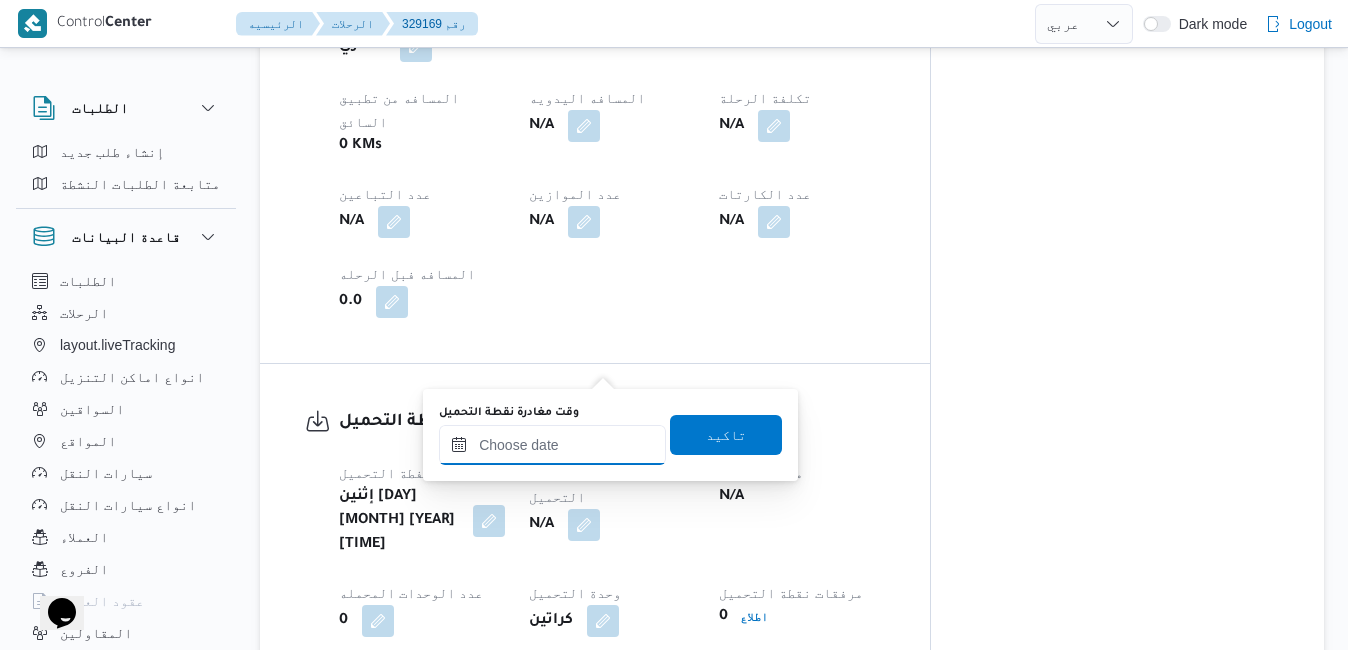 click on "وقت مغادرة نقطة التحميل" at bounding box center [552, 445] 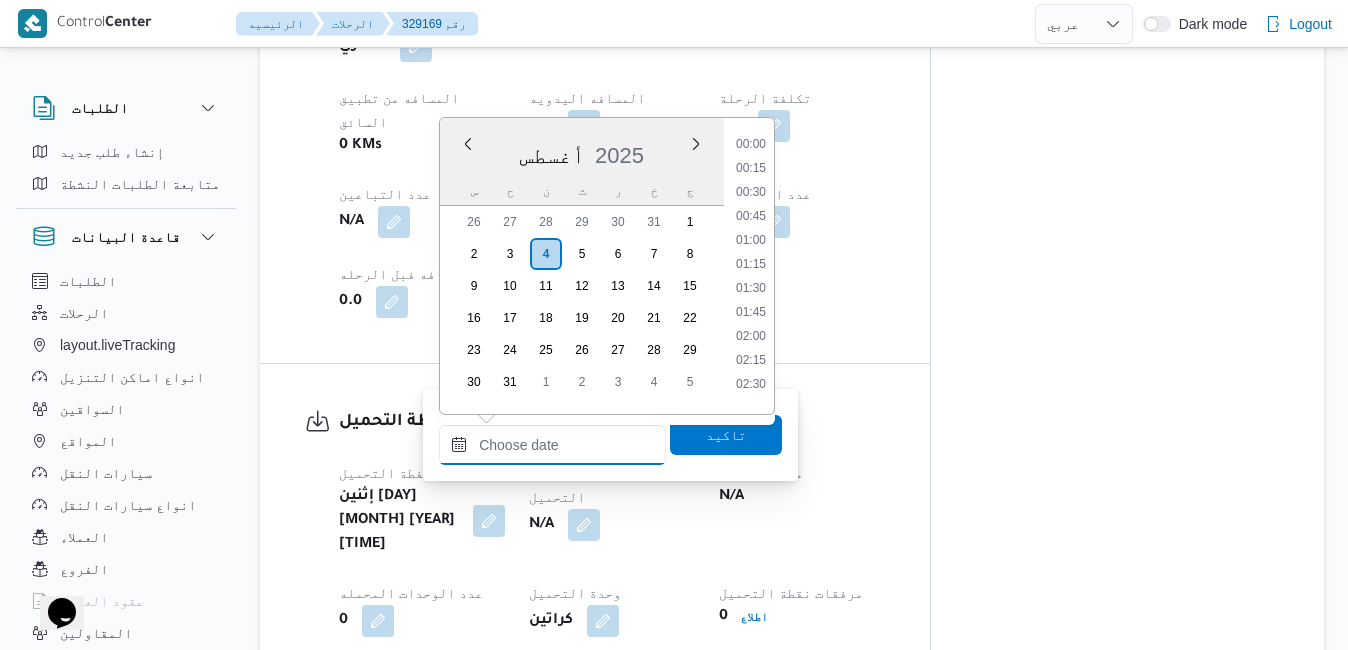 scroll, scrollTop: 1206, scrollLeft: 0, axis: vertical 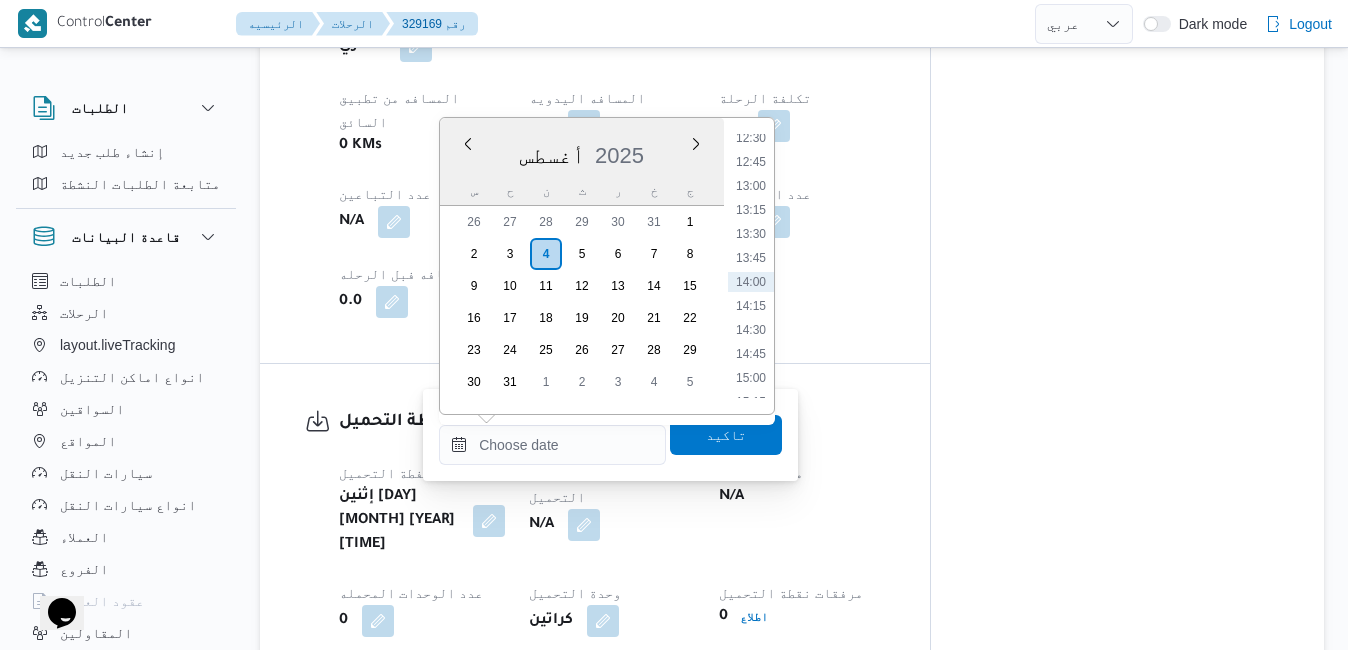 click on "أغسطس 2025" at bounding box center (582, 151) 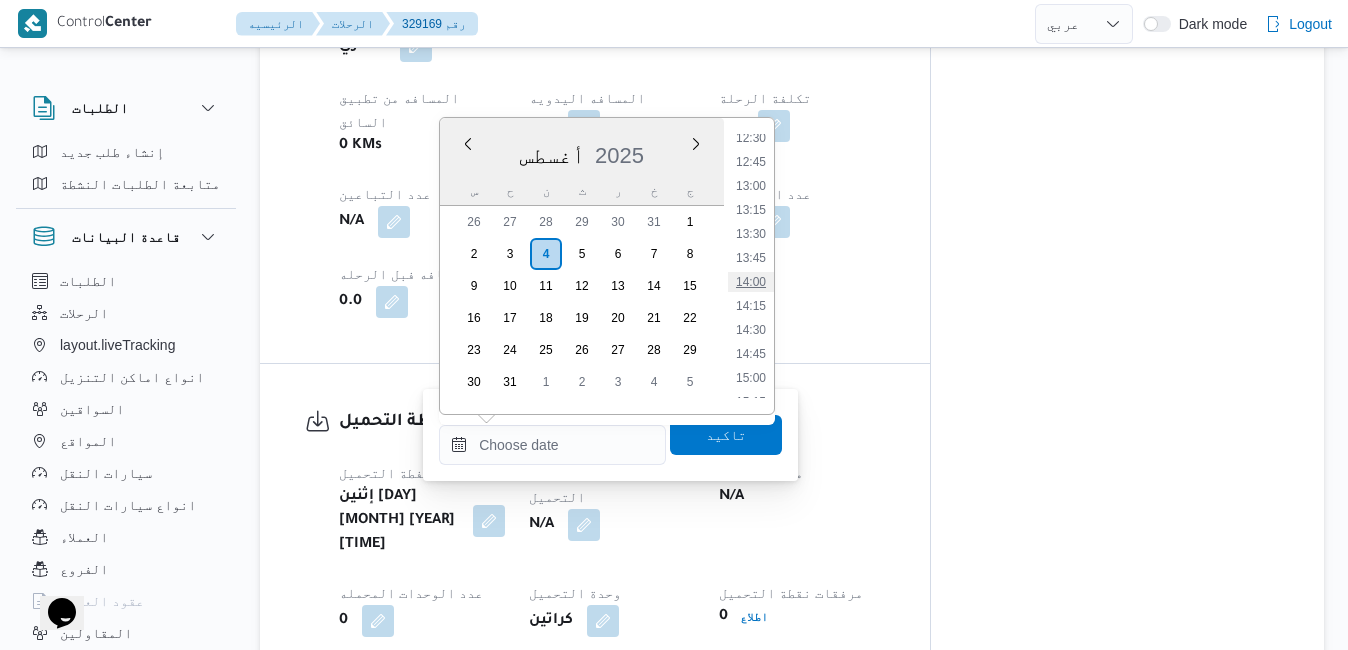 click on "14:00" at bounding box center (751, 282) 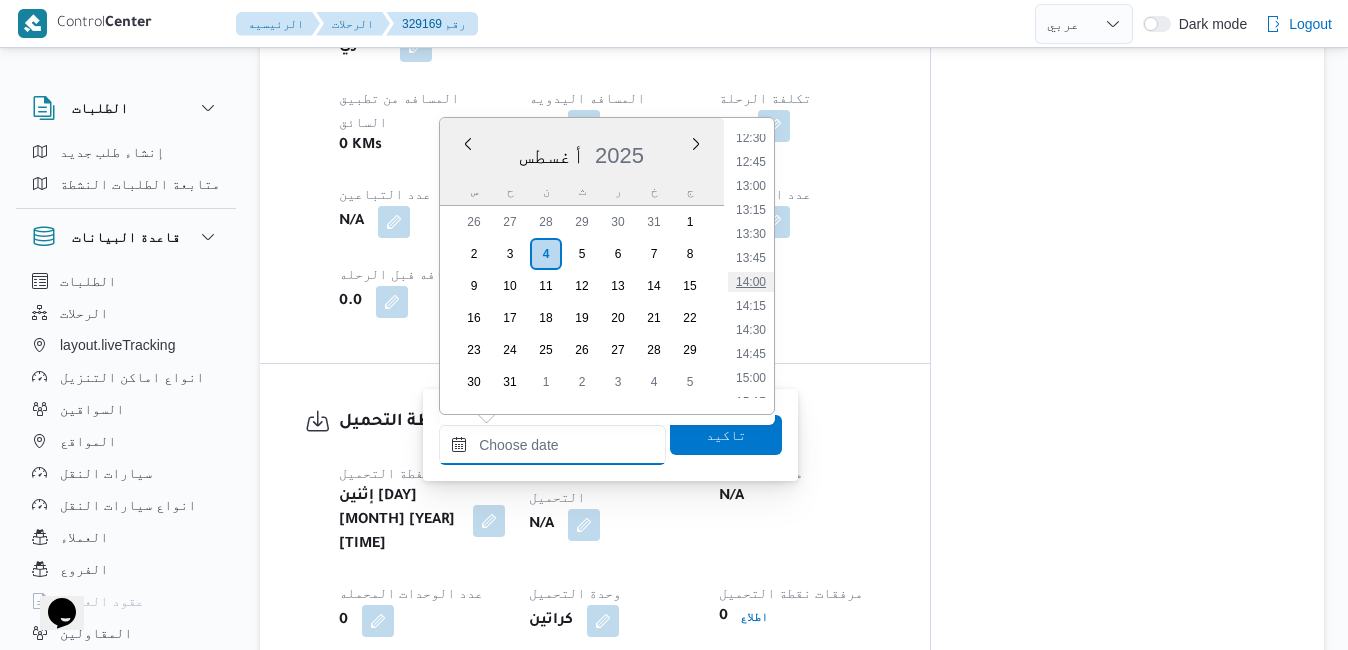 type on "[DATE] [TIME]" 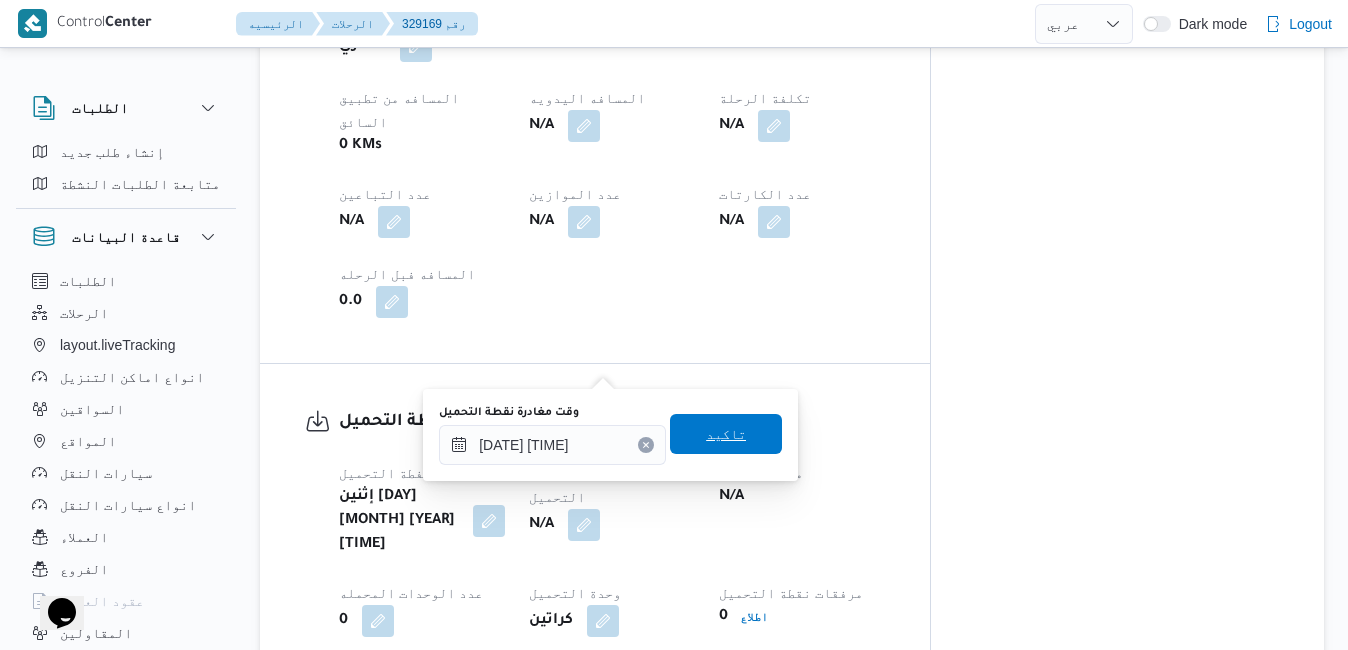 click on "تاكيد" at bounding box center (726, 434) 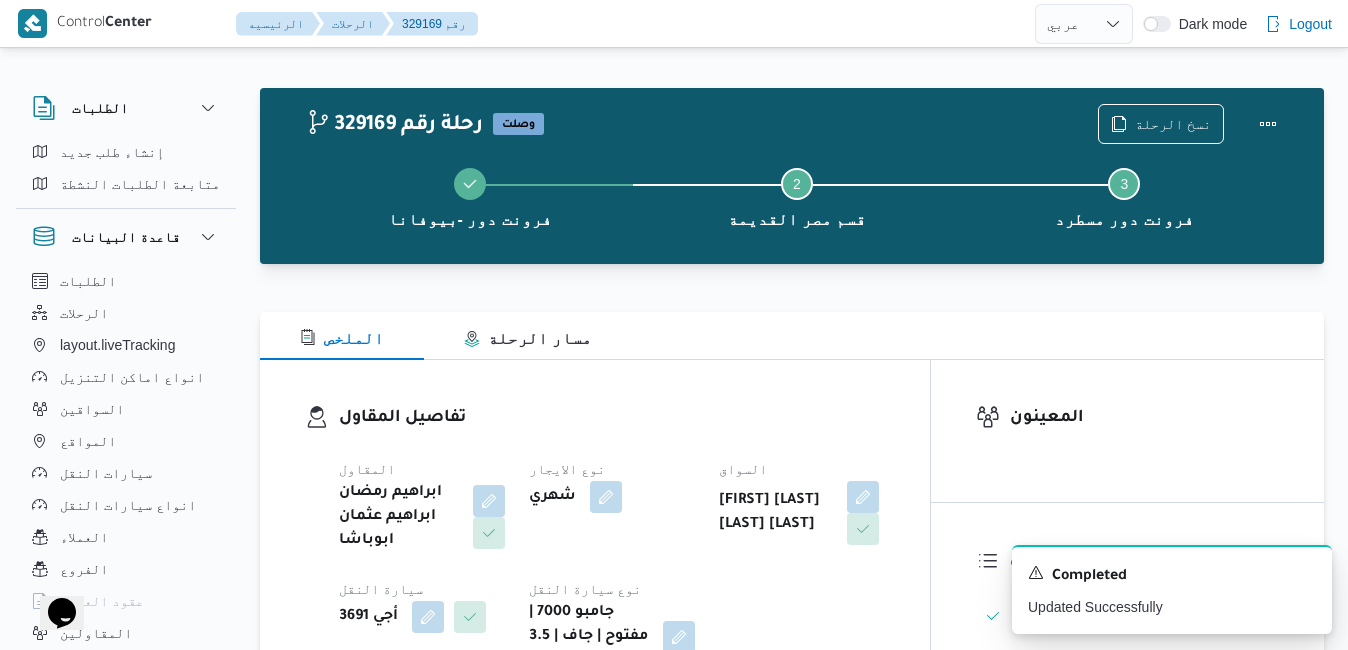 scroll, scrollTop: 0, scrollLeft: 0, axis: both 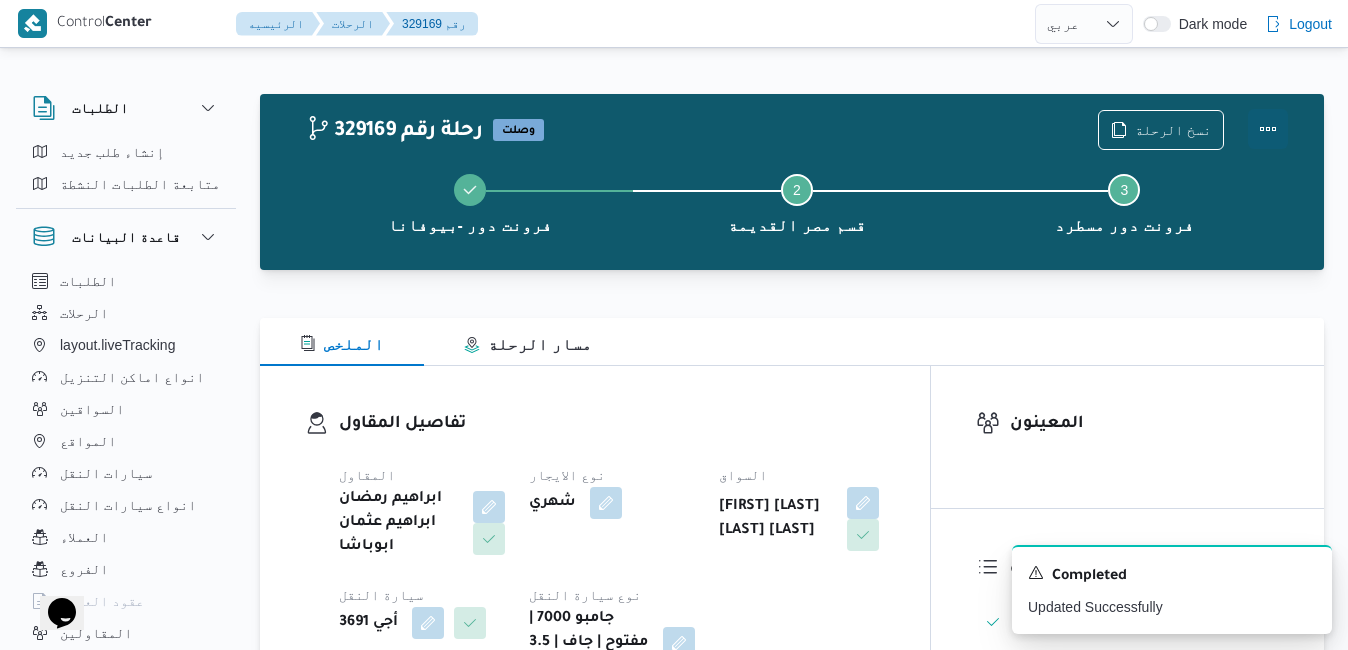 click at bounding box center (1268, 129) 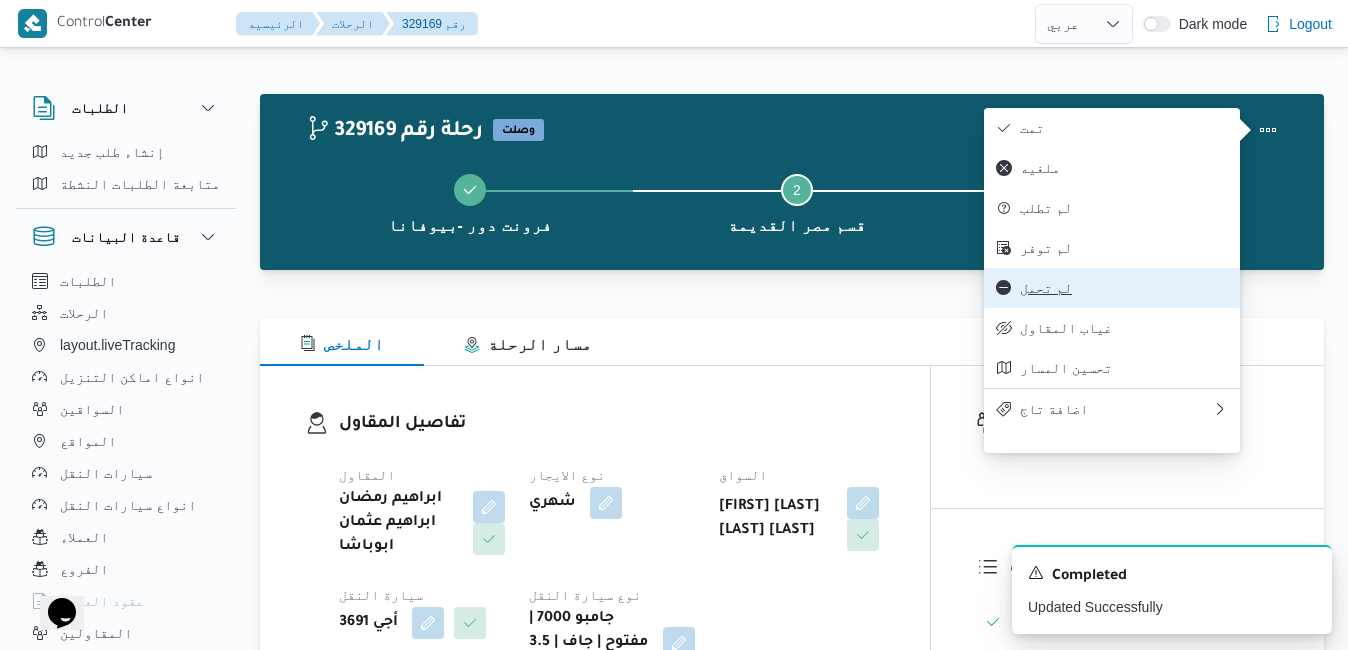 click on "لم تحمل" at bounding box center [1124, 288] 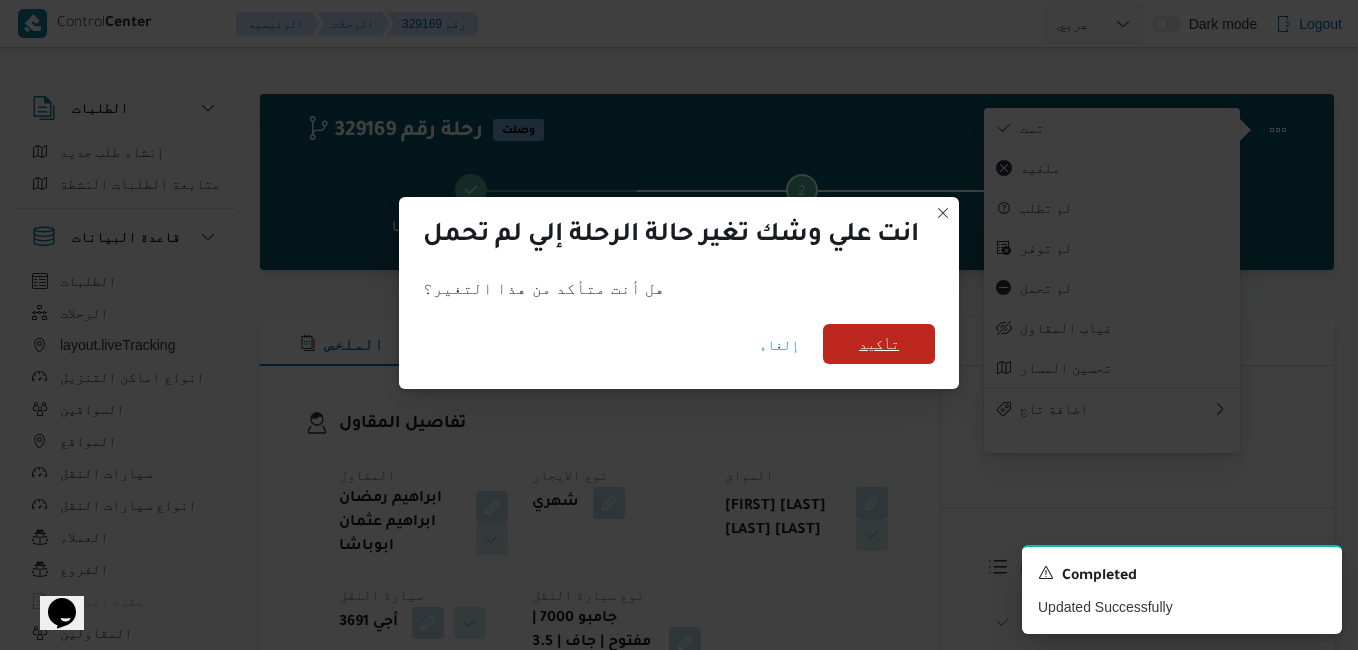 click on "تأكيد" at bounding box center (879, 344) 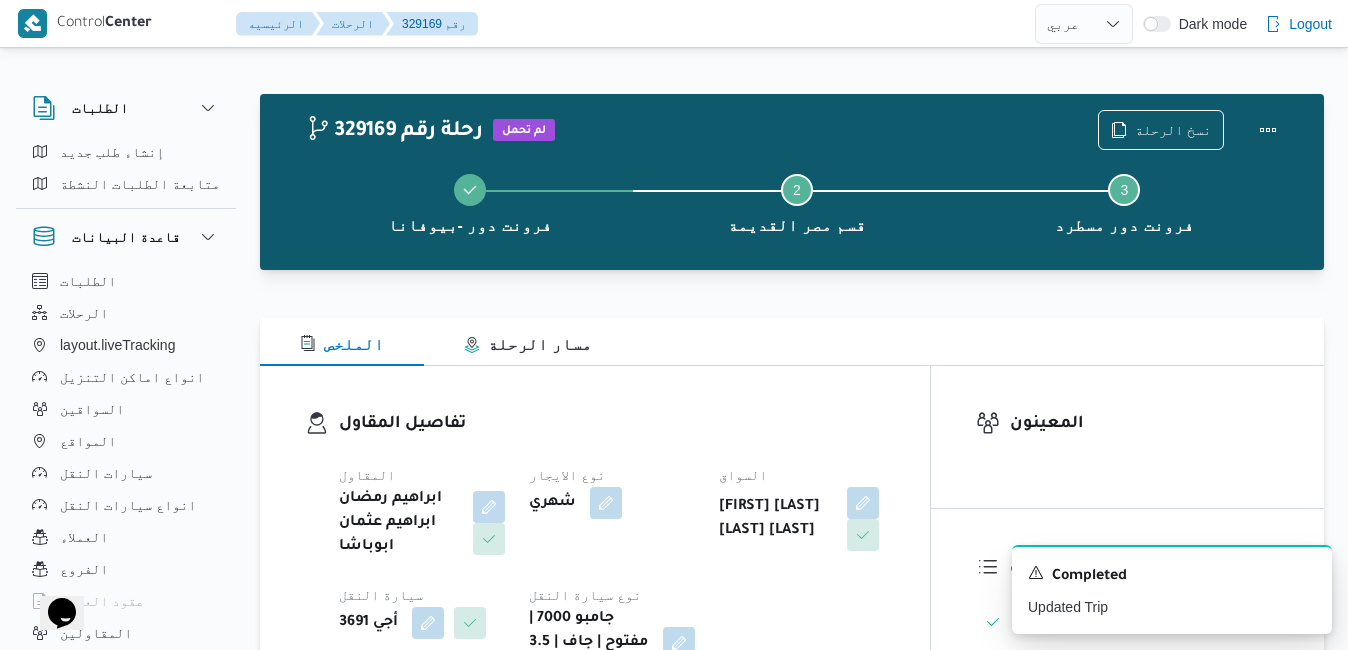 click on "تفاصيل المقاول المقاول ابراهيم رمضان ابراهيم عثمان ابوباشا نوع الايجار شهري السواق عمرو محمد فوزي حافظ عواد سيارة النقل أجي 3691 نوع سيارة النقل جامبو 7000 | مفتوح | جاف | 3.5 طن" at bounding box center (595, 545) 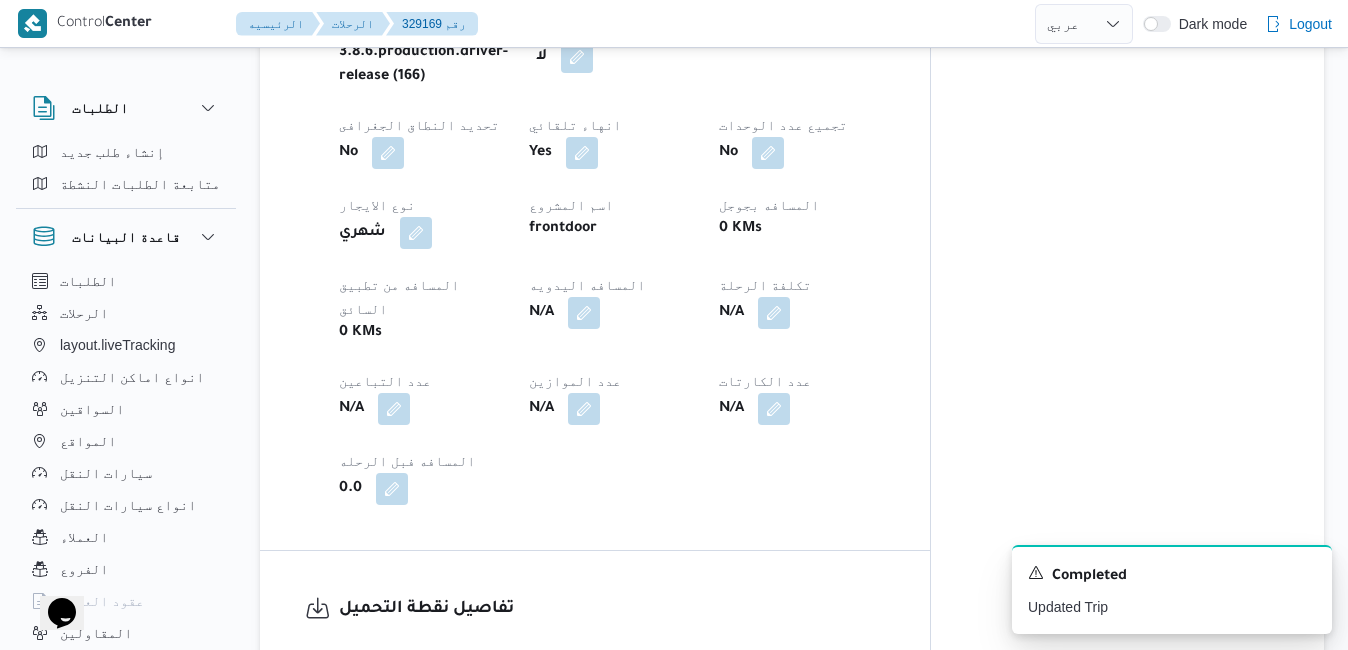 scroll, scrollTop: 1080, scrollLeft: 0, axis: vertical 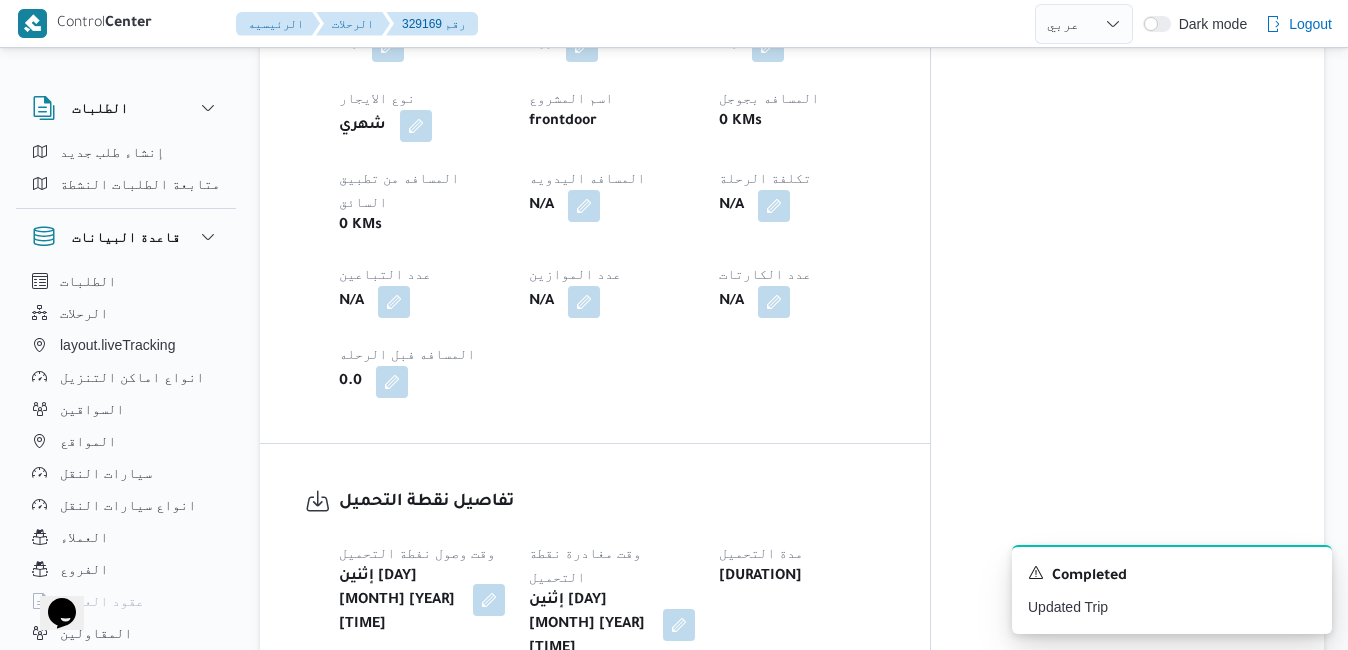 click at bounding box center (489, 600) 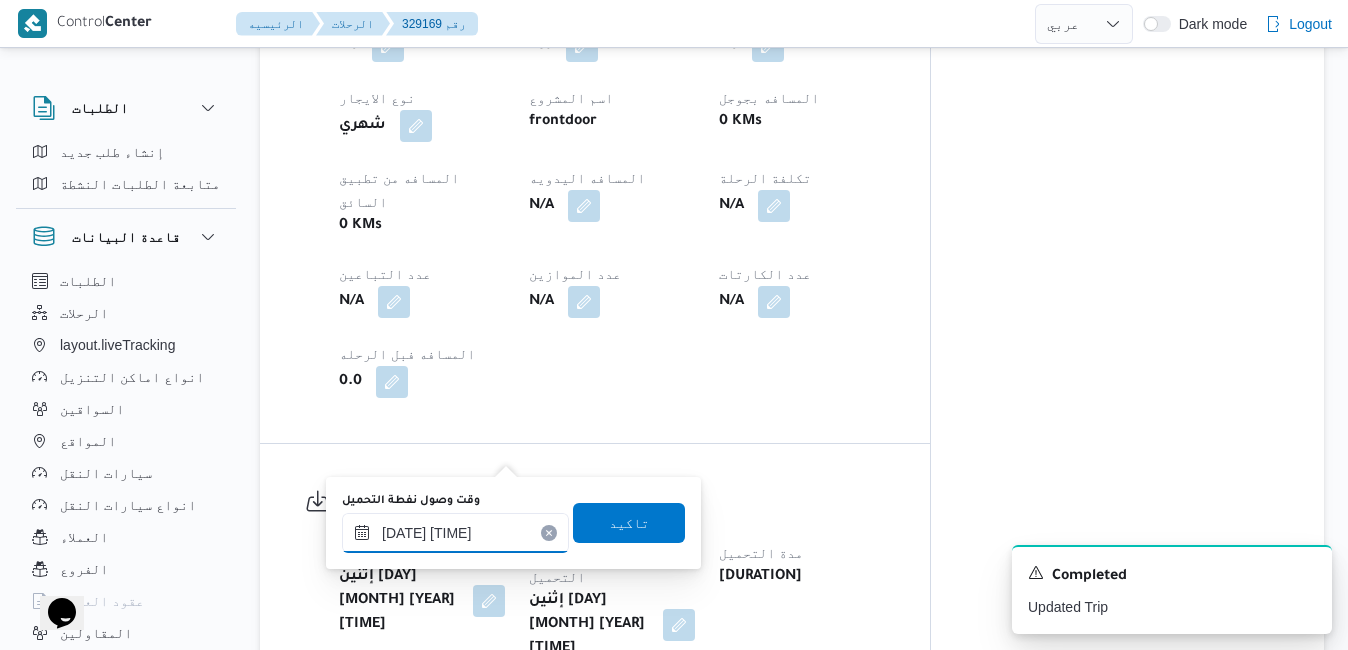 click on "٠٤/٠٨/٢٠٢٥ ٠٩:٠٨" at bounding box center [455, 533] 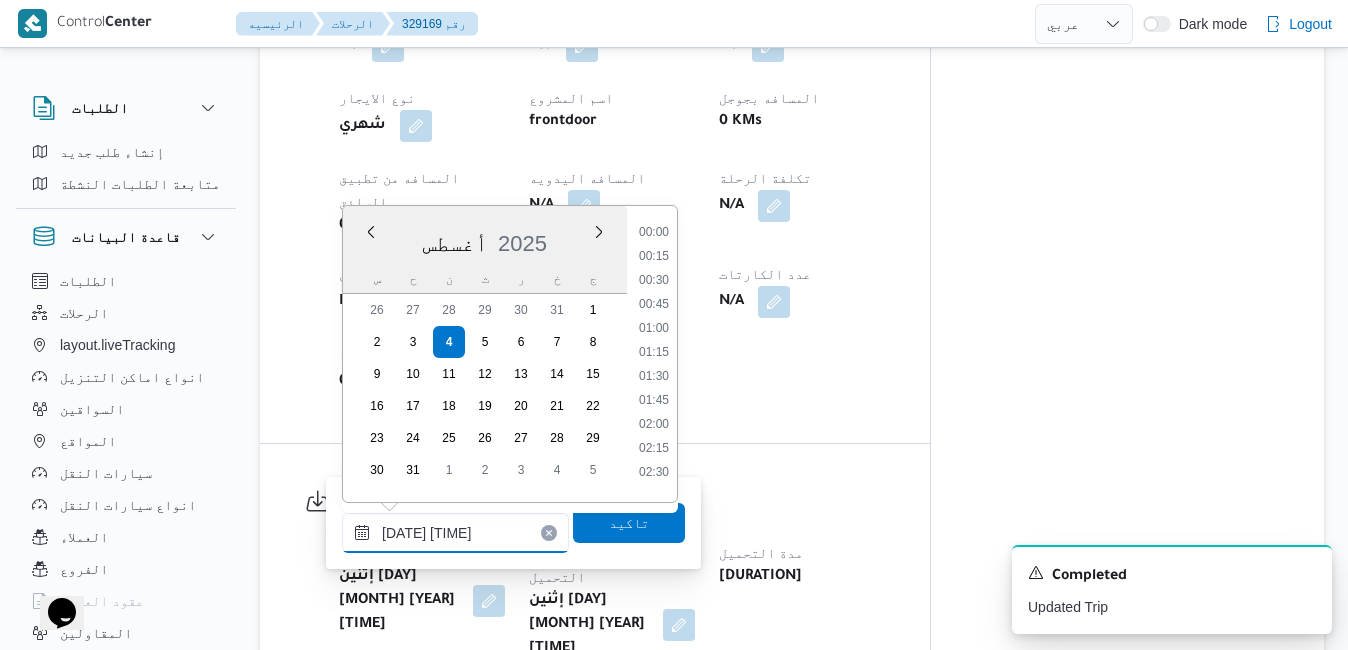 scroll, scrollTop: 726, scrollLeft: 0, axis: vertical 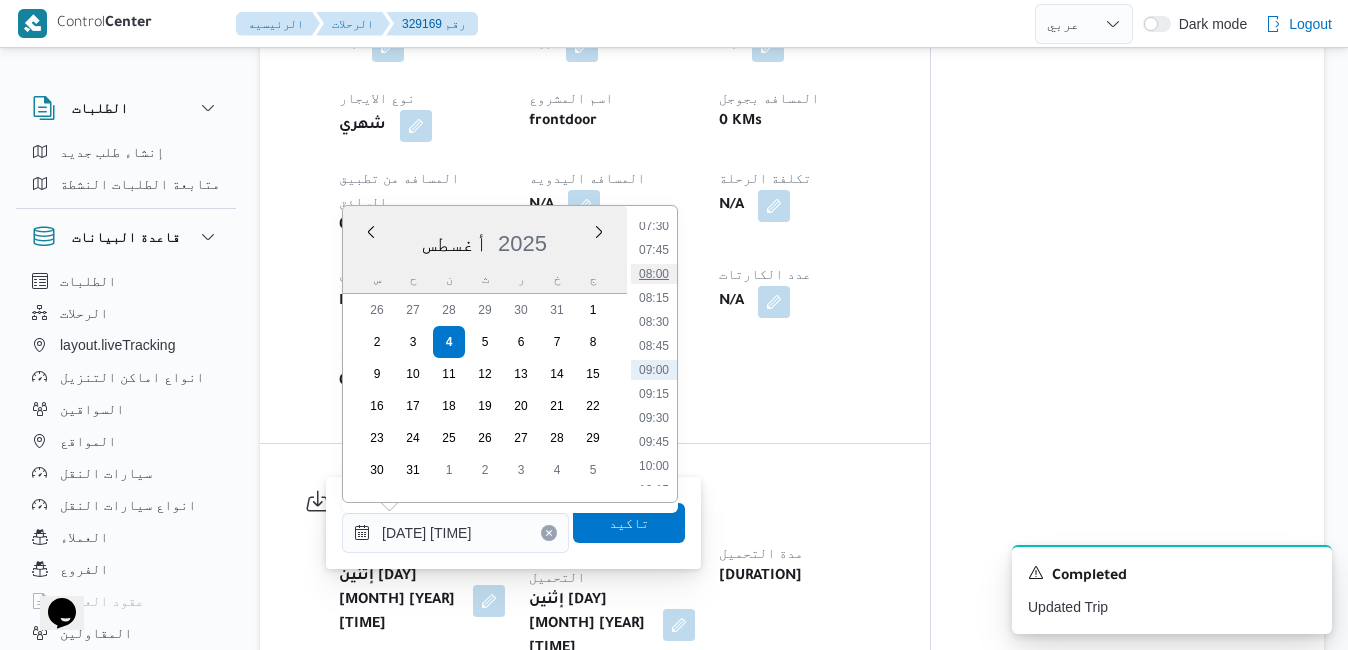click on "08:00" at bounding box center (654, 274) 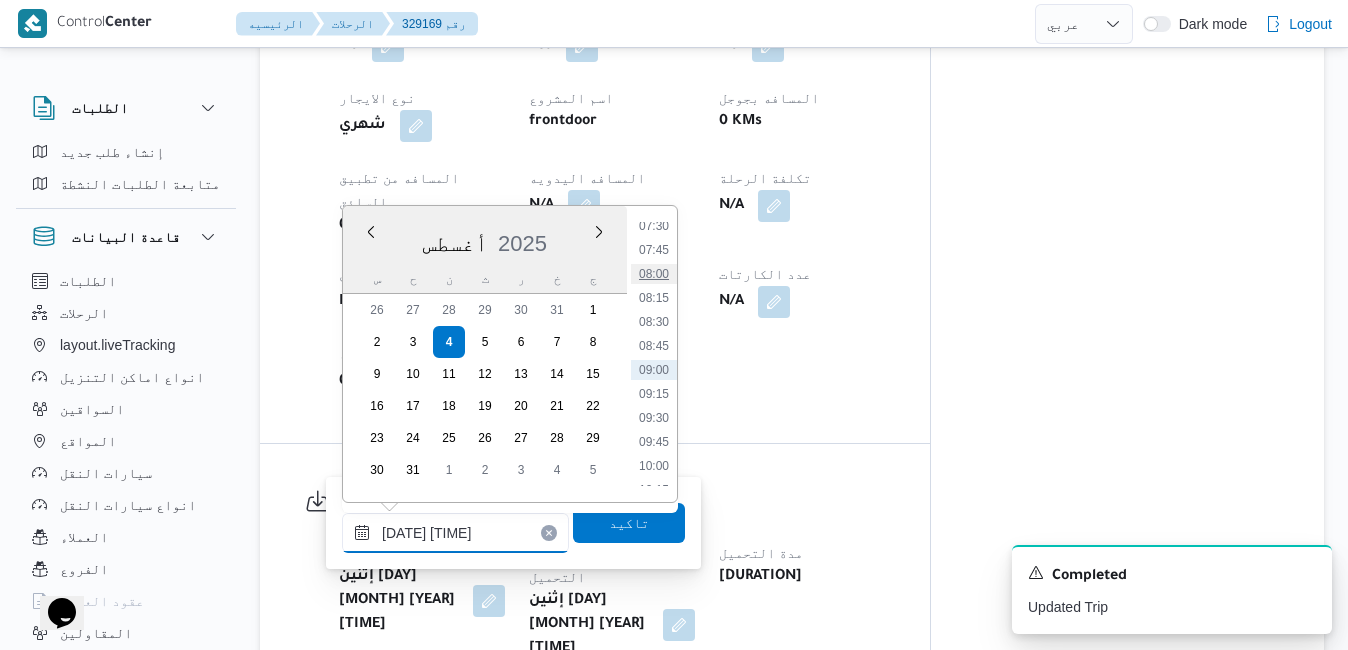 type on "٠٤/٠٨/٢٠٢٥ ٠٨:٠٠" 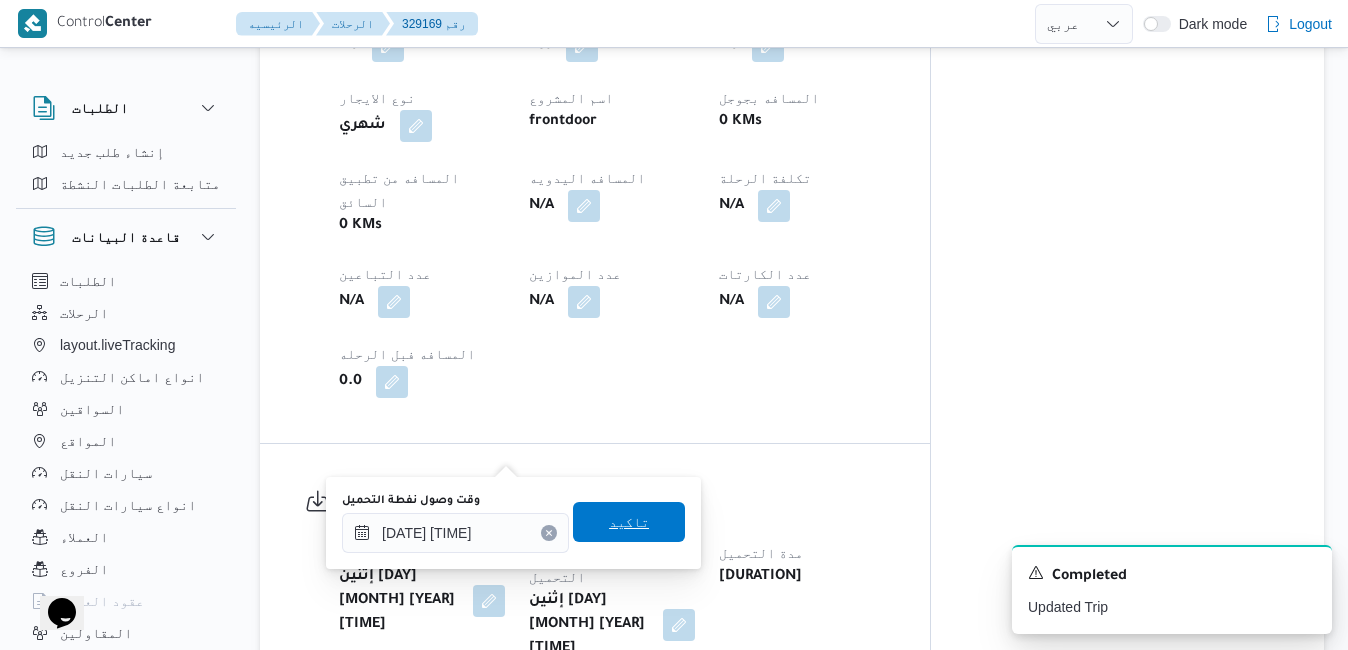click on "تاكيد" at bounding box center [629, 522] 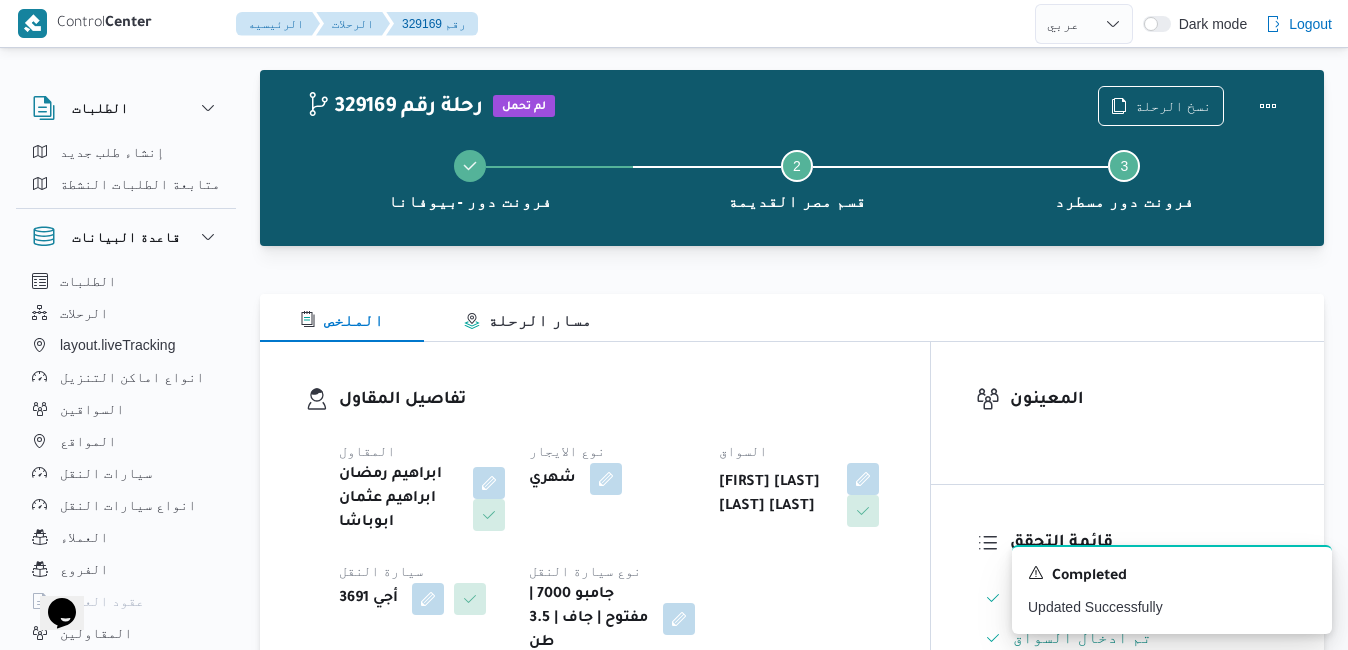 scroll, scrollTop: 0, scrollLeft: 0, axis: both 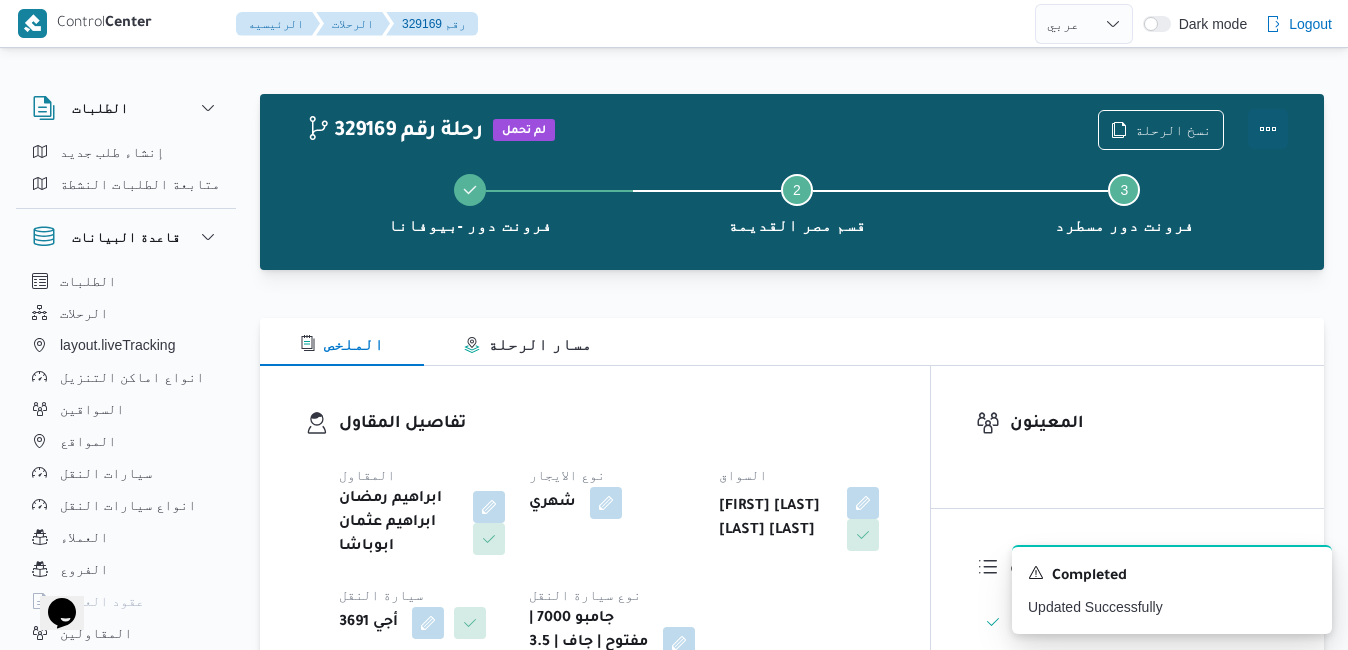 click at bounding box center [1268, 129] 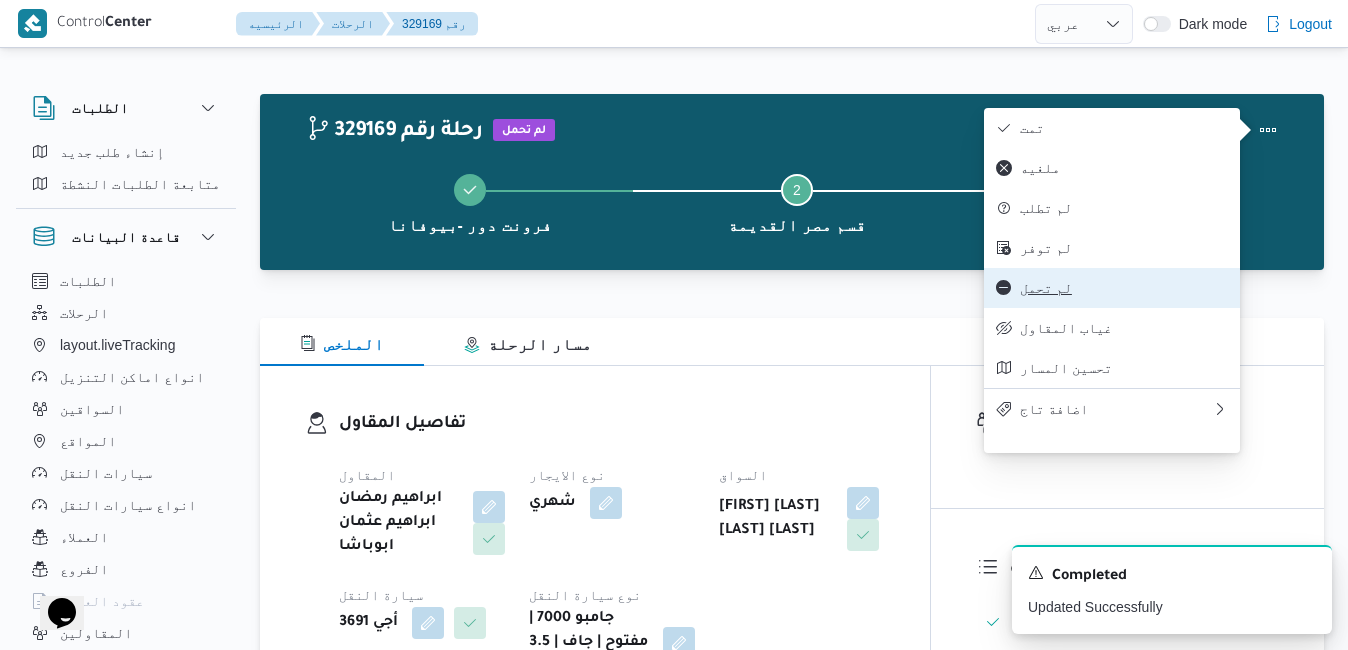 click on "لم تحمل" at bounding box center [1112, 288] 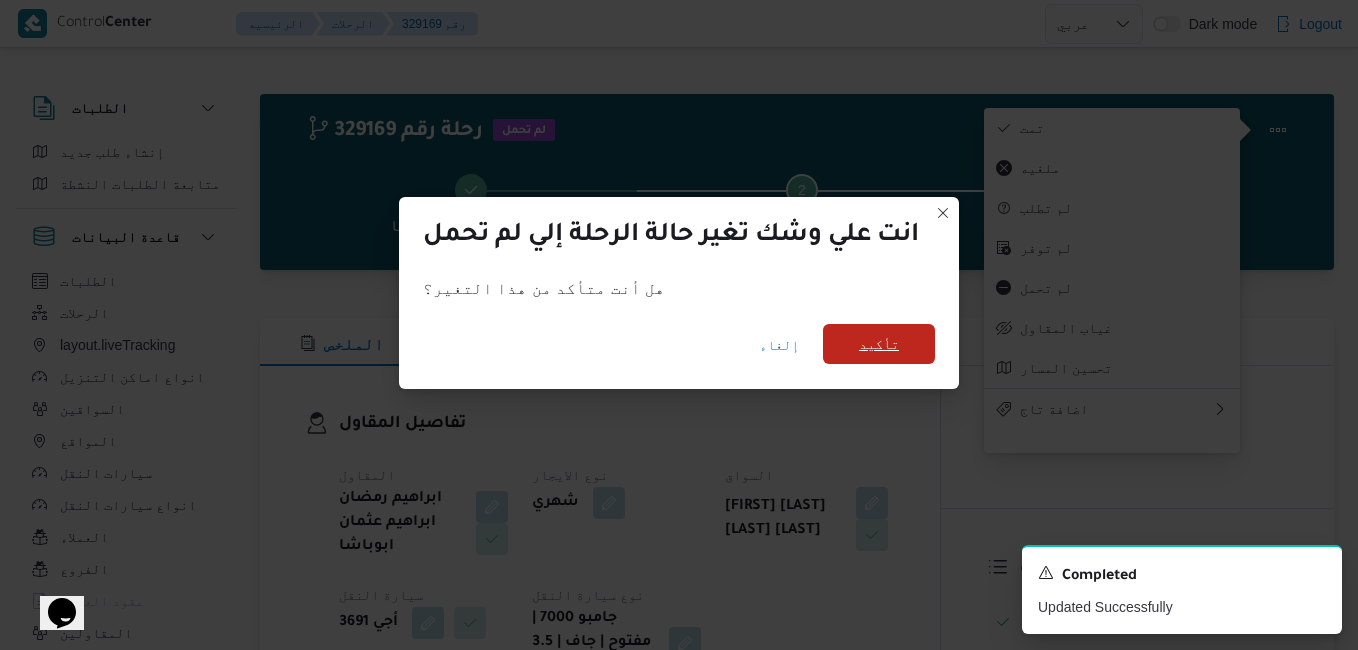 click on "تأكيد" at bounding box center [879, 344] 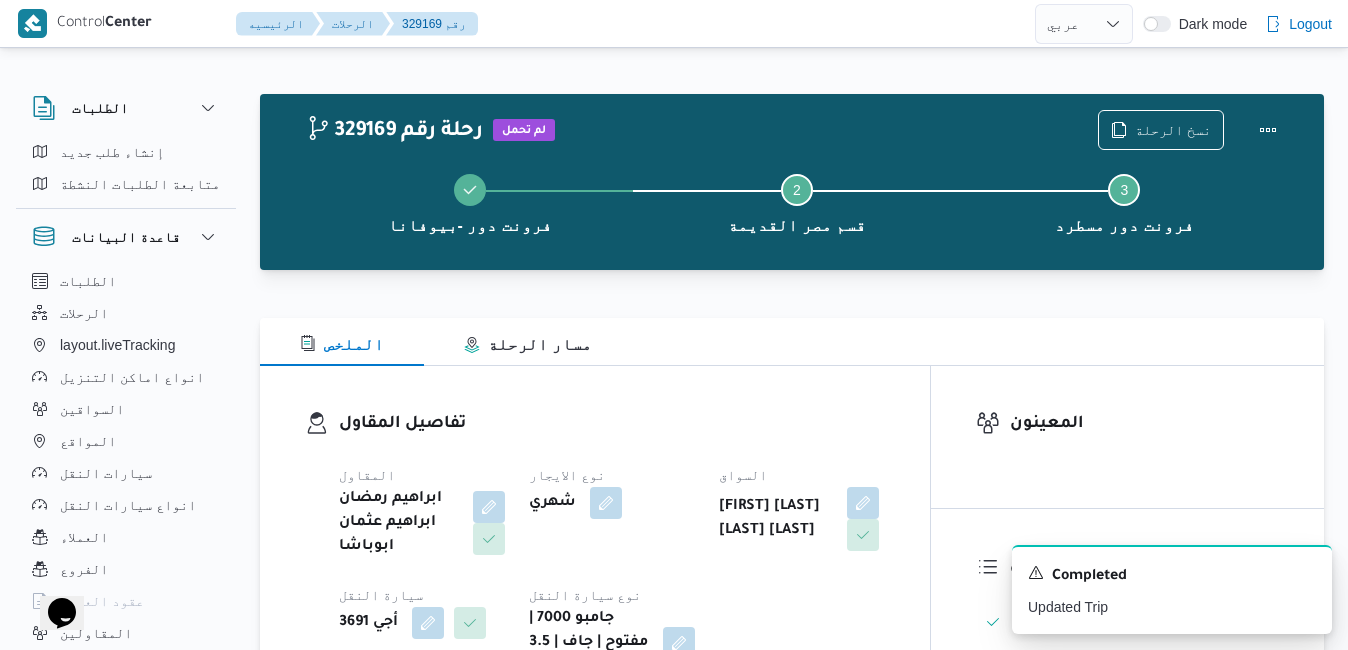 click on "تفاصيل المقاول المقاول ابراهيم رمضان ابراهيم عثمان ابوباشا نوع الايجار شهري السواق عمرو محمد فوزي حافظ عواد سيارة النقل أجي 3691 نوع سيارة النقل جامبو 7000 | مفتوح | جاف | 3.5 طن" at bounding box center [595, 545] 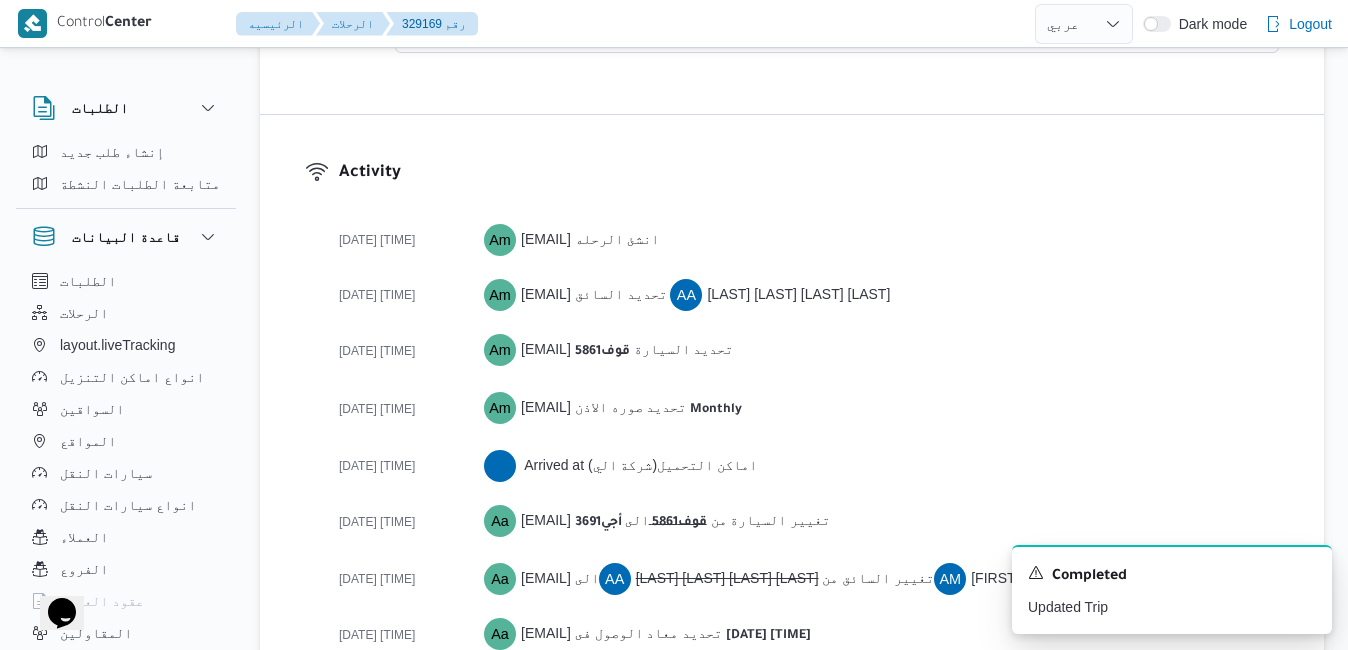 scroll, scrollTop: 2940, scrollLeft: 0, axis: vertical 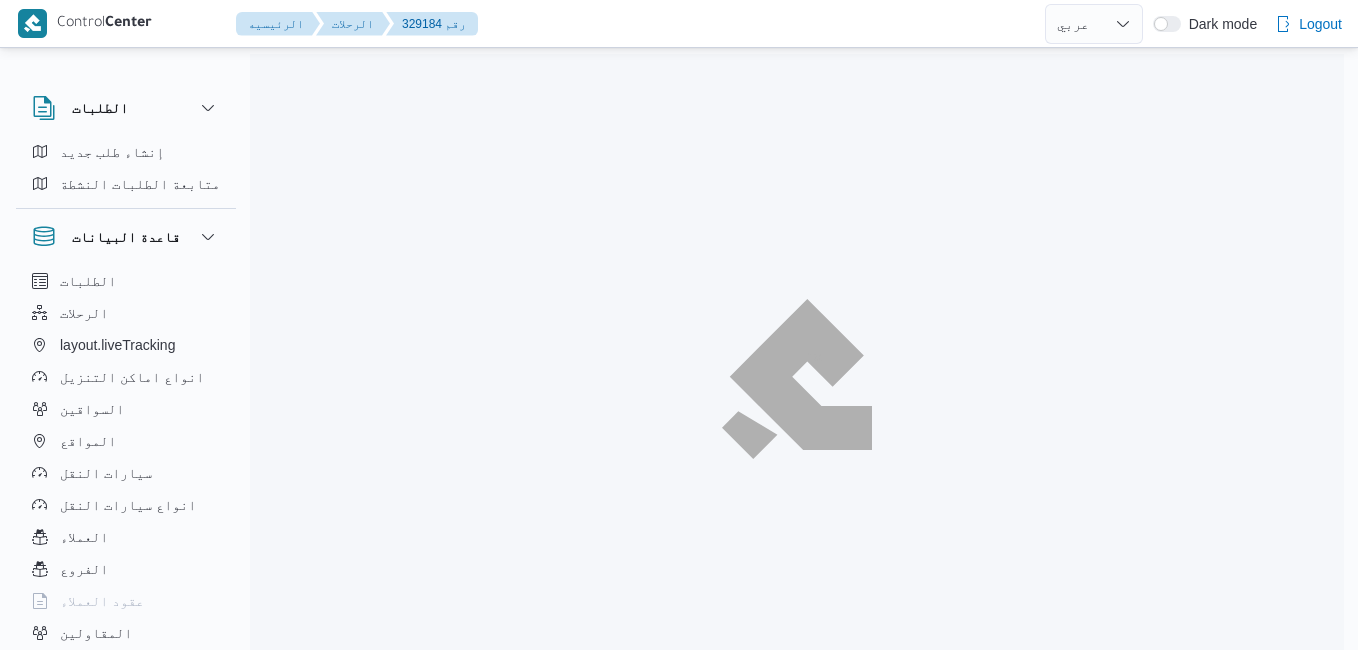 select on "ar" 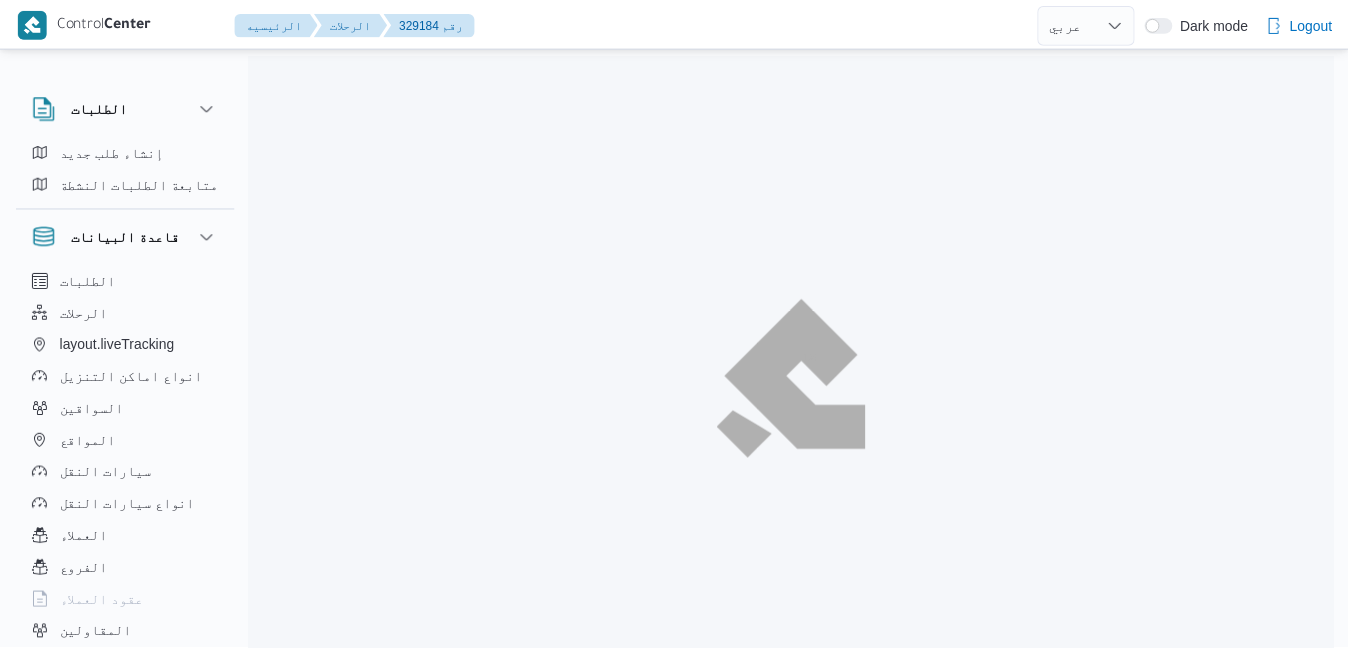 scroll, scrollTop: 0, scrollLeft: 0, axis: both 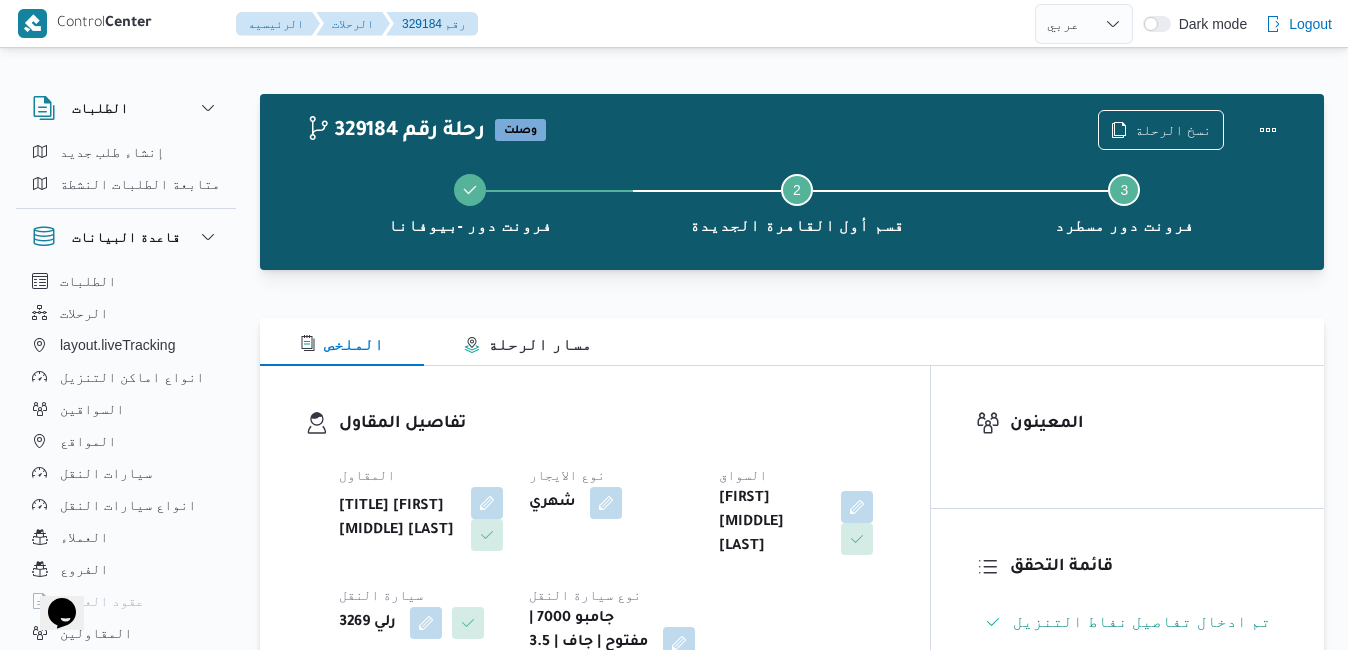 click on "تفاصيل المقاول المقاول [TITLE] [FIRST] [MIDDLE] [LAST] نوع الايجار شهري السواق [FIRST] [MIDDLE] [LAST] سيارة النقل رلي 3269 نوع سيارة النقل جامبو 7000 | مفتوح | جاف | 3.5 طن" at bounding box center [595, 545] 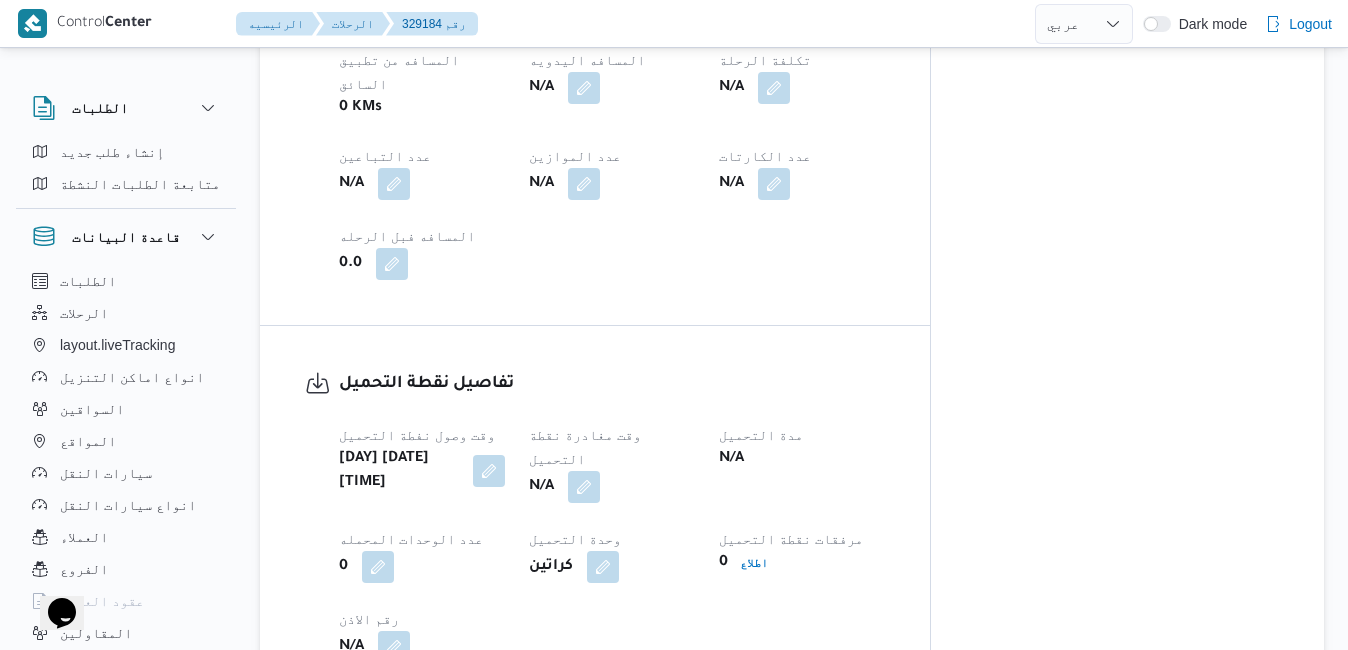 scroll, scrollTop: 1200, scrollLeft: 0, axis: vertical 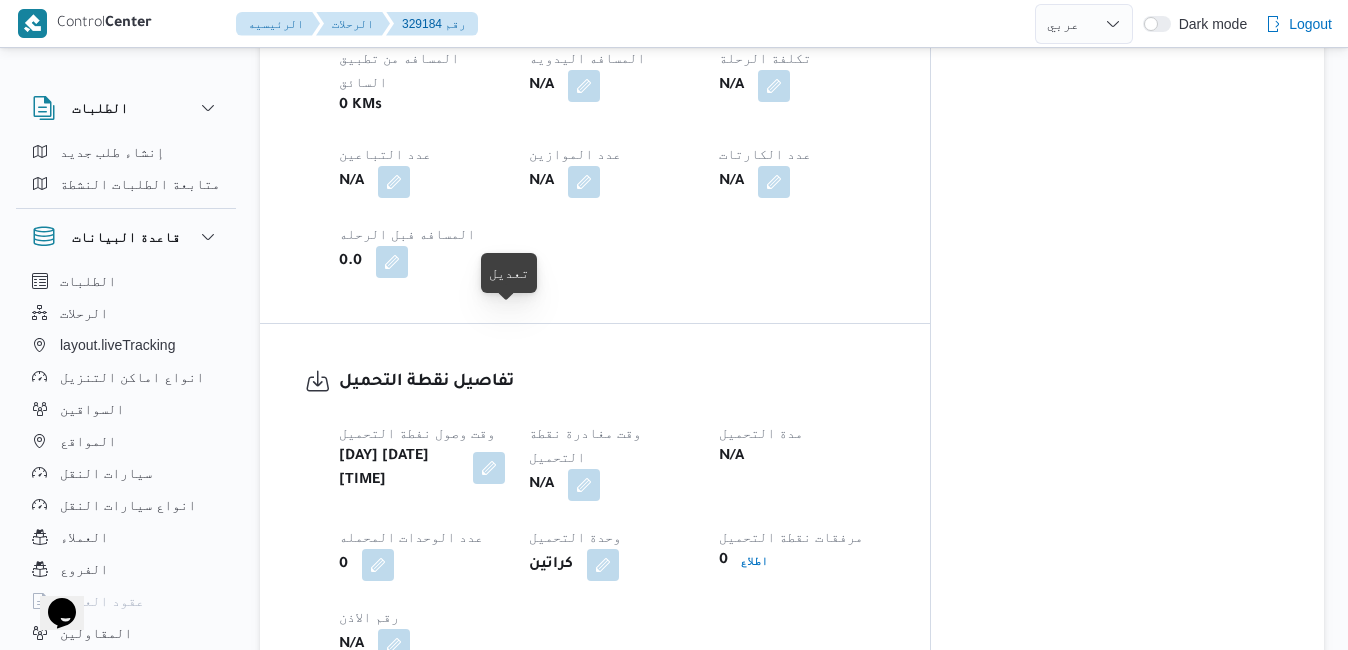 click at bounding box center (489, 468) 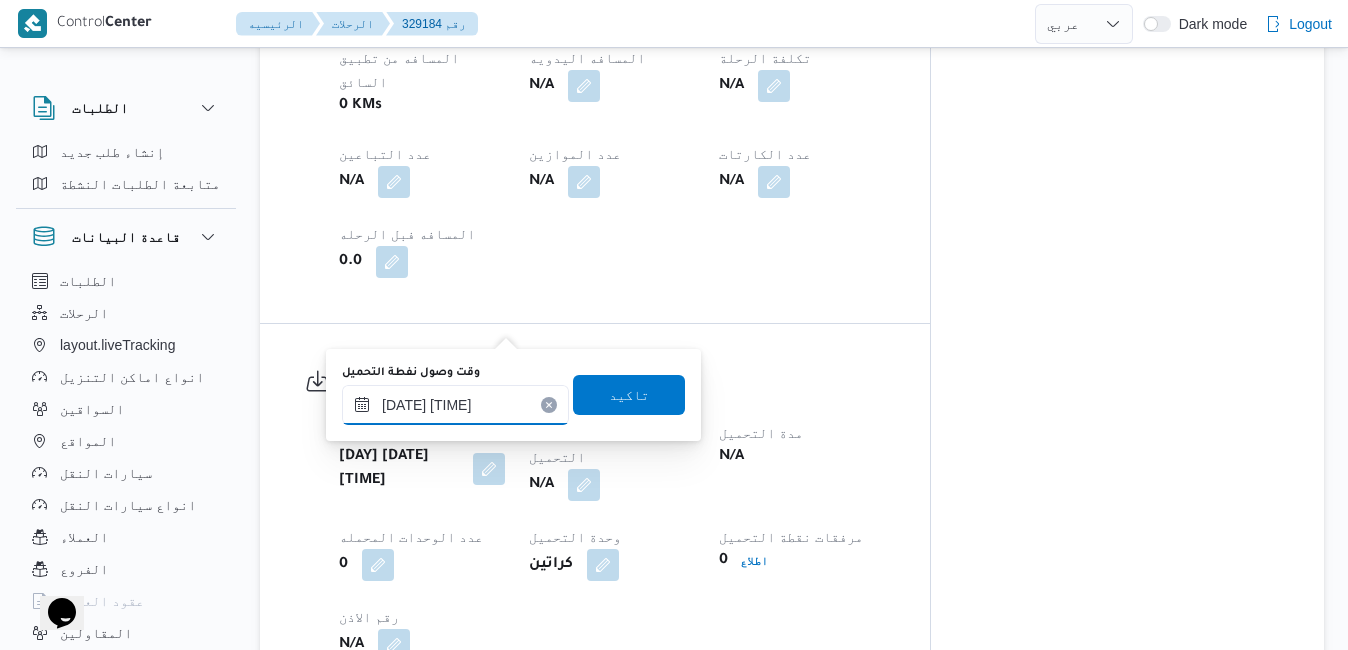 click on "[DATE] [TIME]" at bounding box center [455, 405] 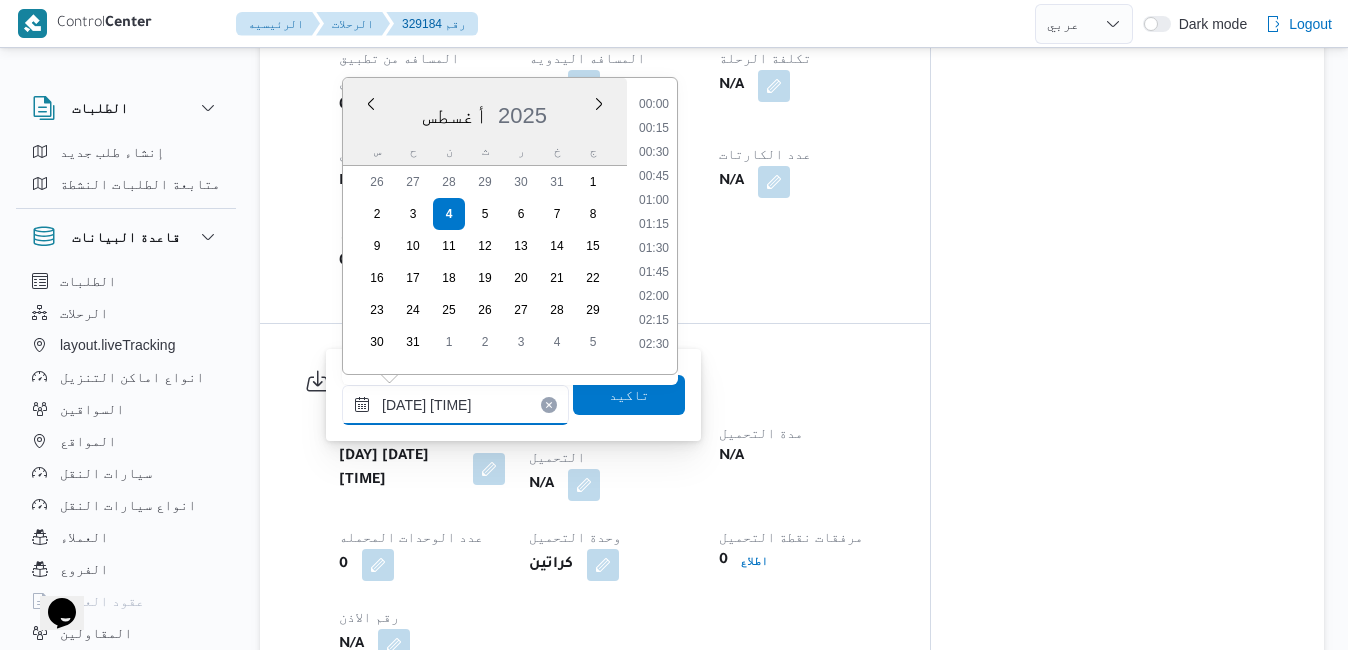 scroll, scrollTop: 702, scrollLeft: 0, axis: vertical 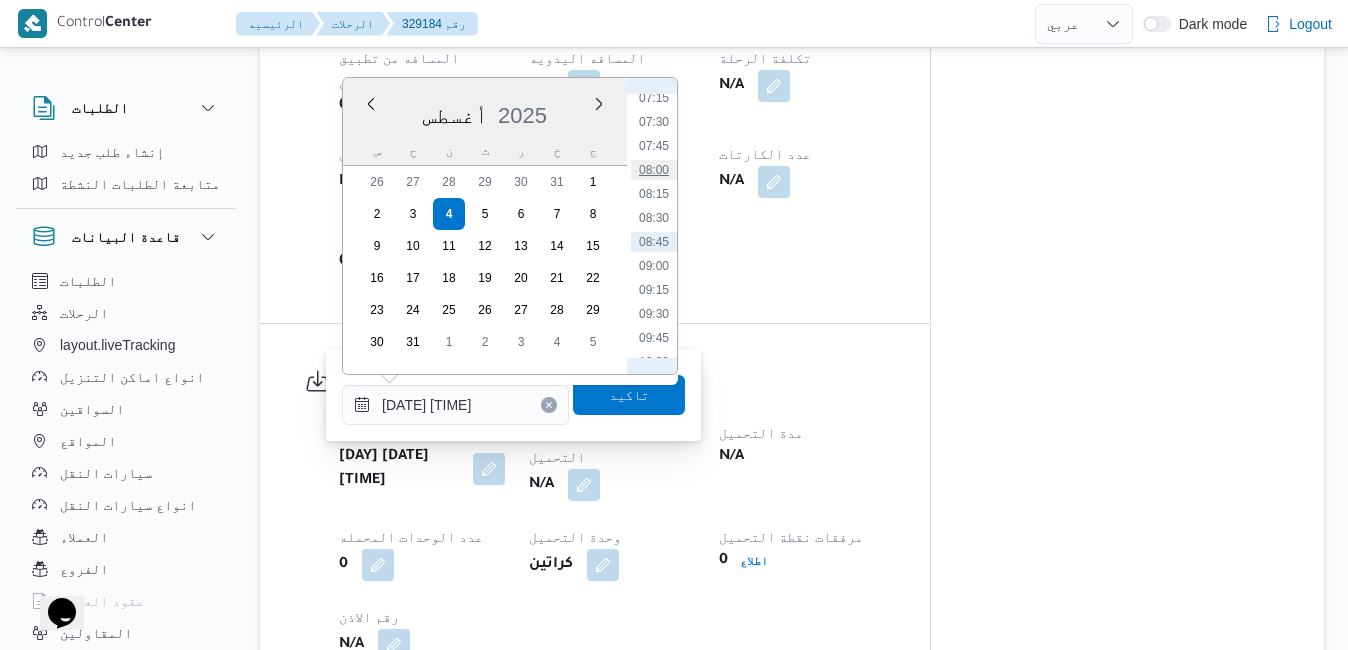 click on "08:00" at bounding box center (654, 170) 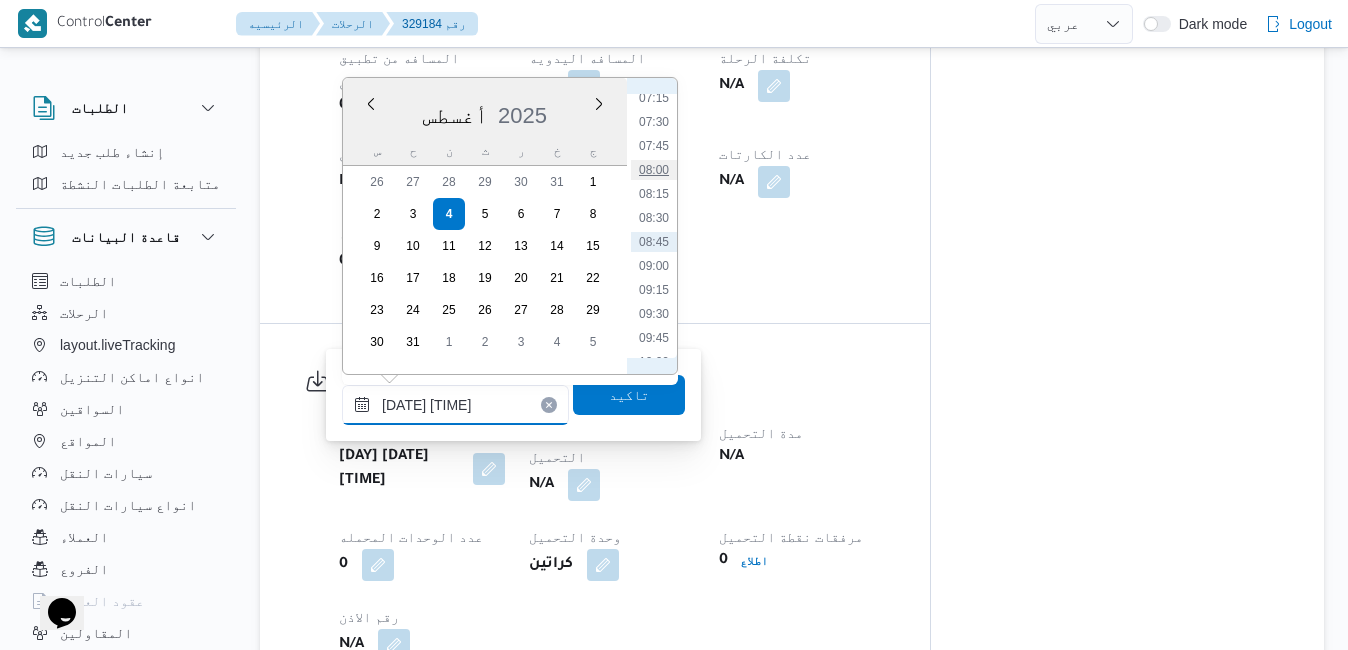 type on "[DATE] [TIME]" 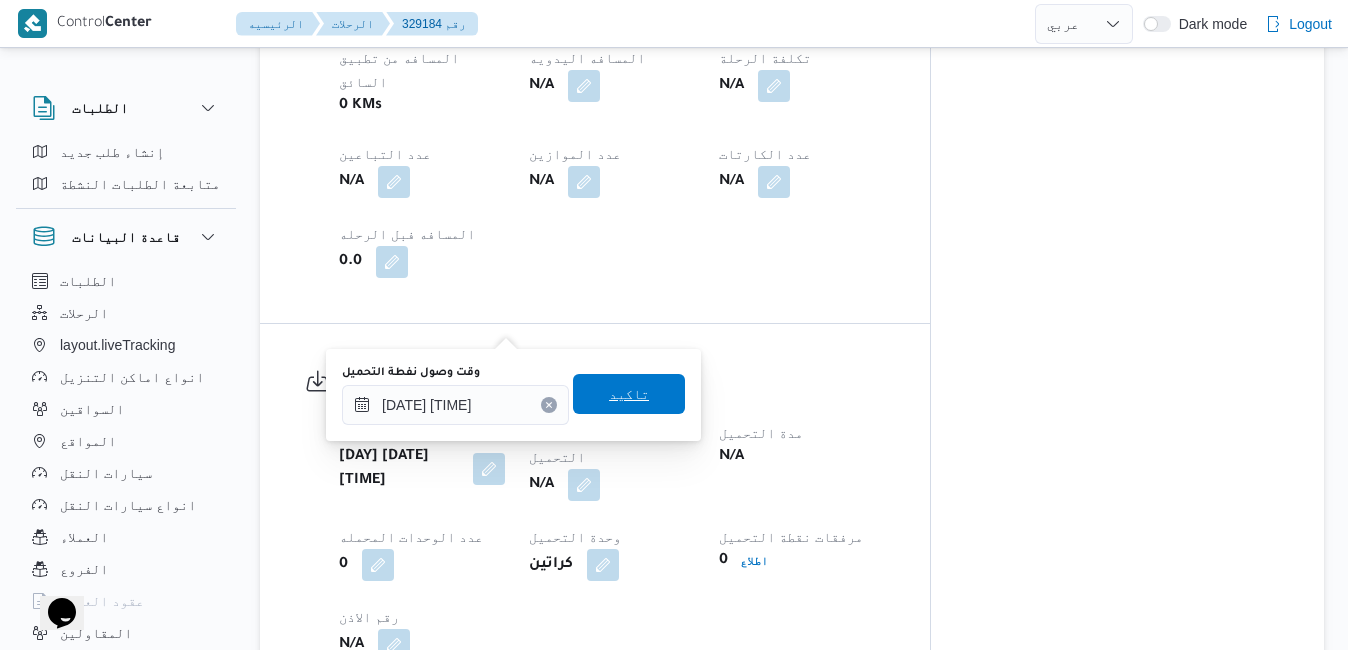 click on "تاكيد" at bounding box center [629, 394] 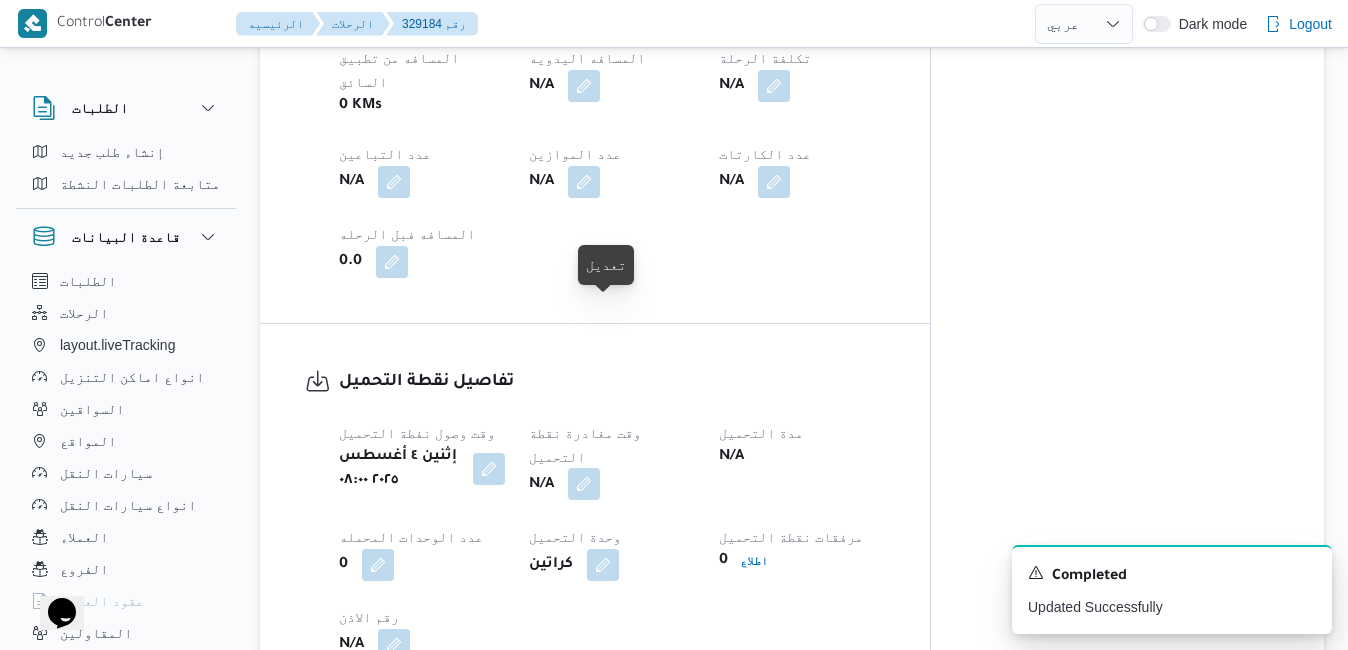 click at bounding box center [584, 484] 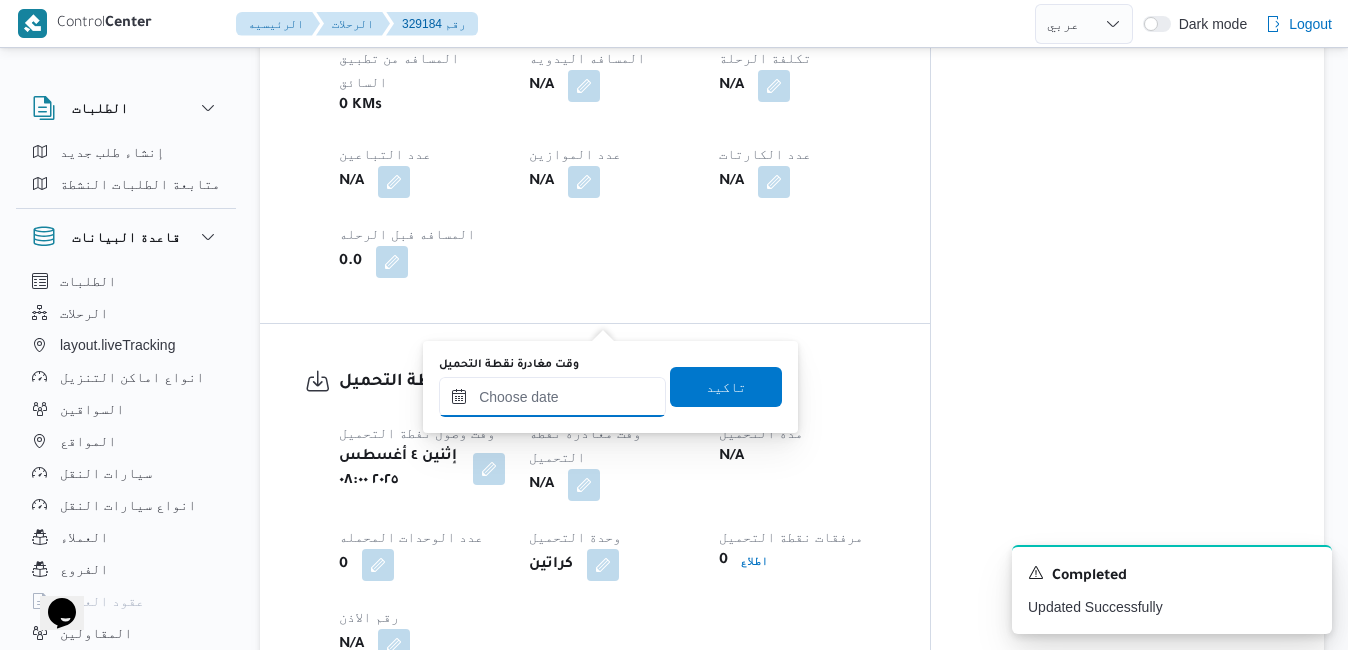 click on "وقت مغادرة نقطة التحميل" at bounding box center [552, 397] 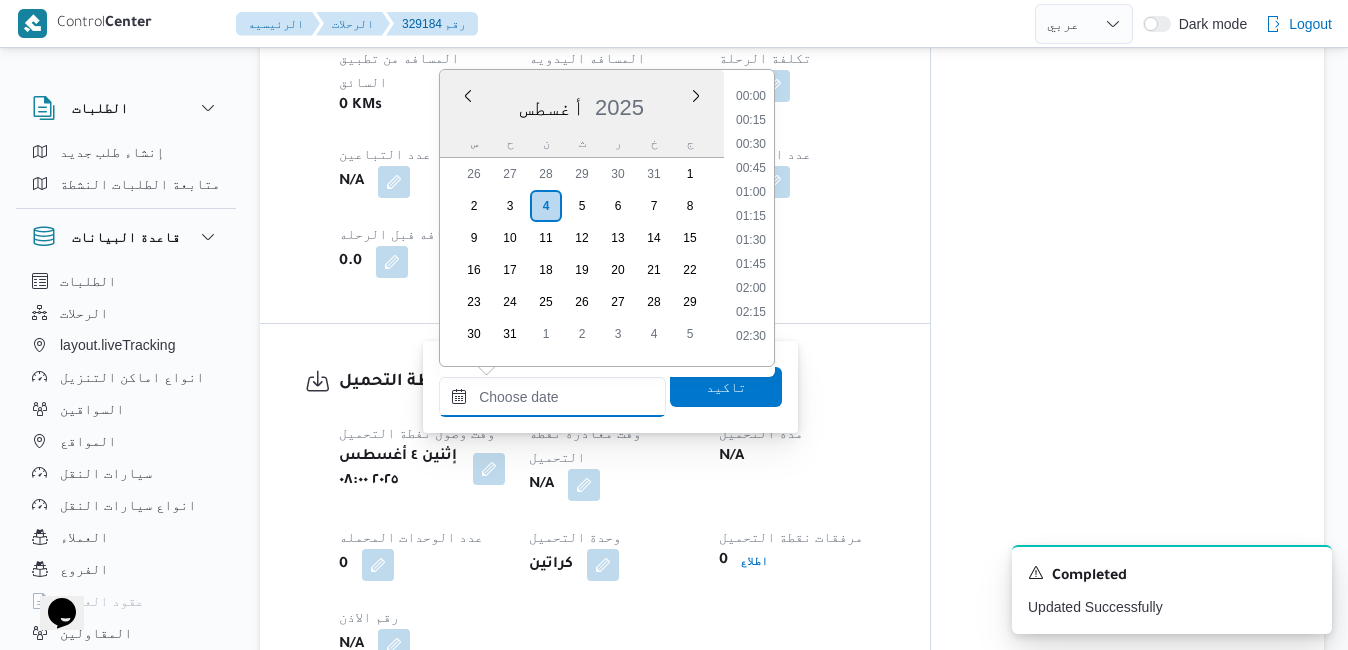 scroll, scrollTop: 1206, scrollLeft: 0, axis: vertical 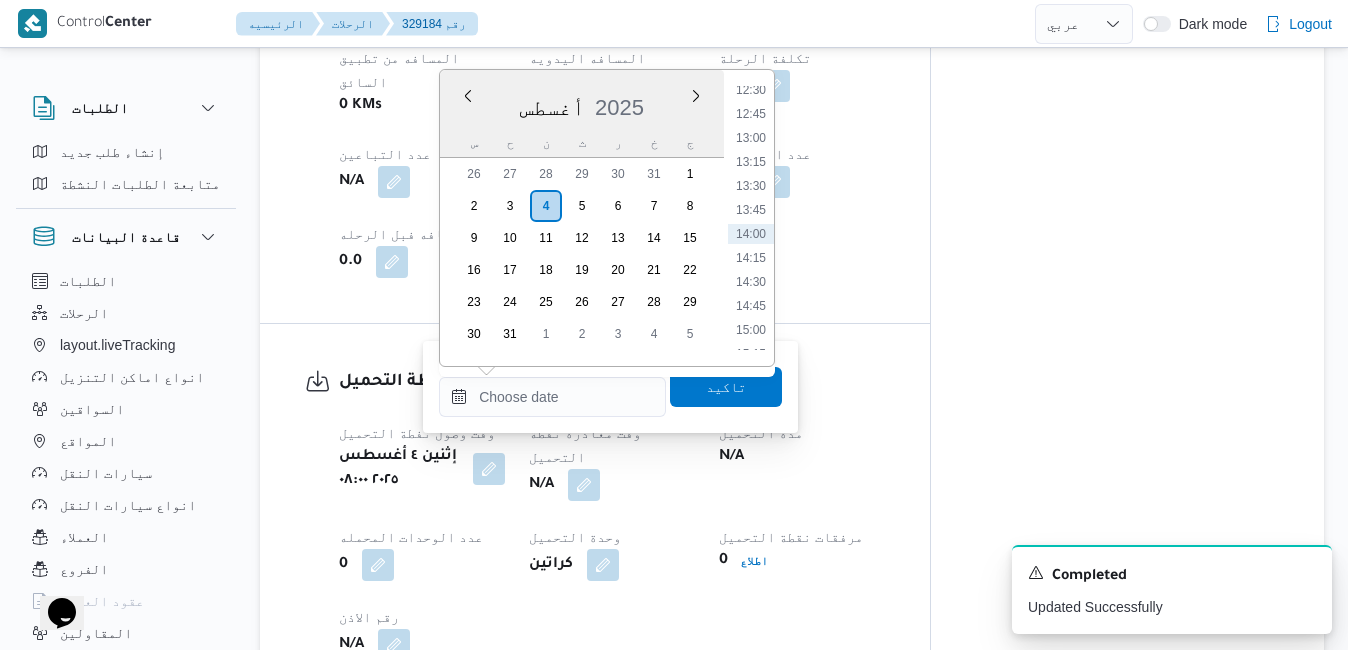 click on "أغسطس 2025" at bounding box center [582, 103] 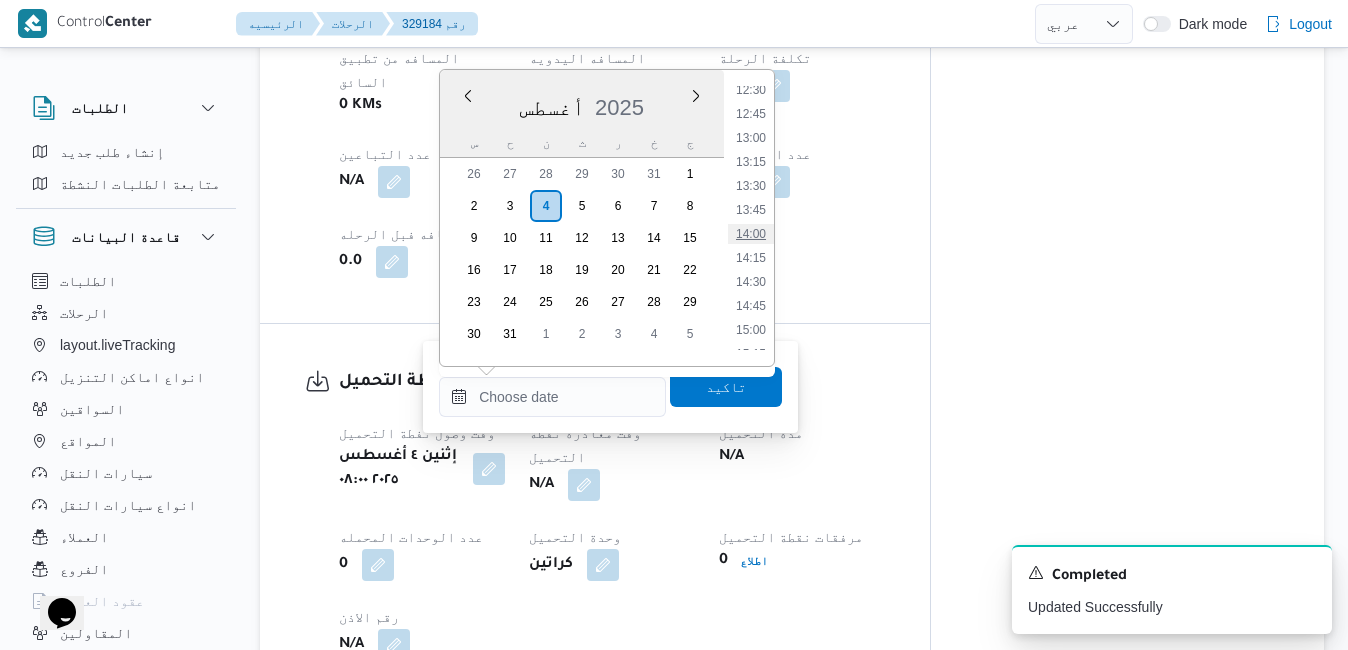 click on "14:00" at bounding box center [751, 234] 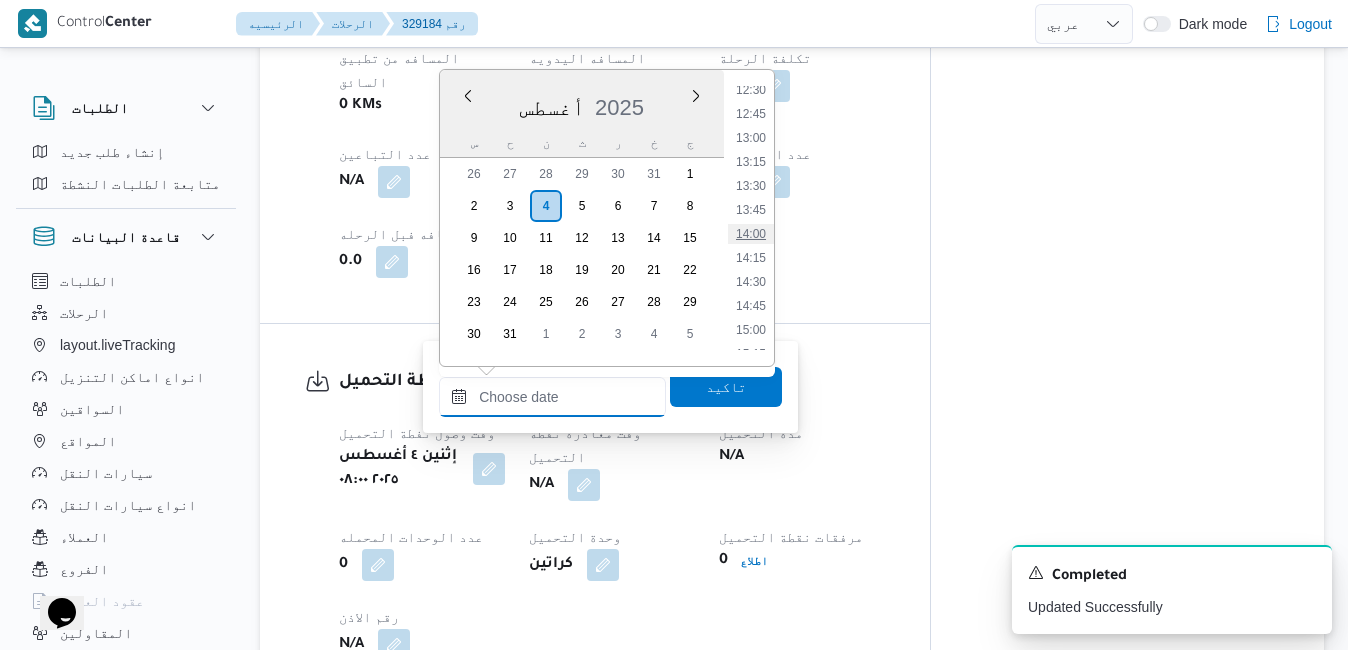 type on "٠٤/٠٨/٢٠٢٥ ١٤:٠٠" 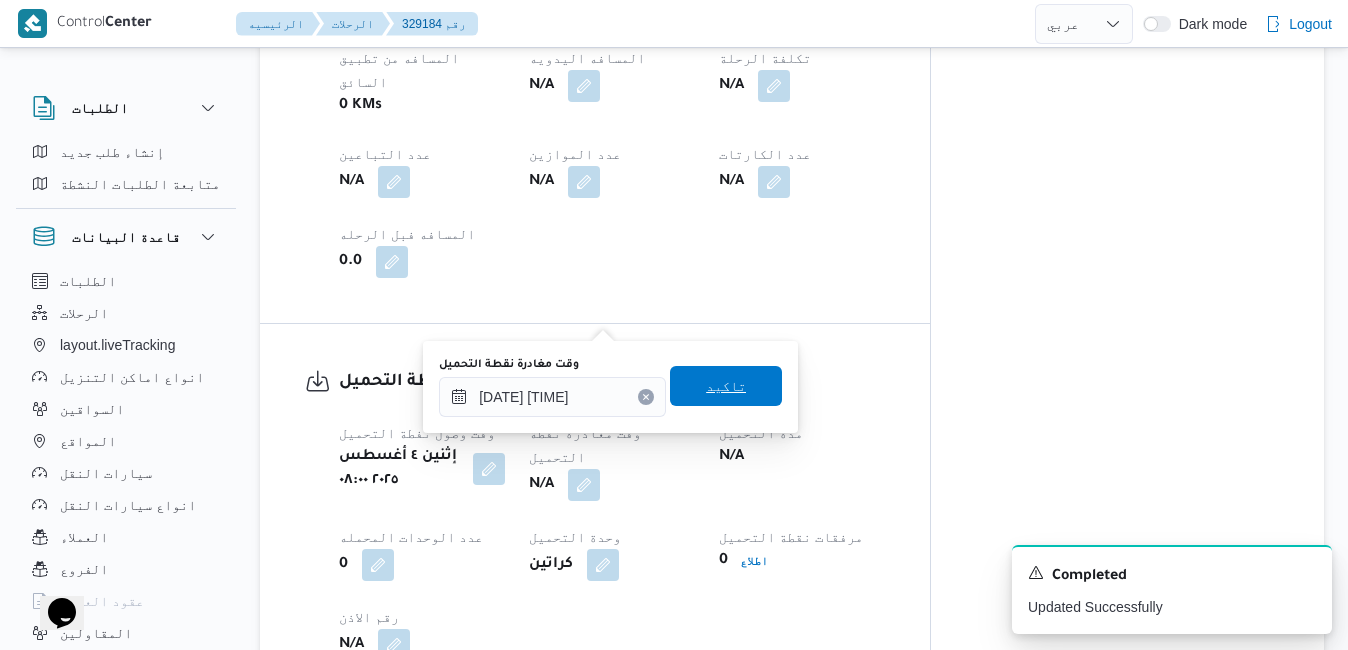 click on "تاكيد" at bounding box center [726, 386] 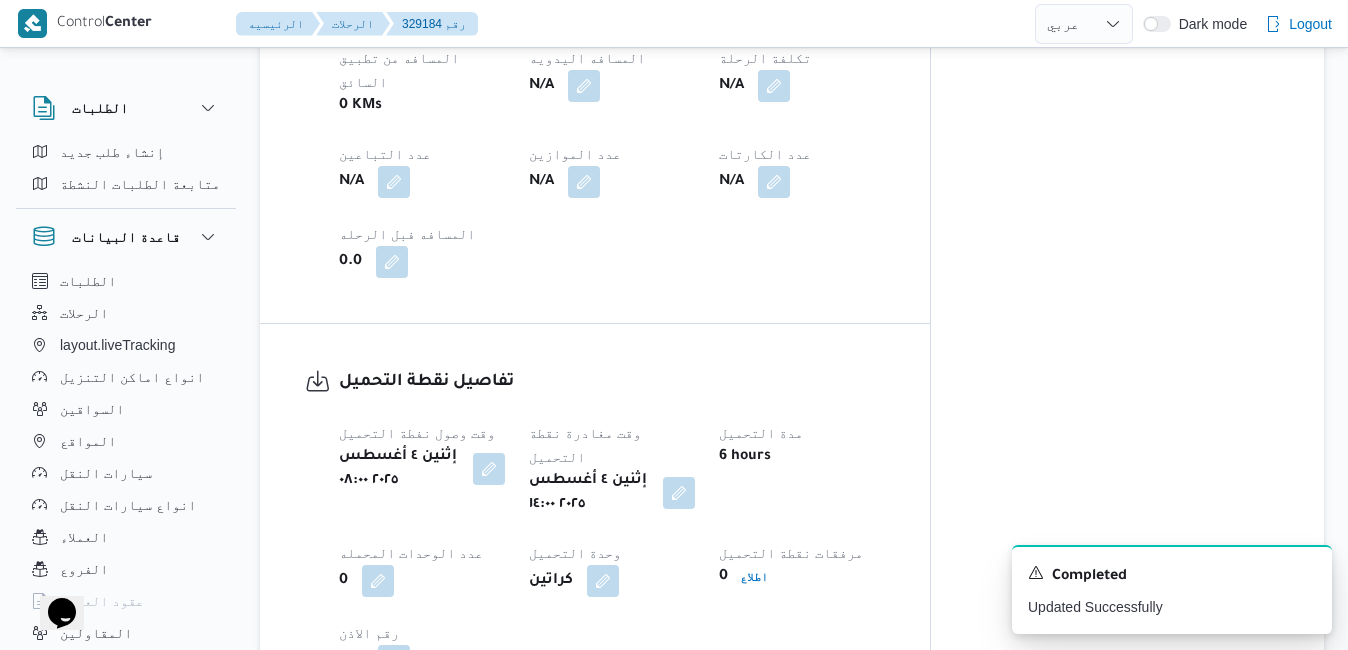 click on "وقت وصول نفطة التحميل إثنين ٤ أغسطس ٢٠٢٥ ٠٨:٠٠ وقت مغادرة نقطة التحميل إثنين ٤ أغسطس ٢٠٢٥ ١٤:٠٠ مدة التحميل 6 hours عدد الوحدات المحمله 0 وحدة التحميل كراتين مرفقات نقطة التحميل 0 اطلاع رقم الاذن N/A" at bounding box center [612, 549] 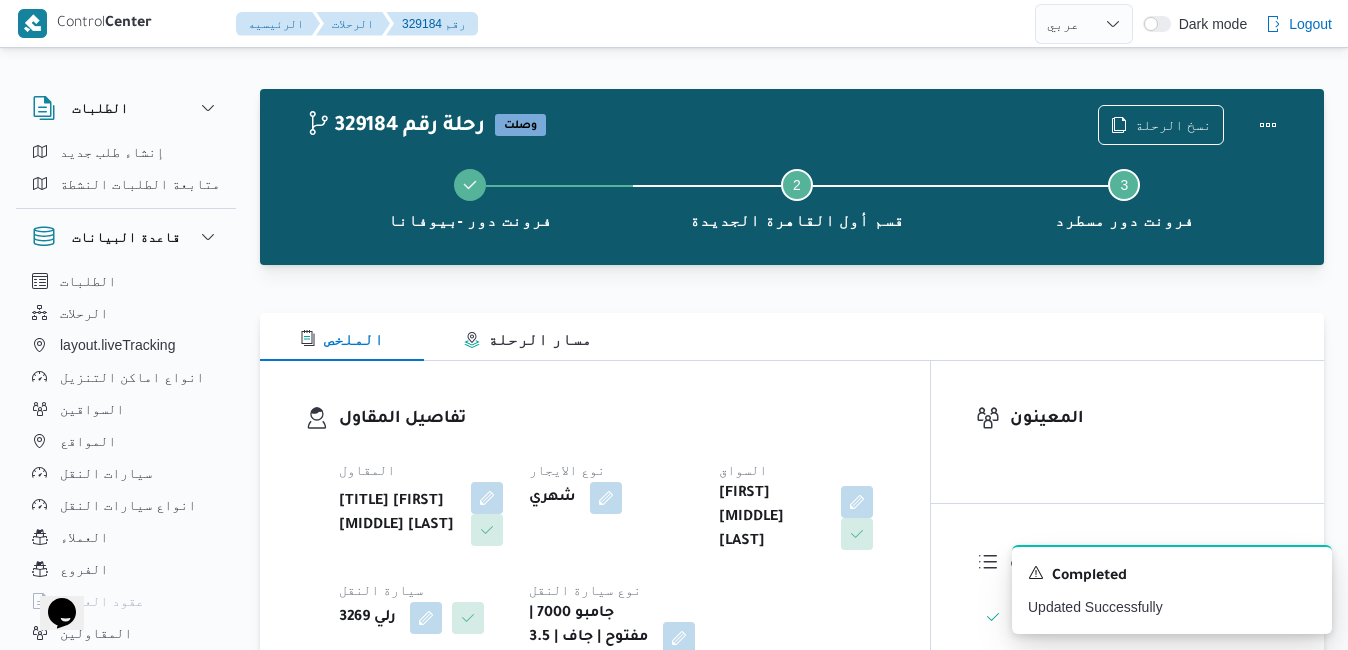 scroll, scrollTop: 0, scrollLeft: 0, axis: both 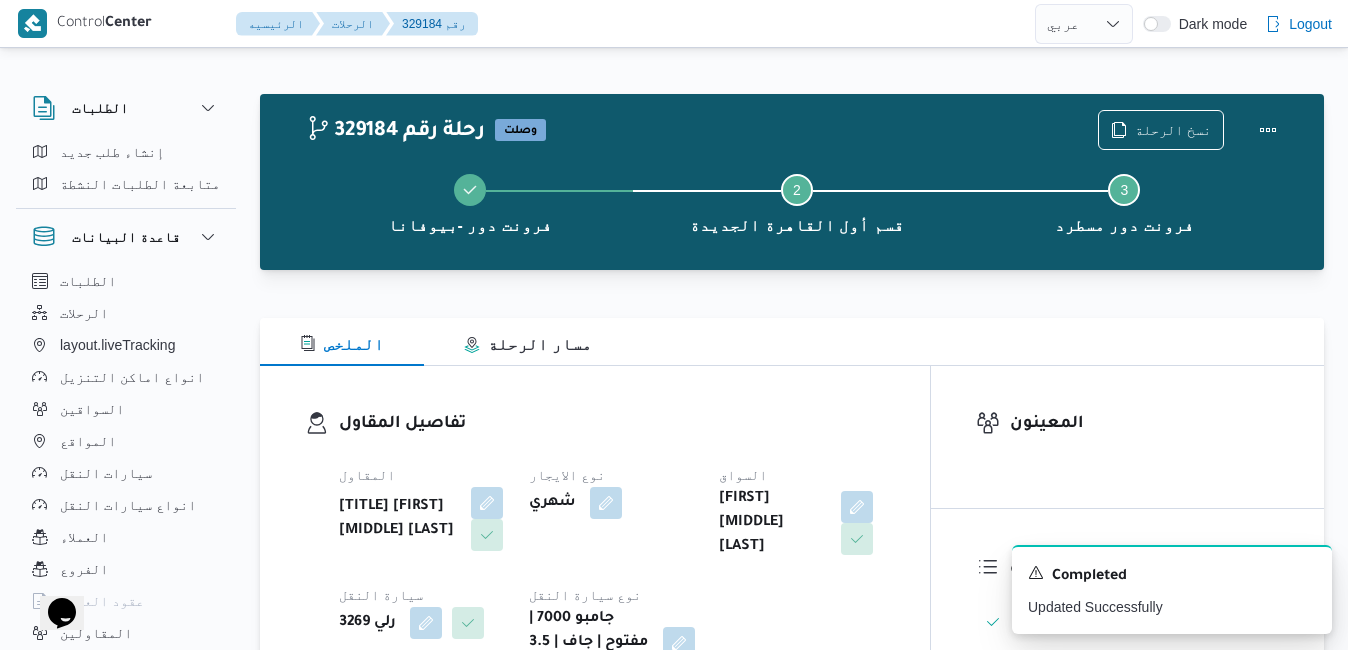 click on "تفاصيل المقاول" at bounding box center (612, 424) 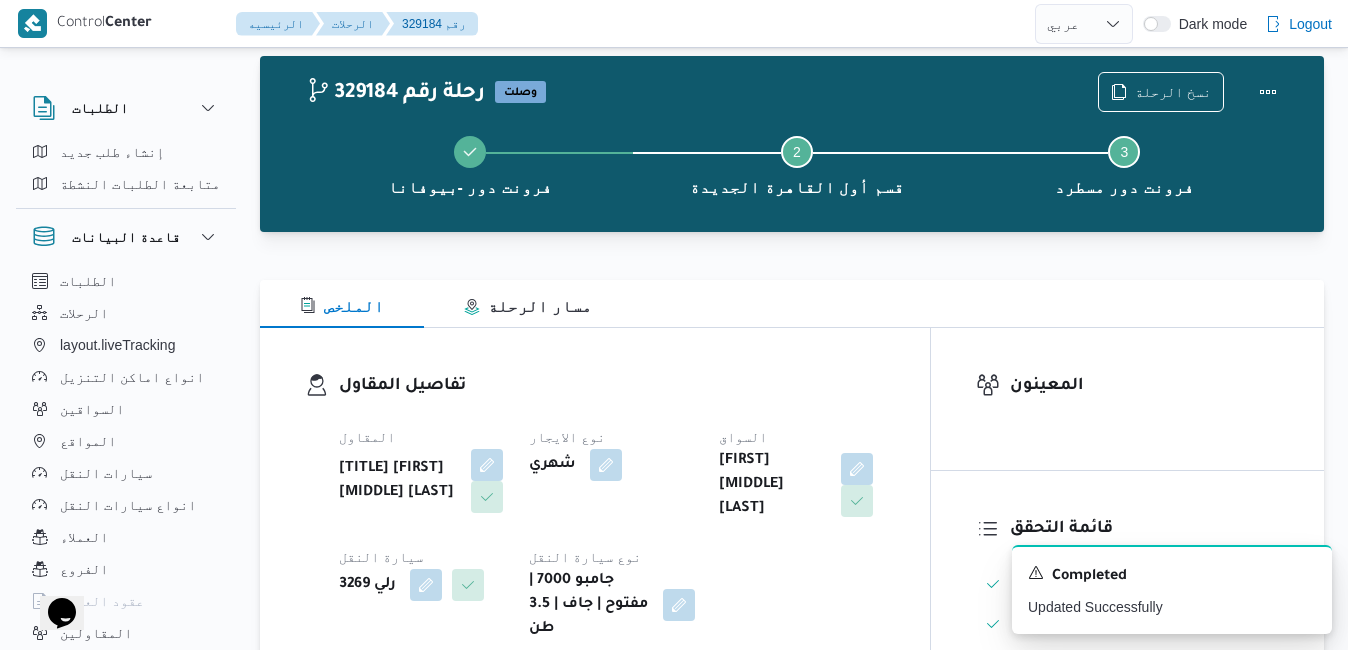 scroll, scrollTop: 0, scrollLeft: 0, axis: both 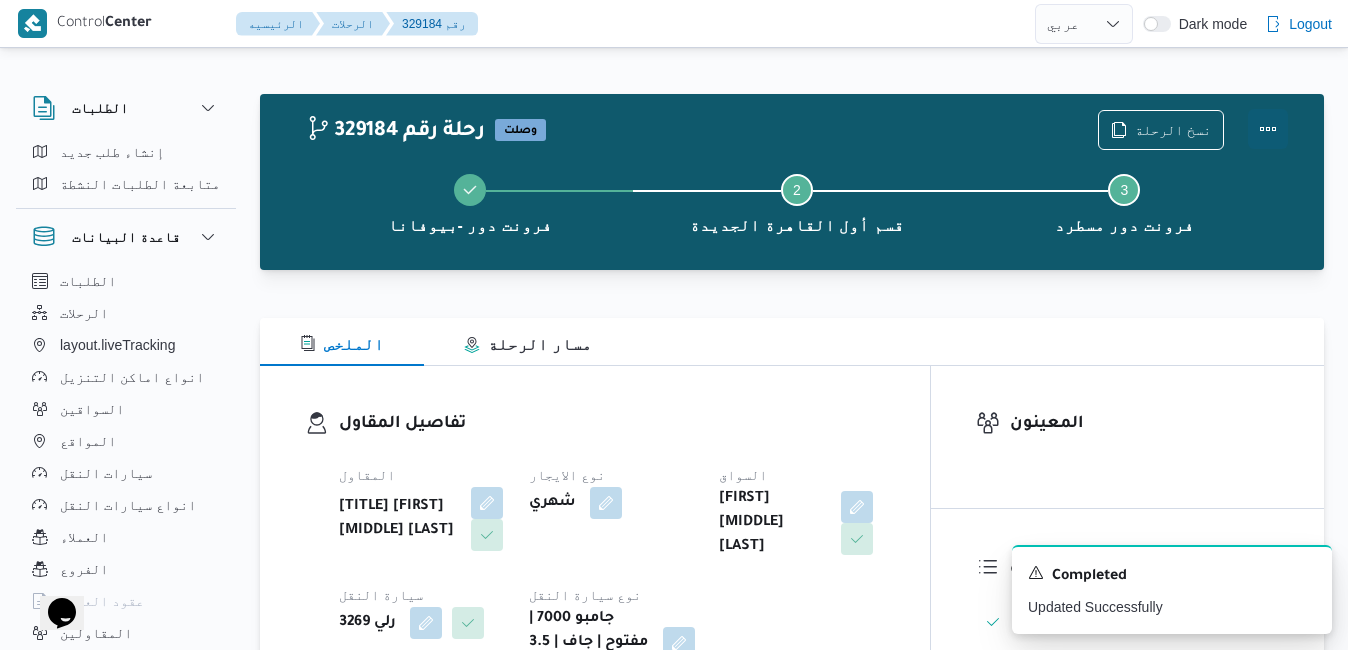 click at bounding box center [1268, 129] 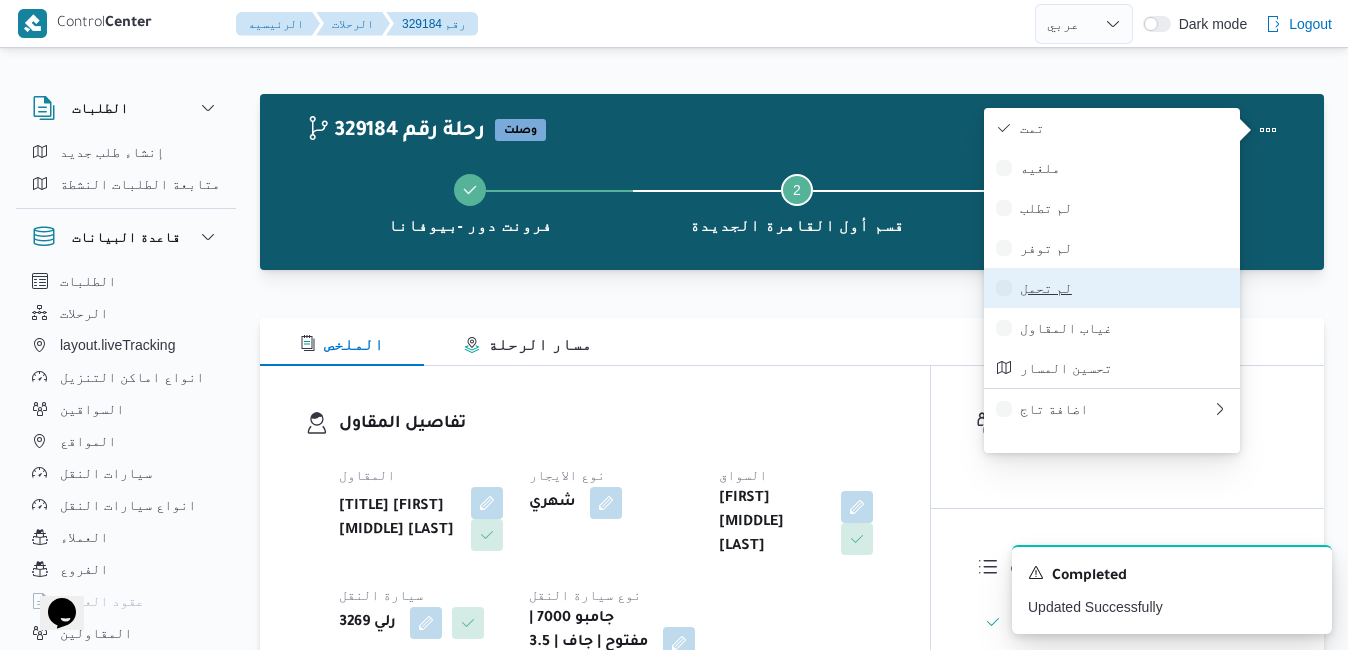 click on "لم تحمل" at bounding box center [1124, 288] 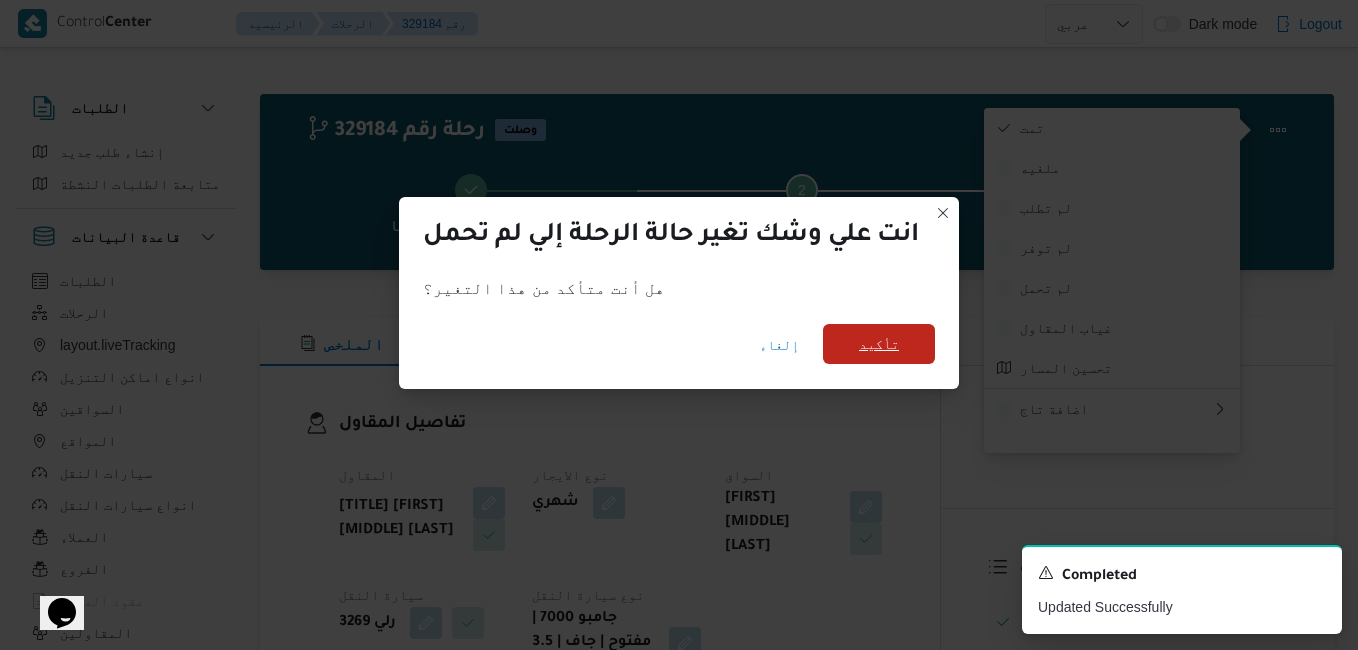 click on "تأكيد" at bounding box center [879, 344] 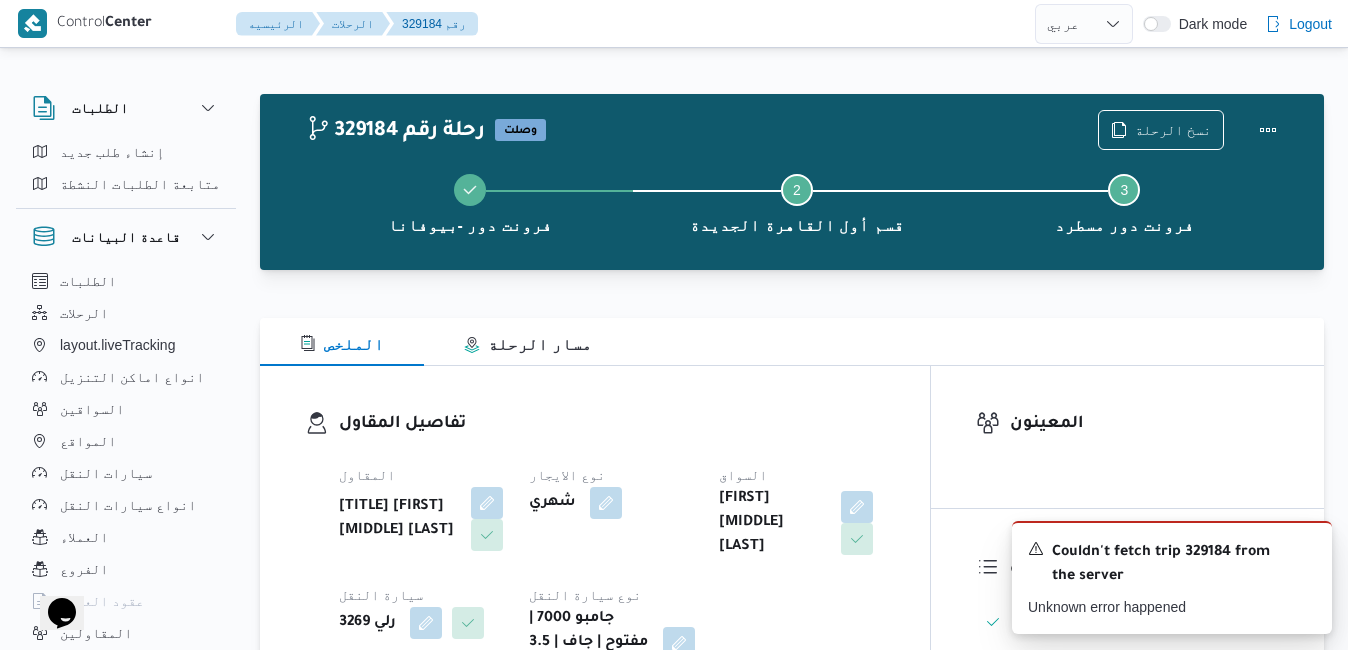 click on "الملخص مسار الرحلة" at bounding box center [792, 342] 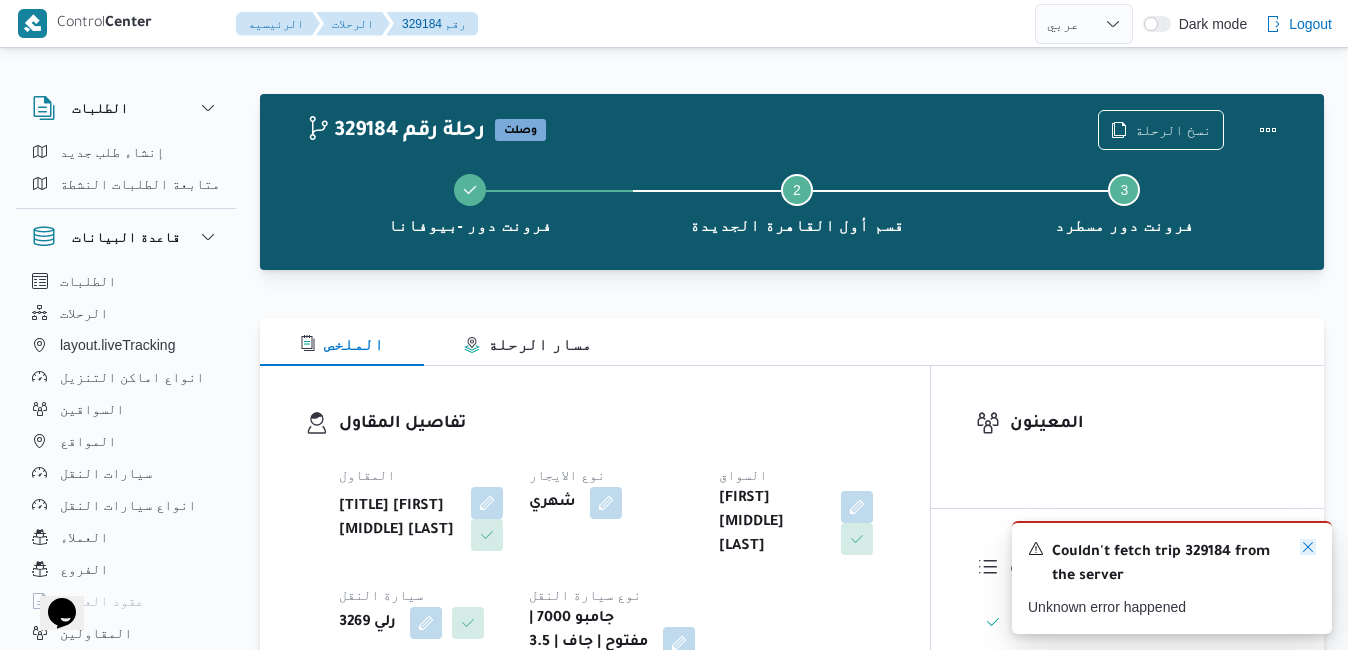 click 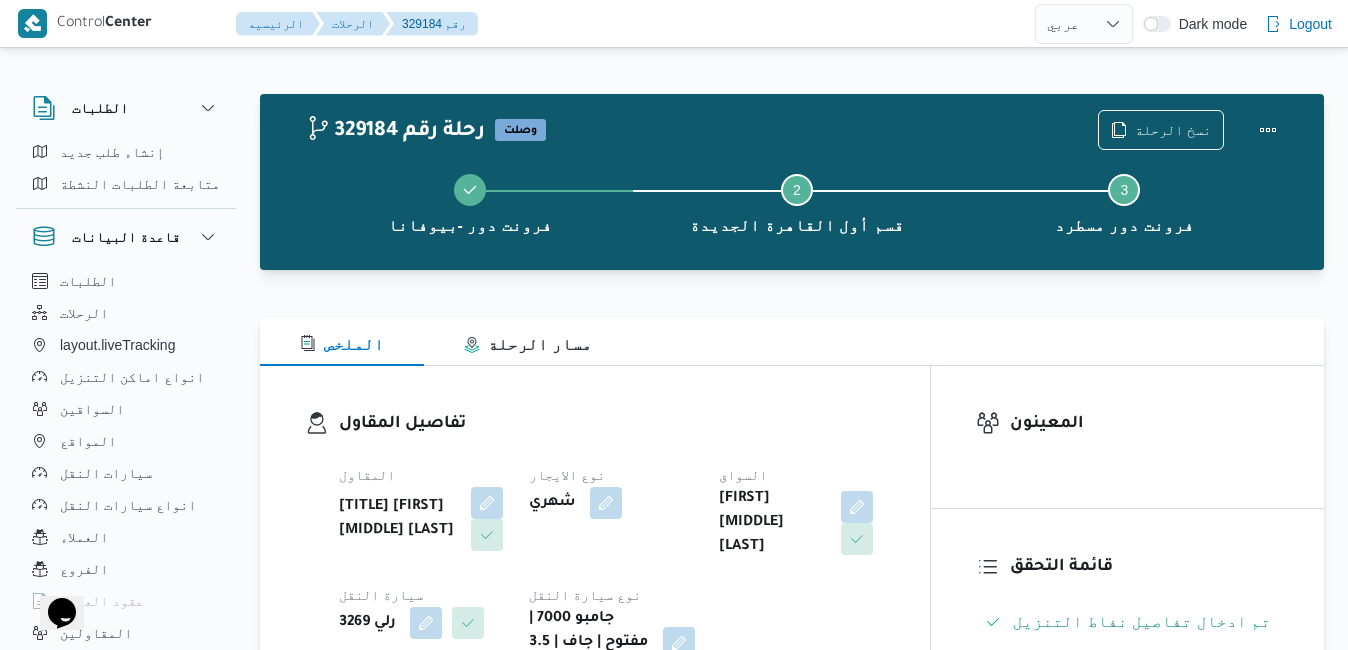click on "الملخص مسار الرحلة" at bounding box center (792, 342) 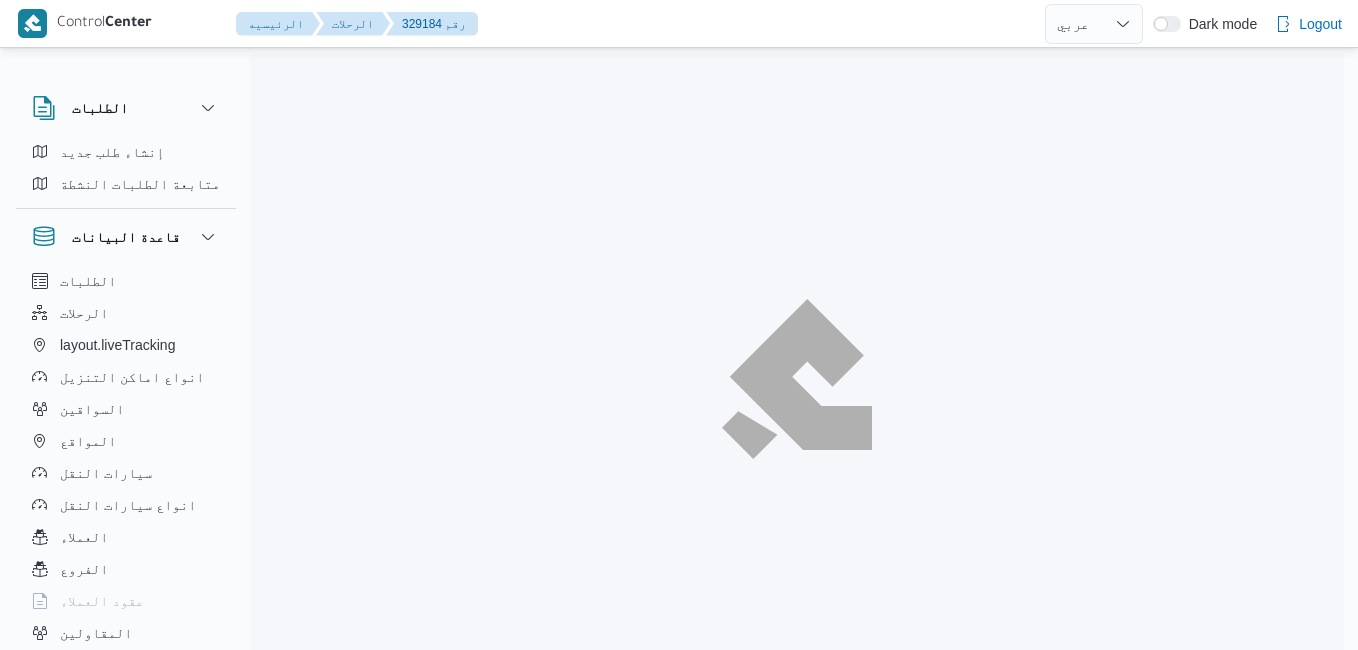 select on "ar" 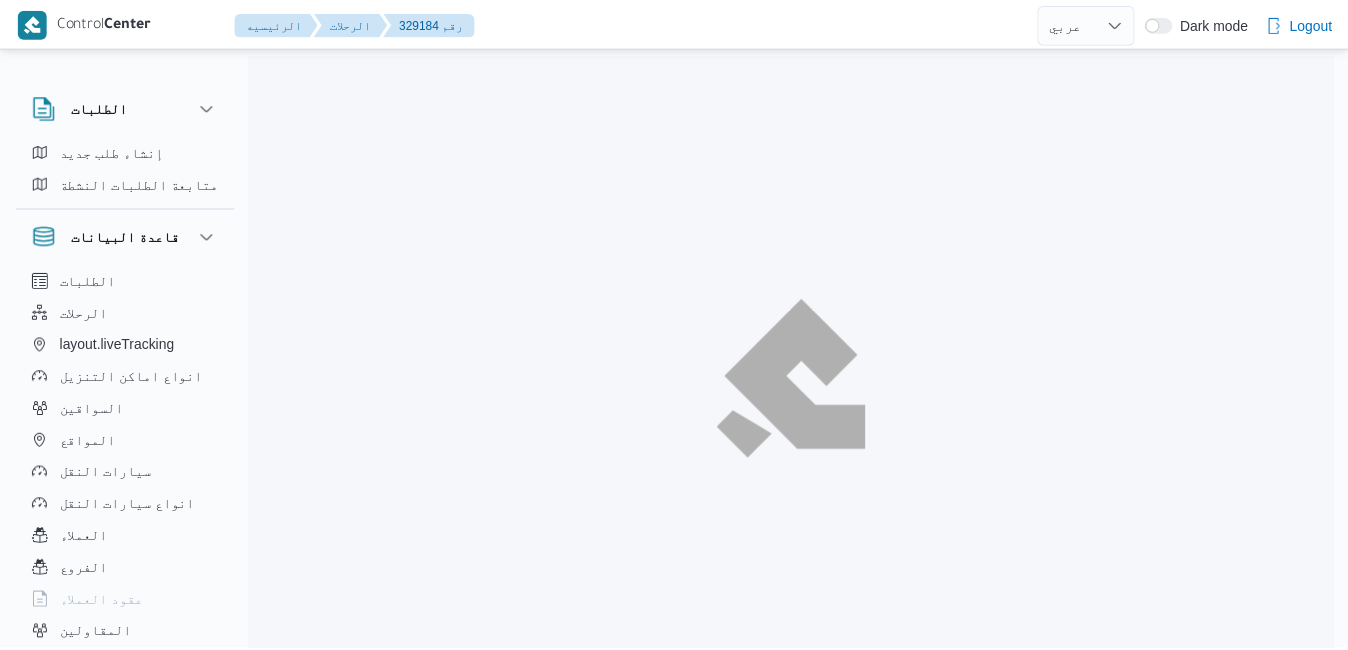 scroll, scrollTop: 0, scrollLeft: 0, axis: both 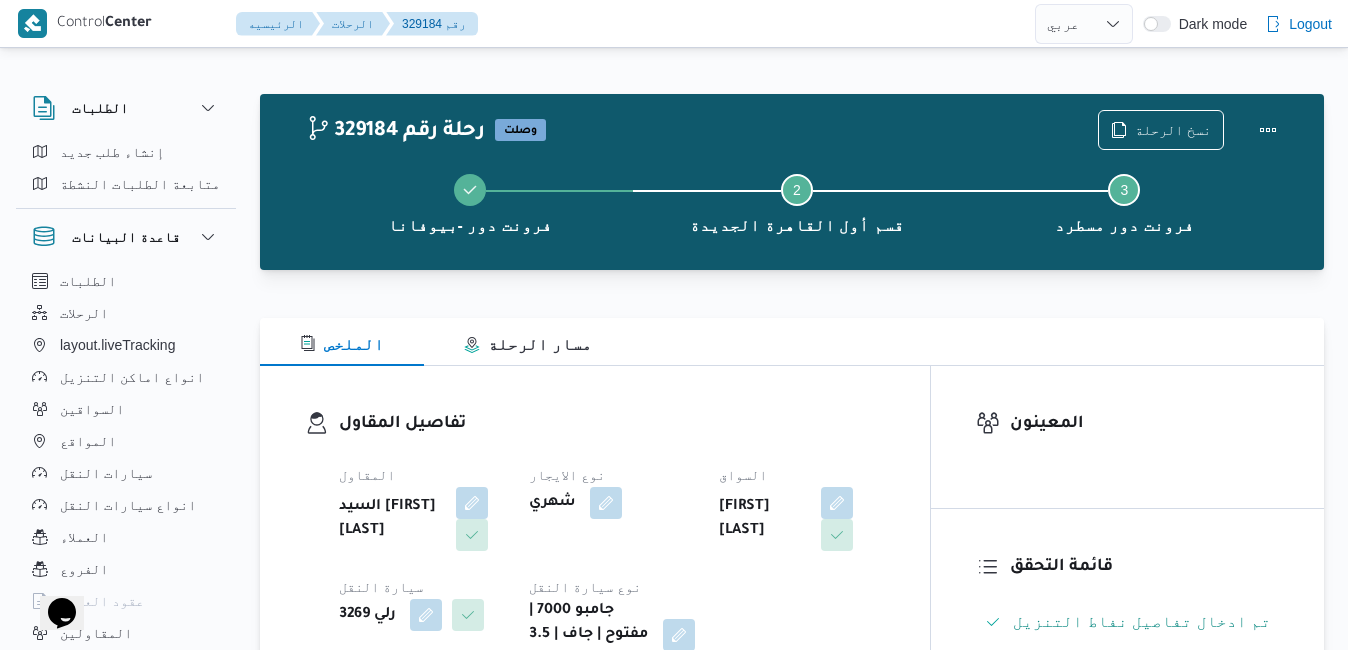 click on "الملخص مسار الرحلة" at bounding box center (792, 342) 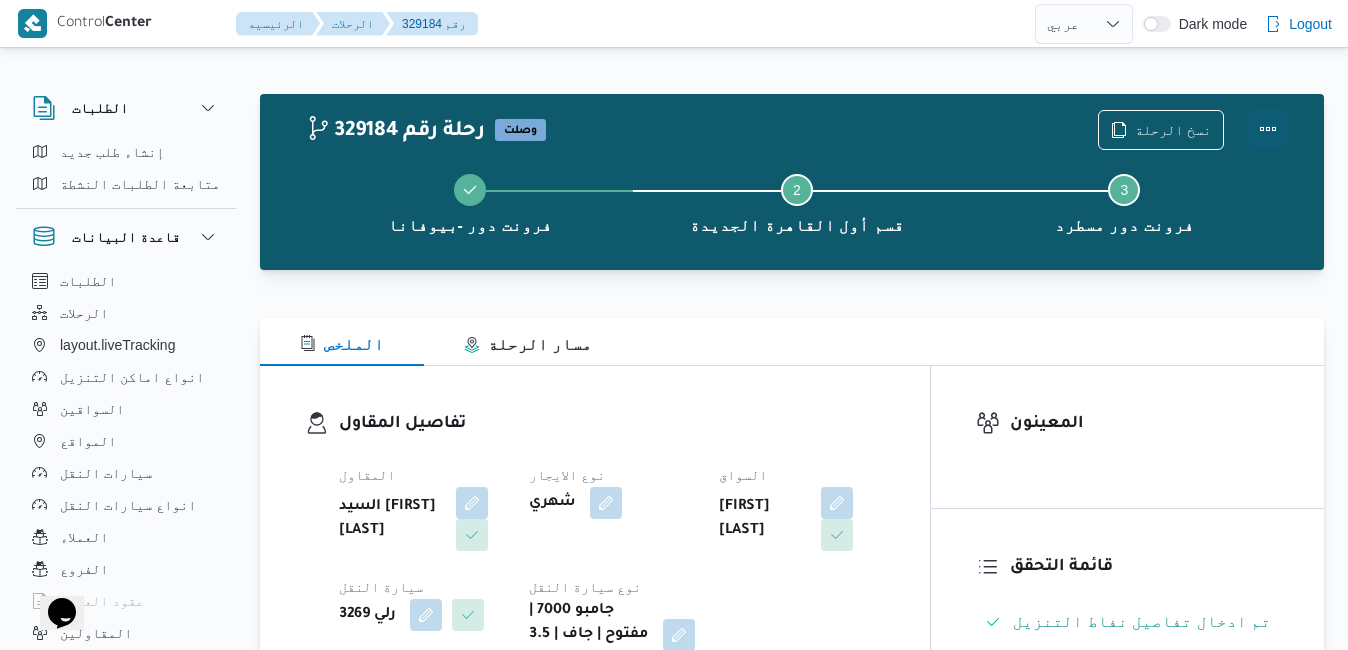 click at bounding box center (1268, 129) 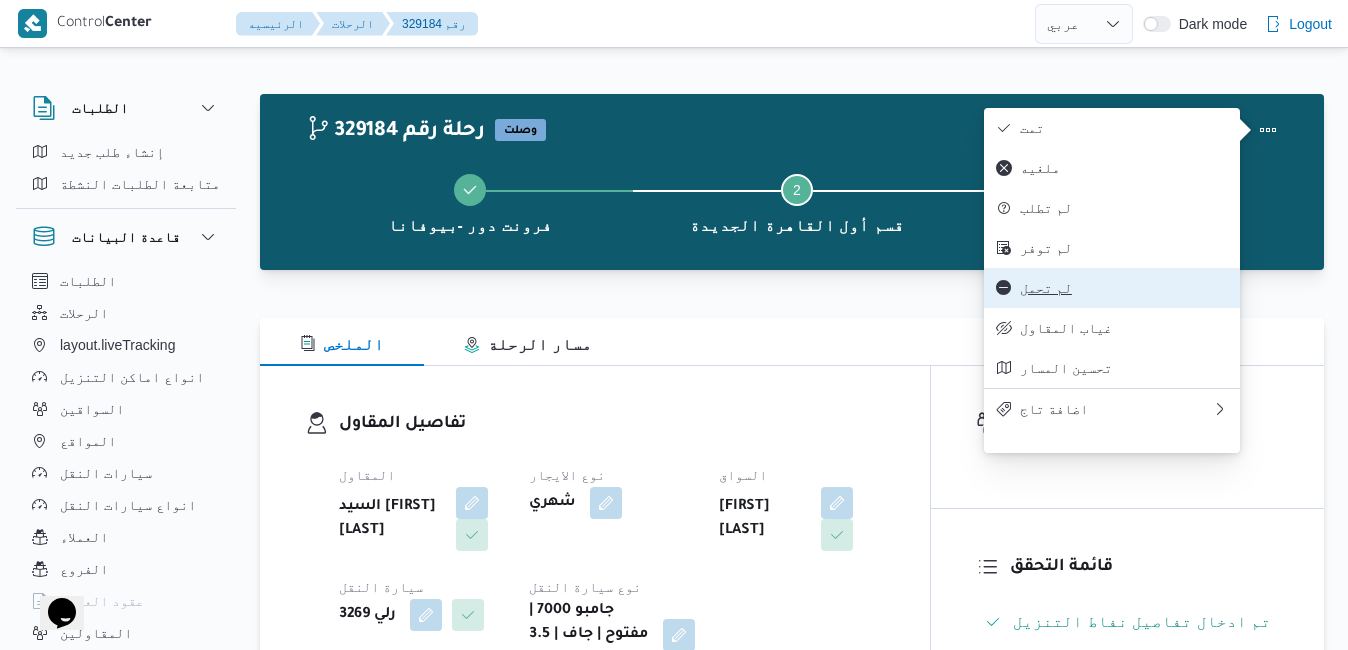 click on "لم تحمل" at bounding box center [1124, 288] 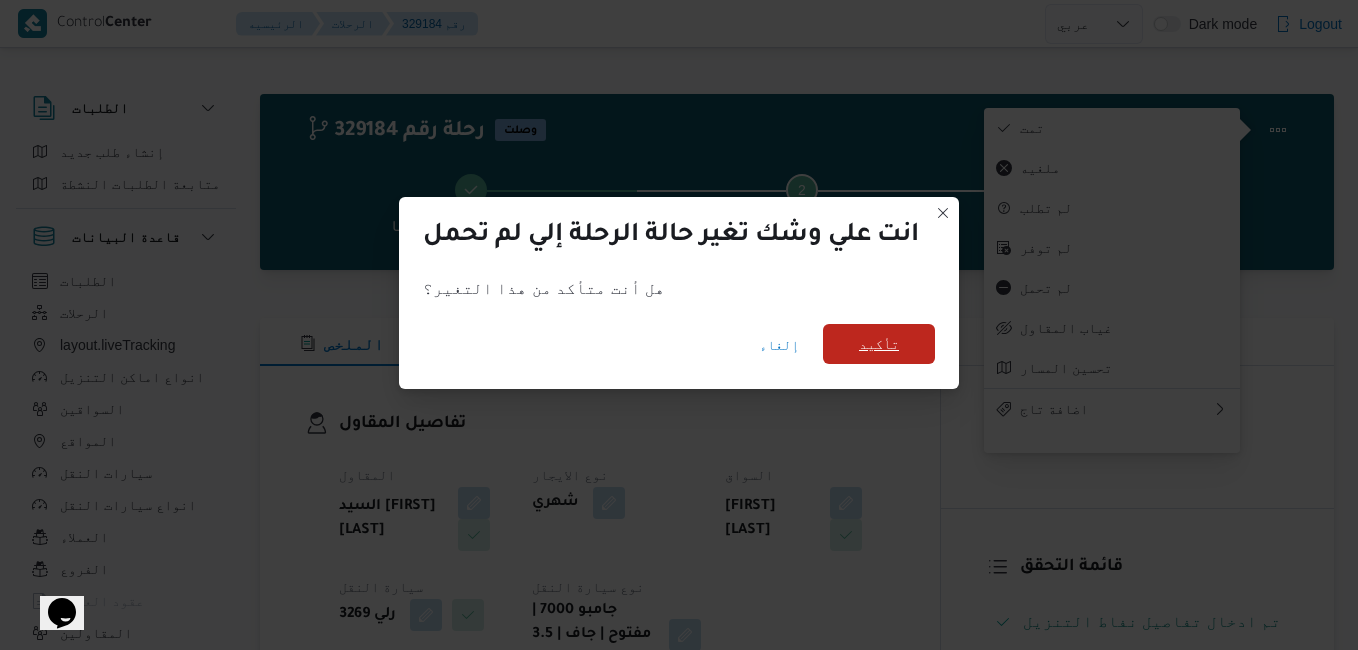 click on "تأكيد" at bounding box center (879, 344) 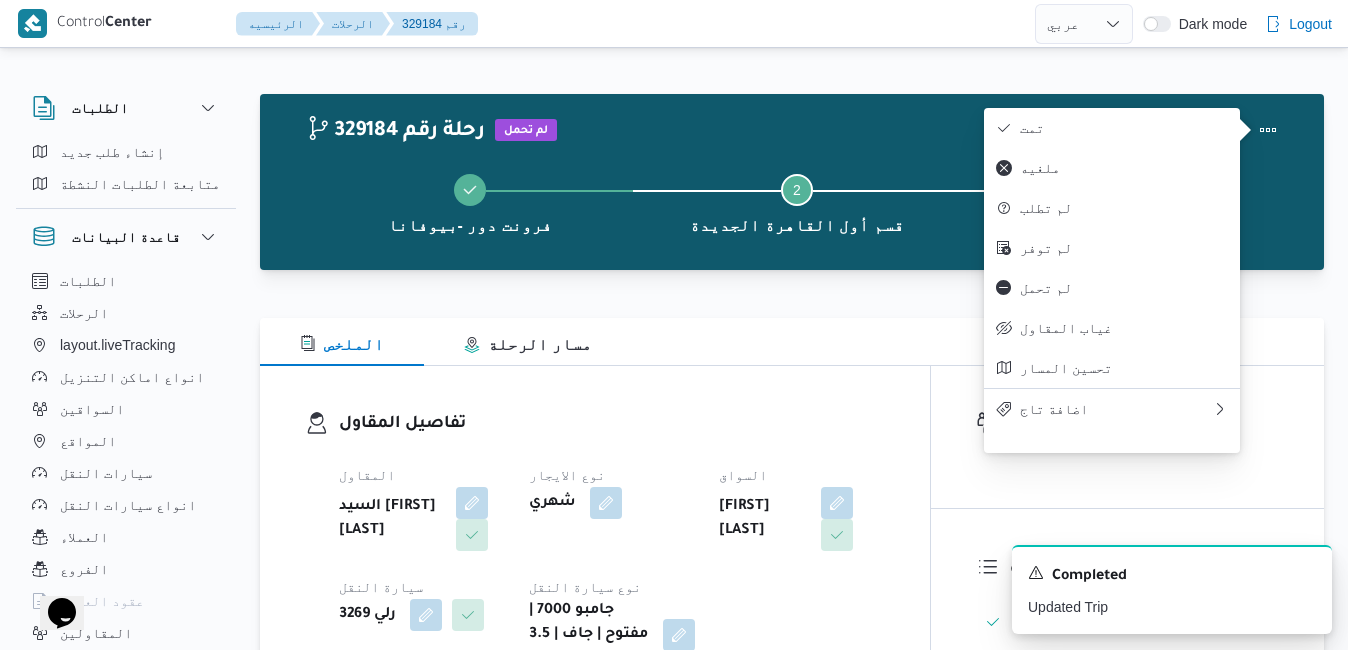 click on "تفاصيل المقاول المقاول السيد [FIRST] [LAST] نوع الايجار شهري السواق [FIRST] [LAST] سيارة النقل رلي 3269 نوع سيارة النقل جامبو 7000 | مفتوح | جاف | 3.5 طن" at bounding box center (595, 541) 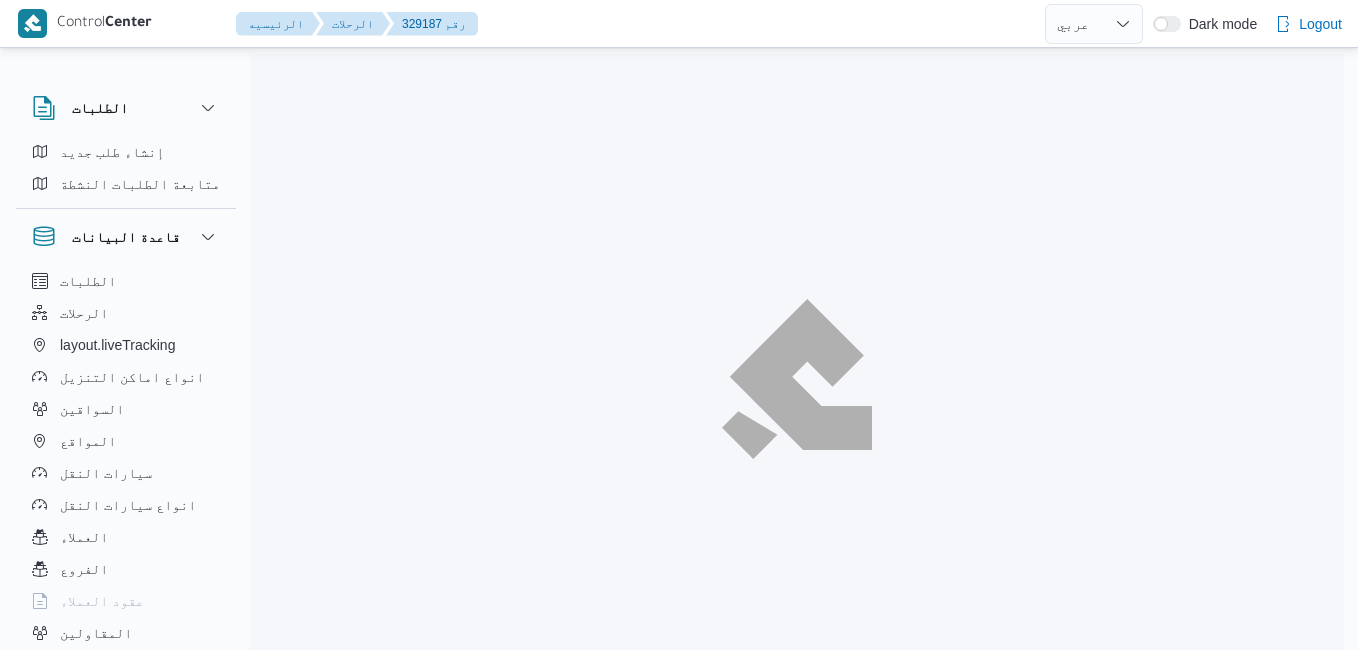 select on "ar" 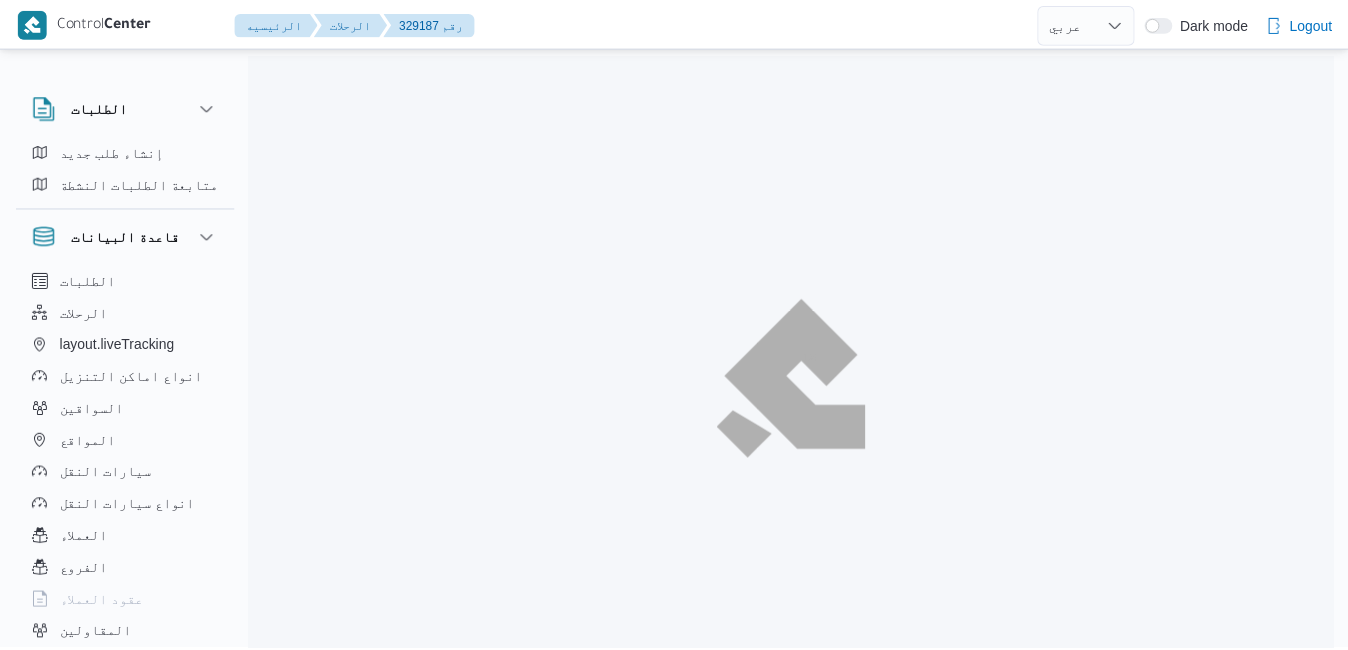 scroll, scrollTop: 0, scrollLeft: 0, axis: both 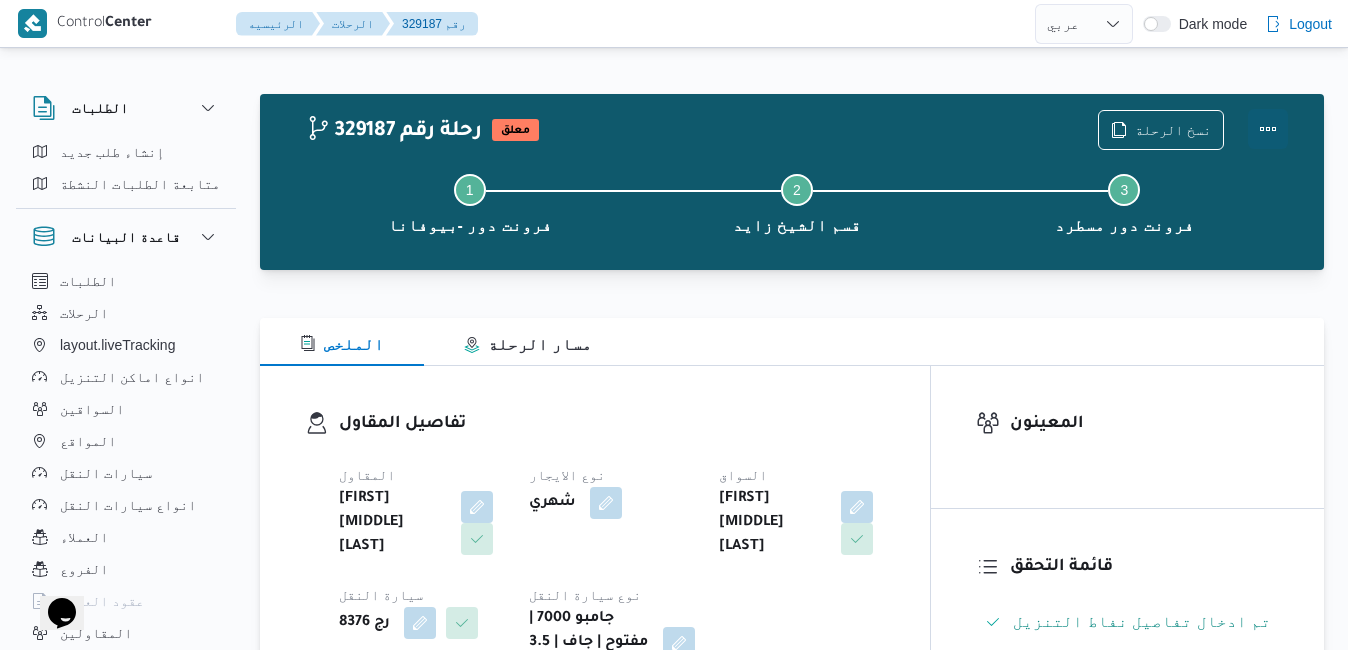 click at bounding box center (1268, 129) 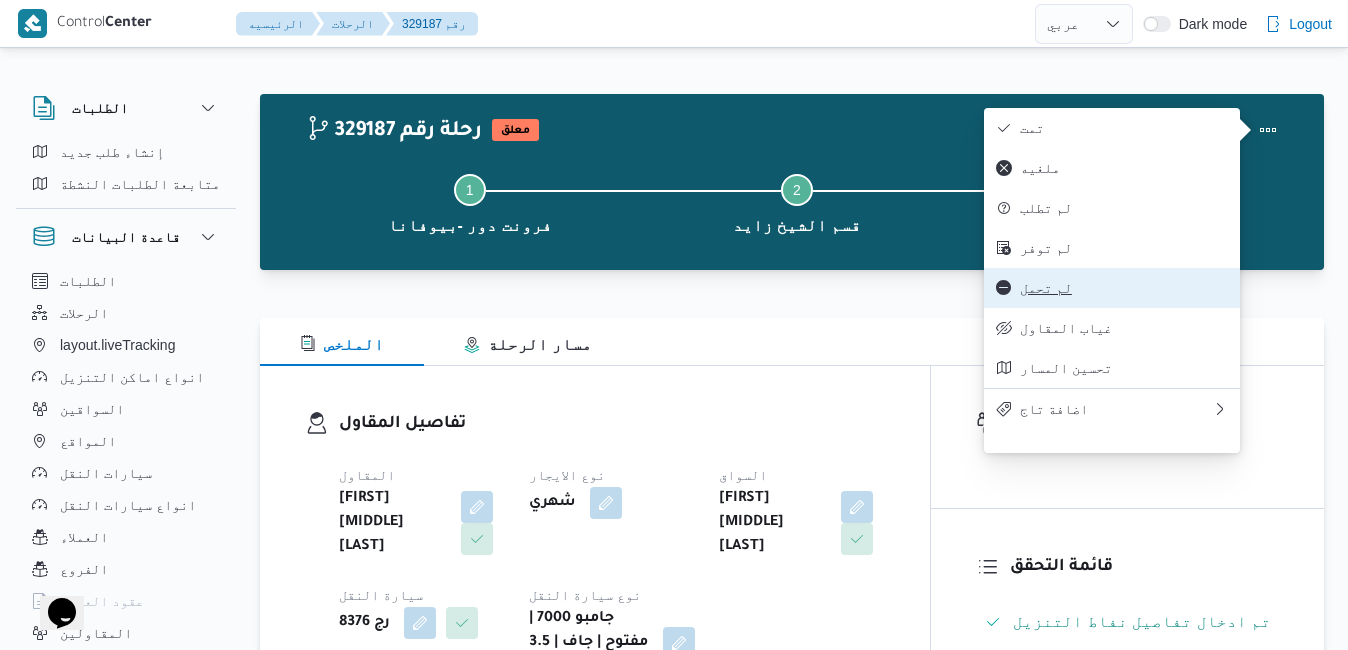 click on "لم تحمل" at bounding box center (1124, 288) 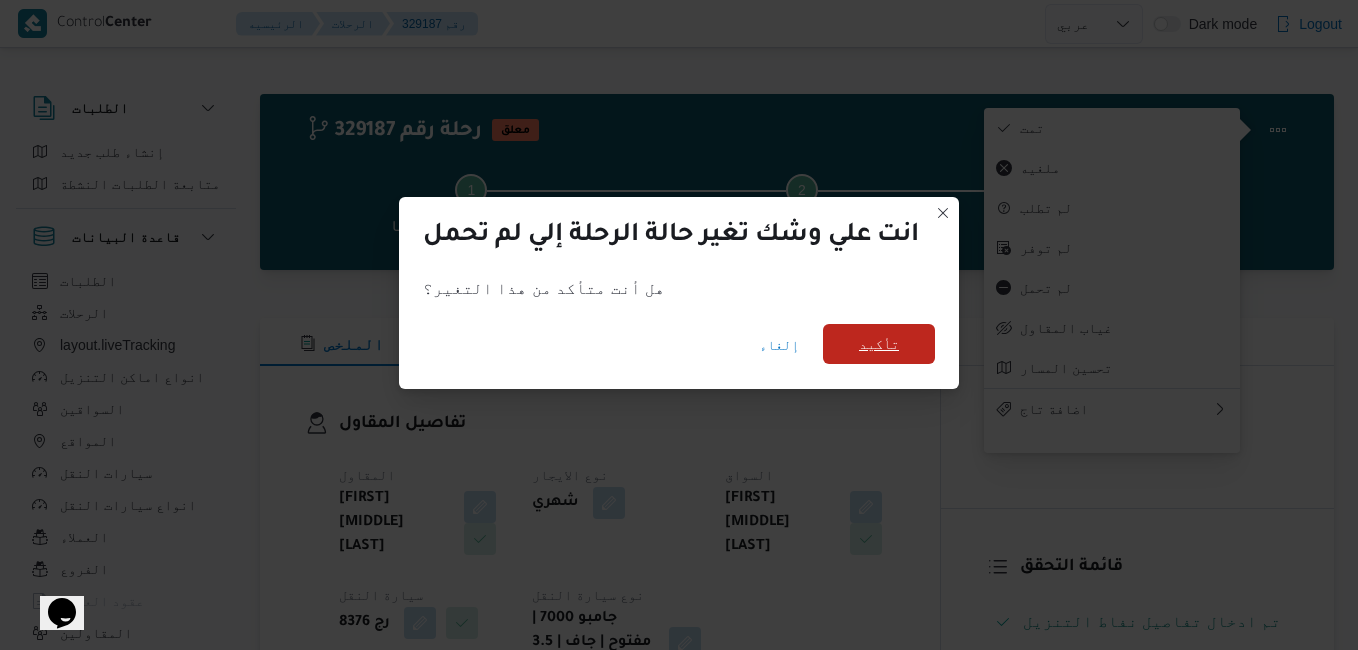 click on "تأكيد" at bounding box center [879, 344] 